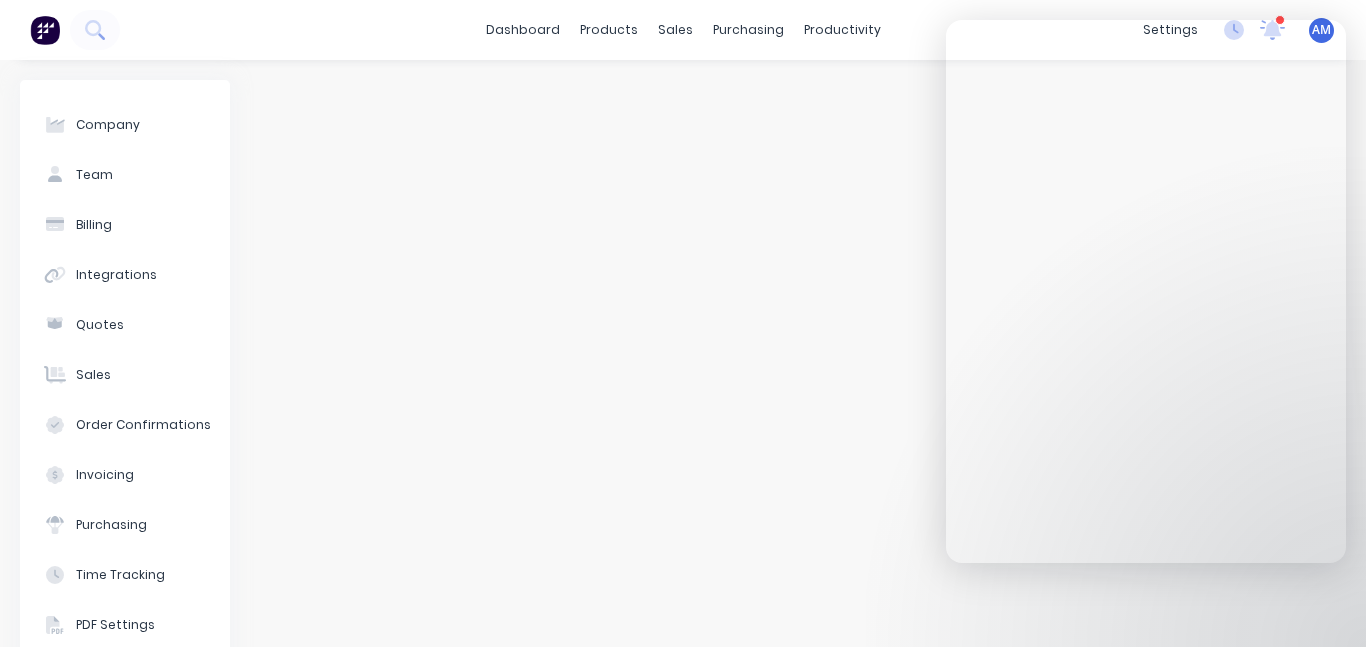 scroll, scrollTop: 0, scrollLeft: 0, axis: both 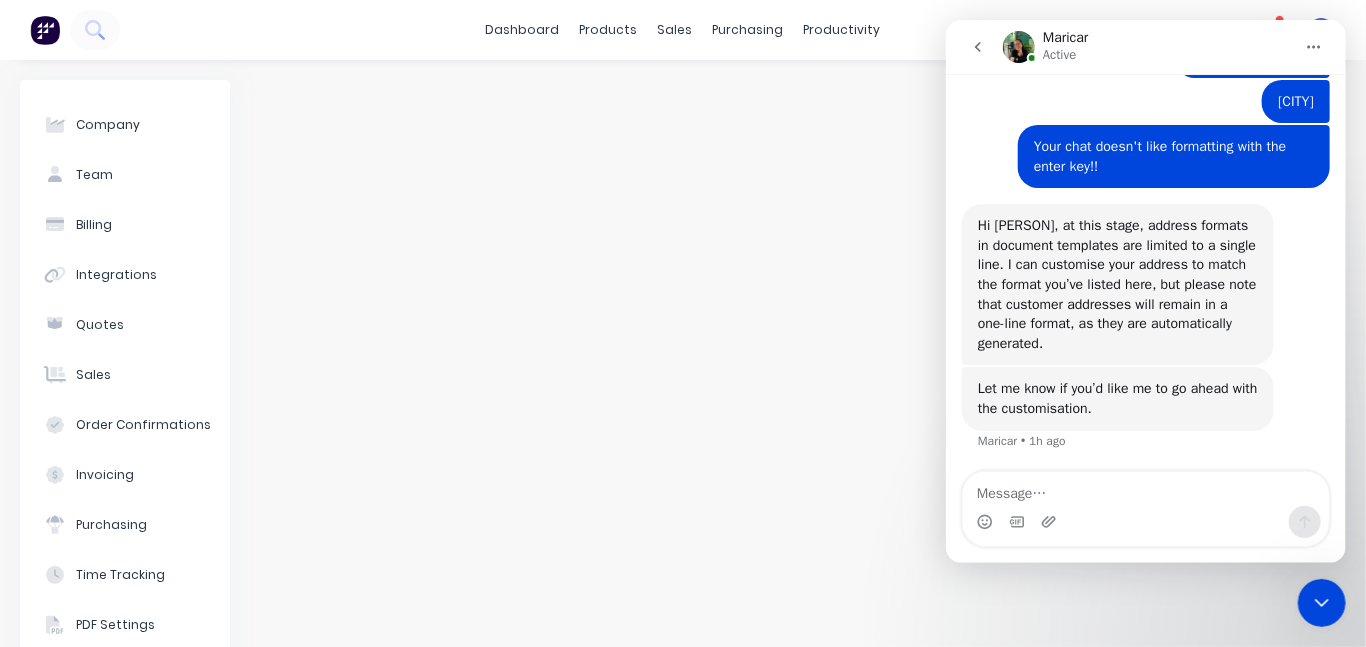 click 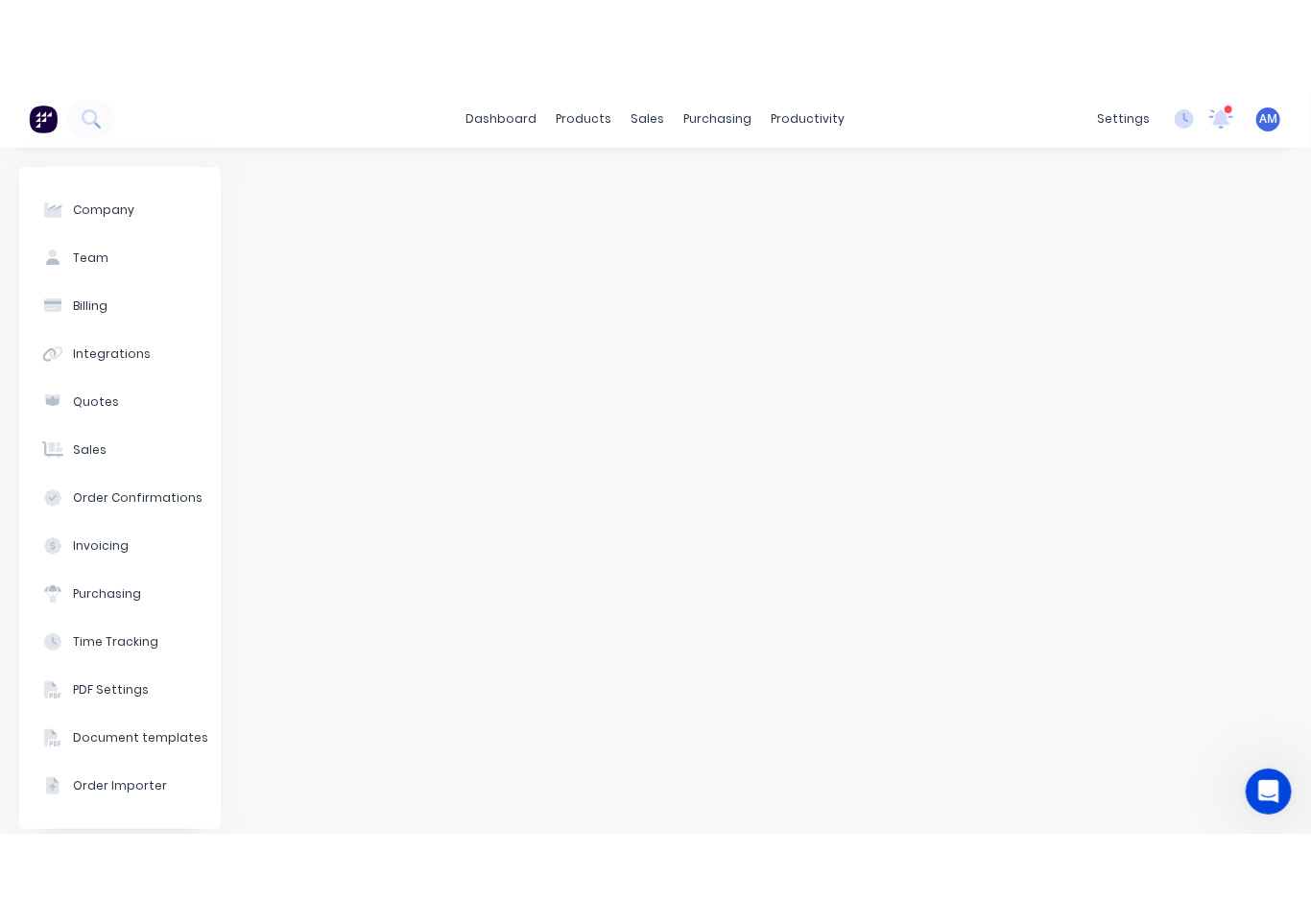 scroll, scrollTop: 556, scrollLeft: 0, axis: vertical 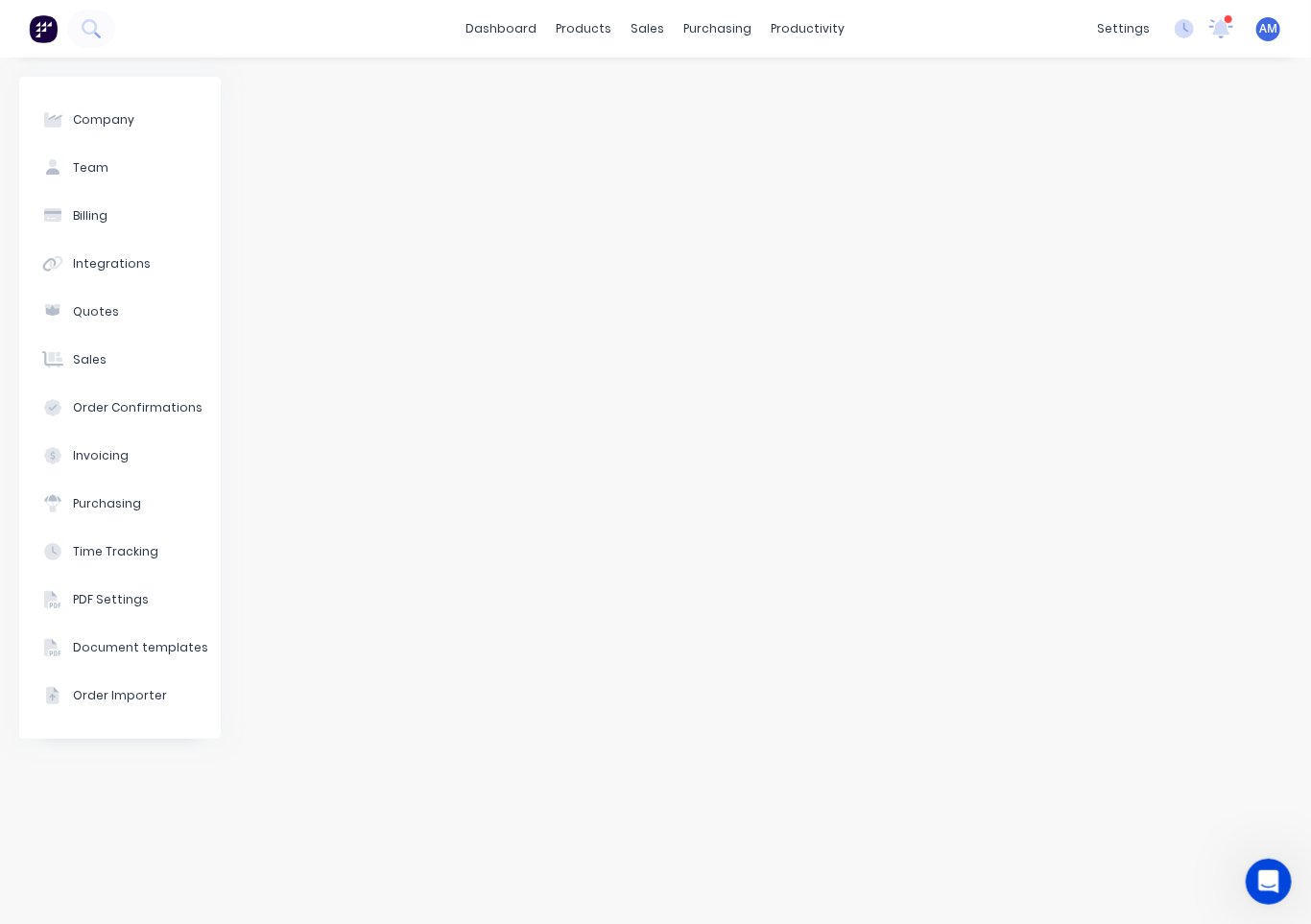 click 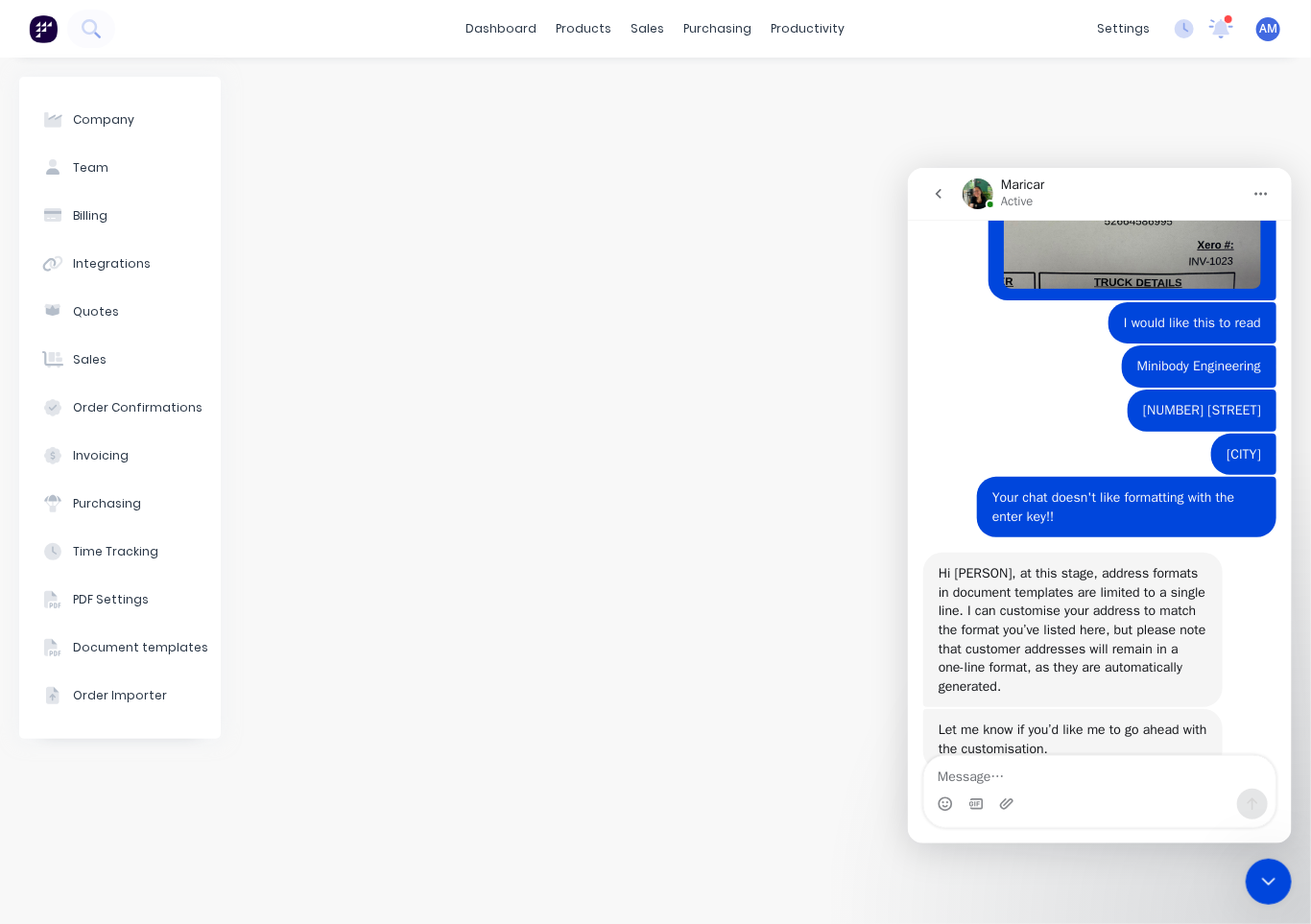 scroll, scrollTop: 556, scrollLeft: 0, axis: vertical 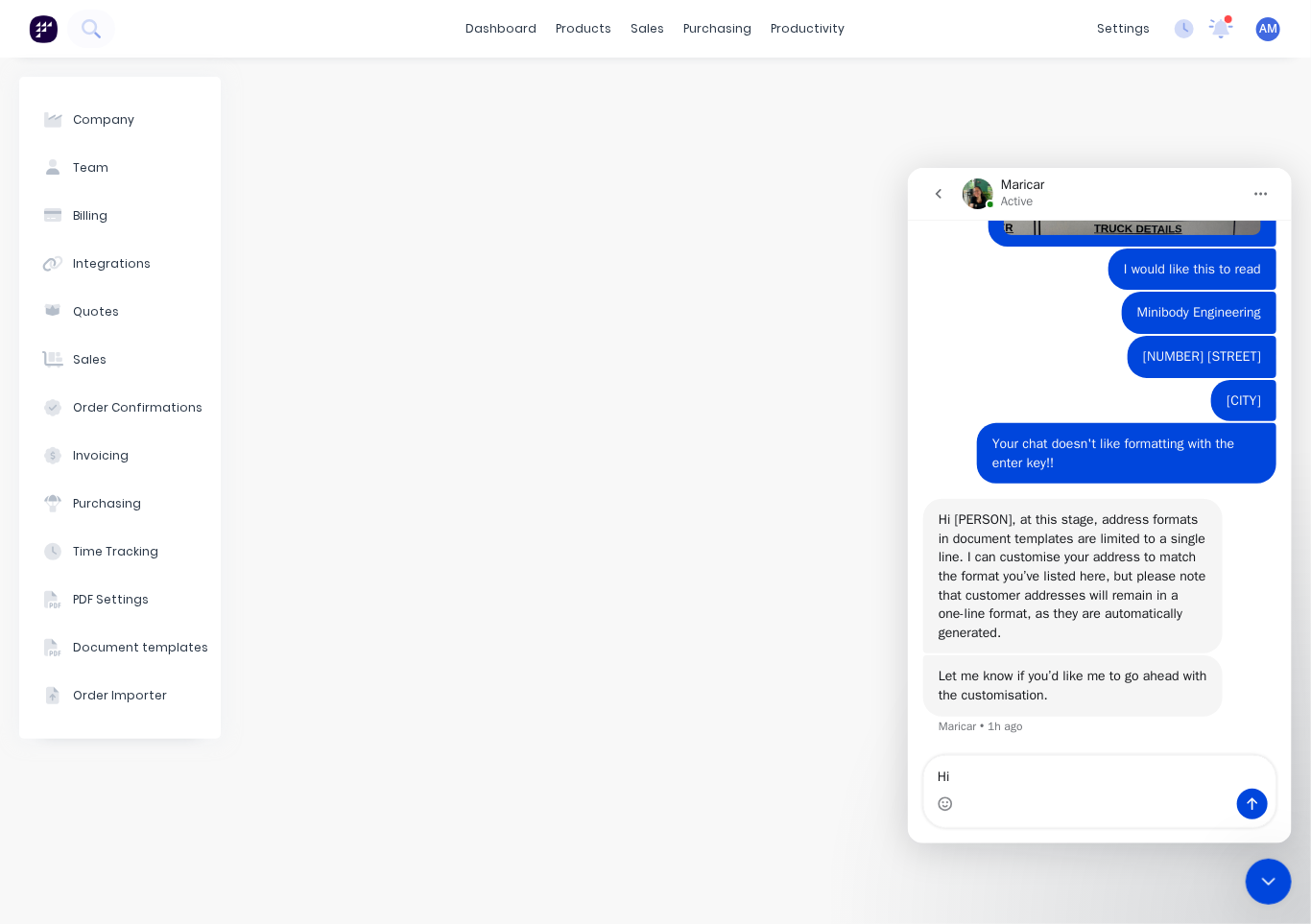 type on "H" 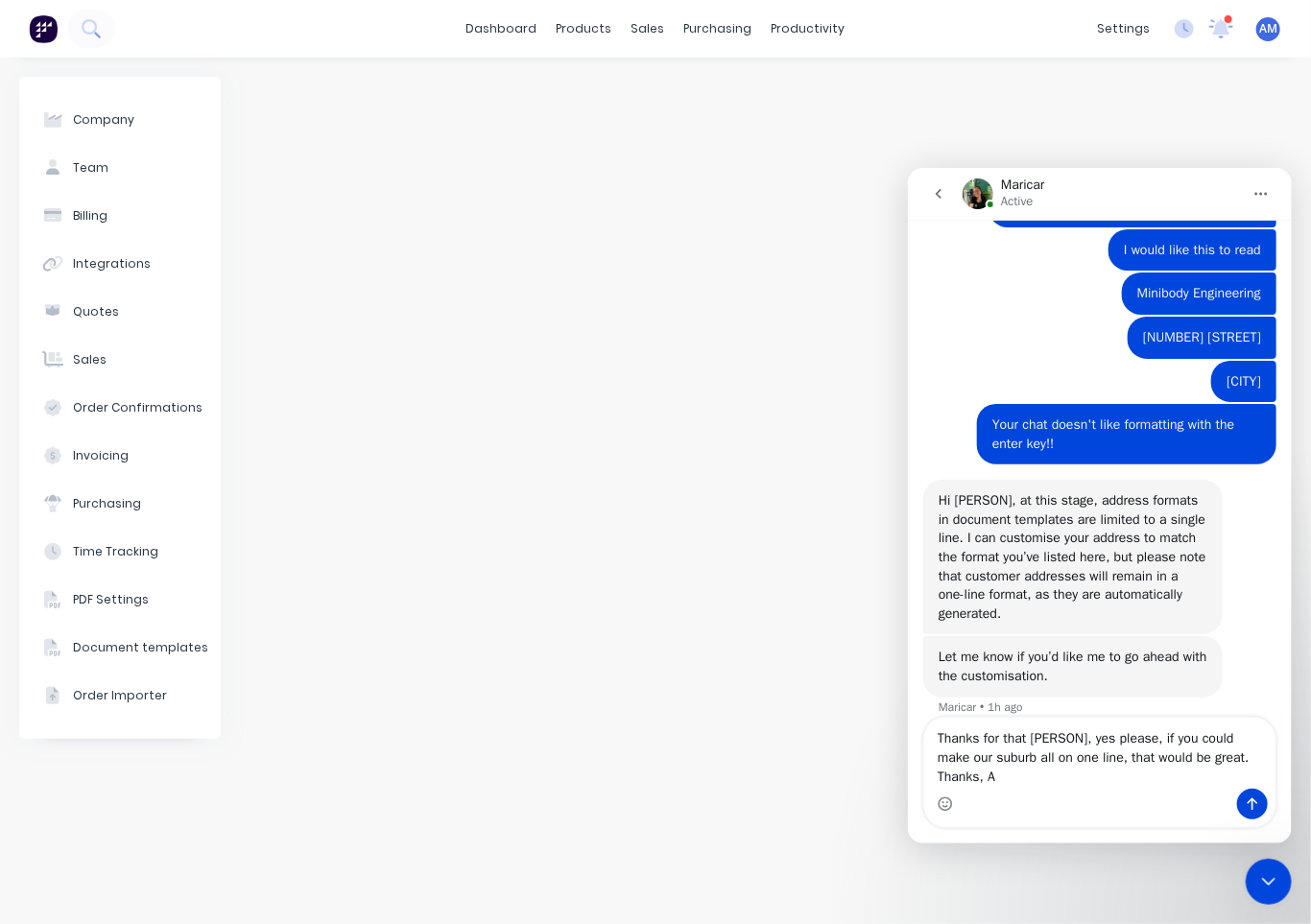 scroll, scrollTop: 594, scrollLeft: 0, axis: vertical 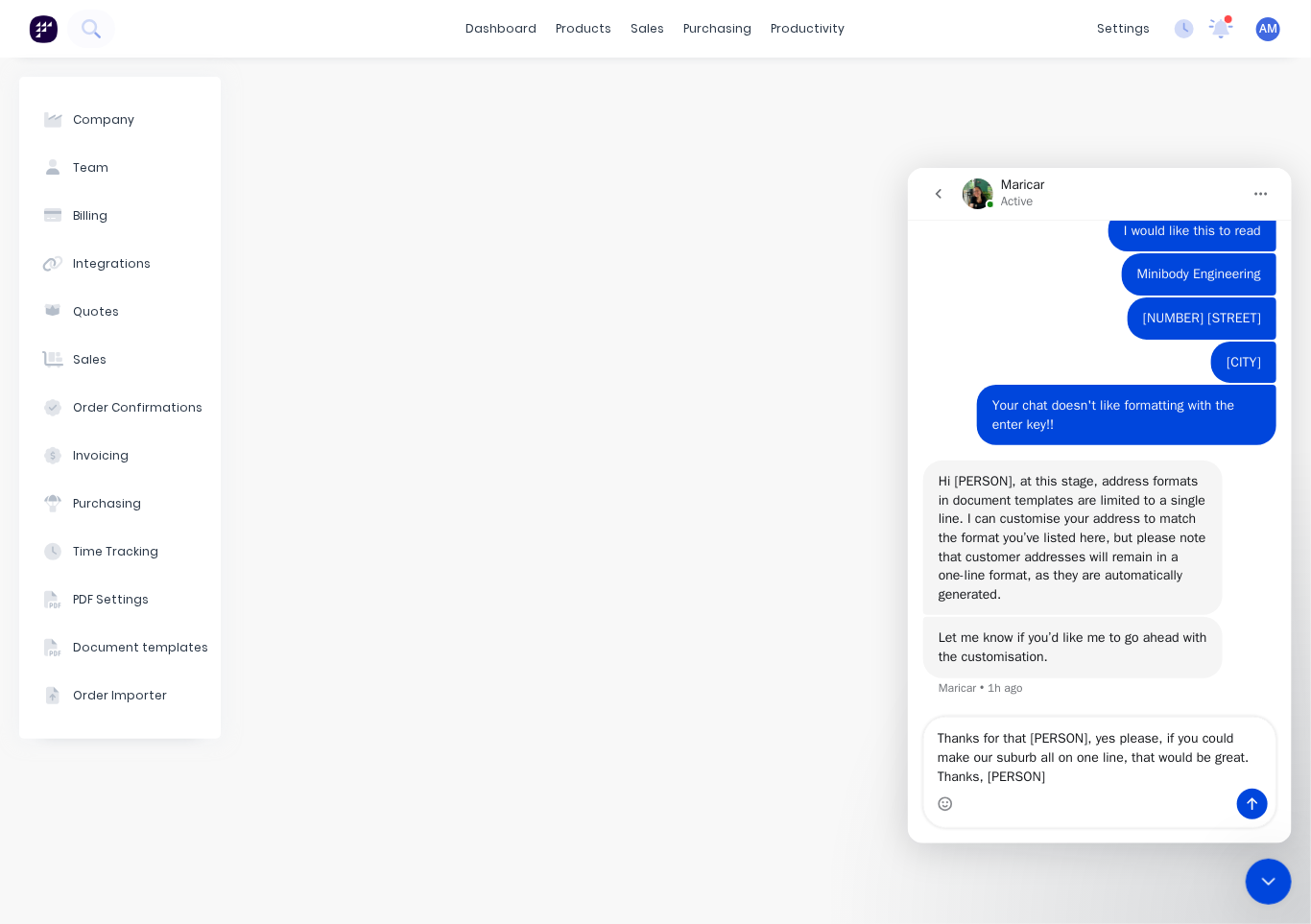 type on "Thanks for that Miricar, yes please, if you could make our suburb all on one line, that would be great.  Thanks, Ashleigh" 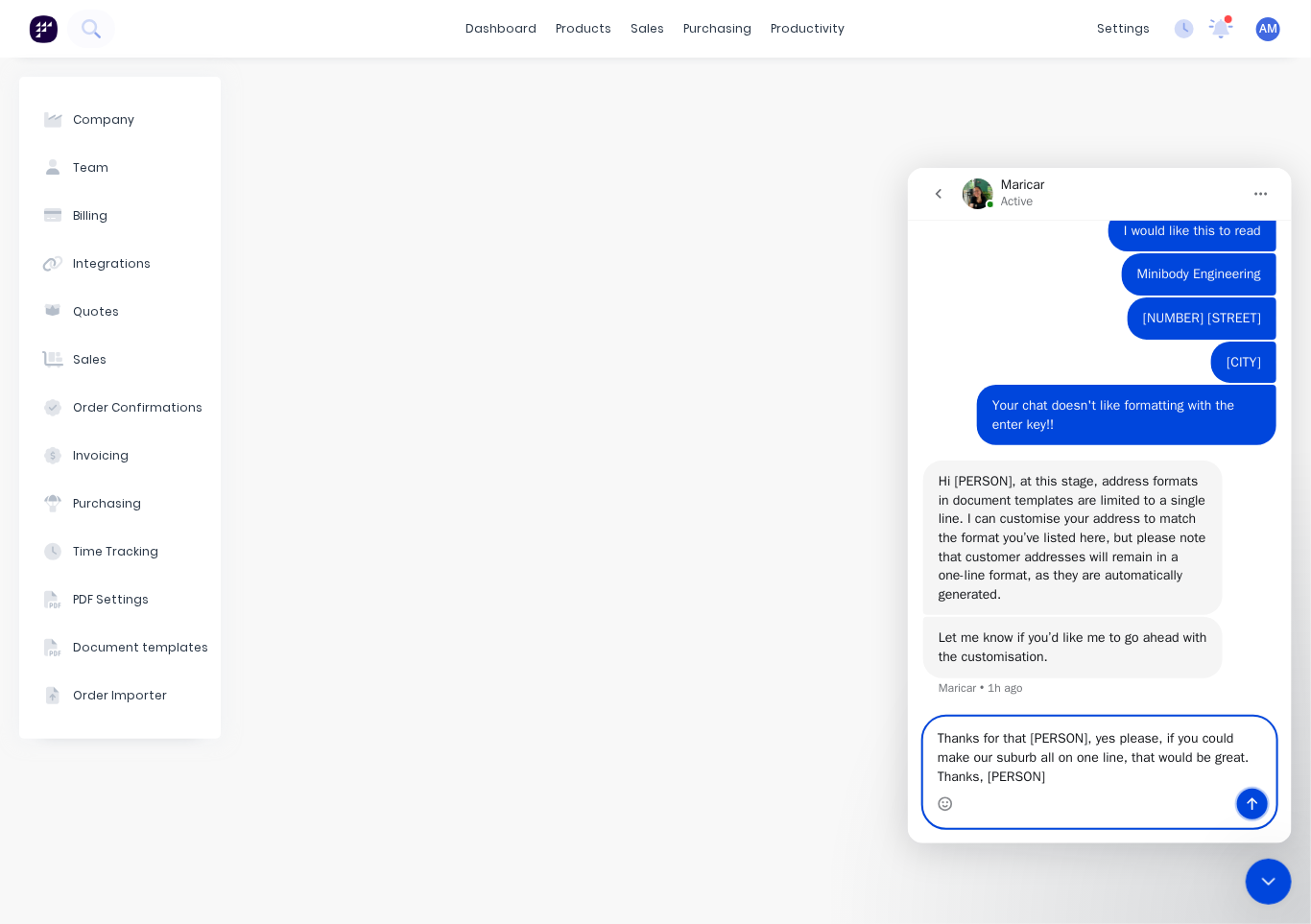 click 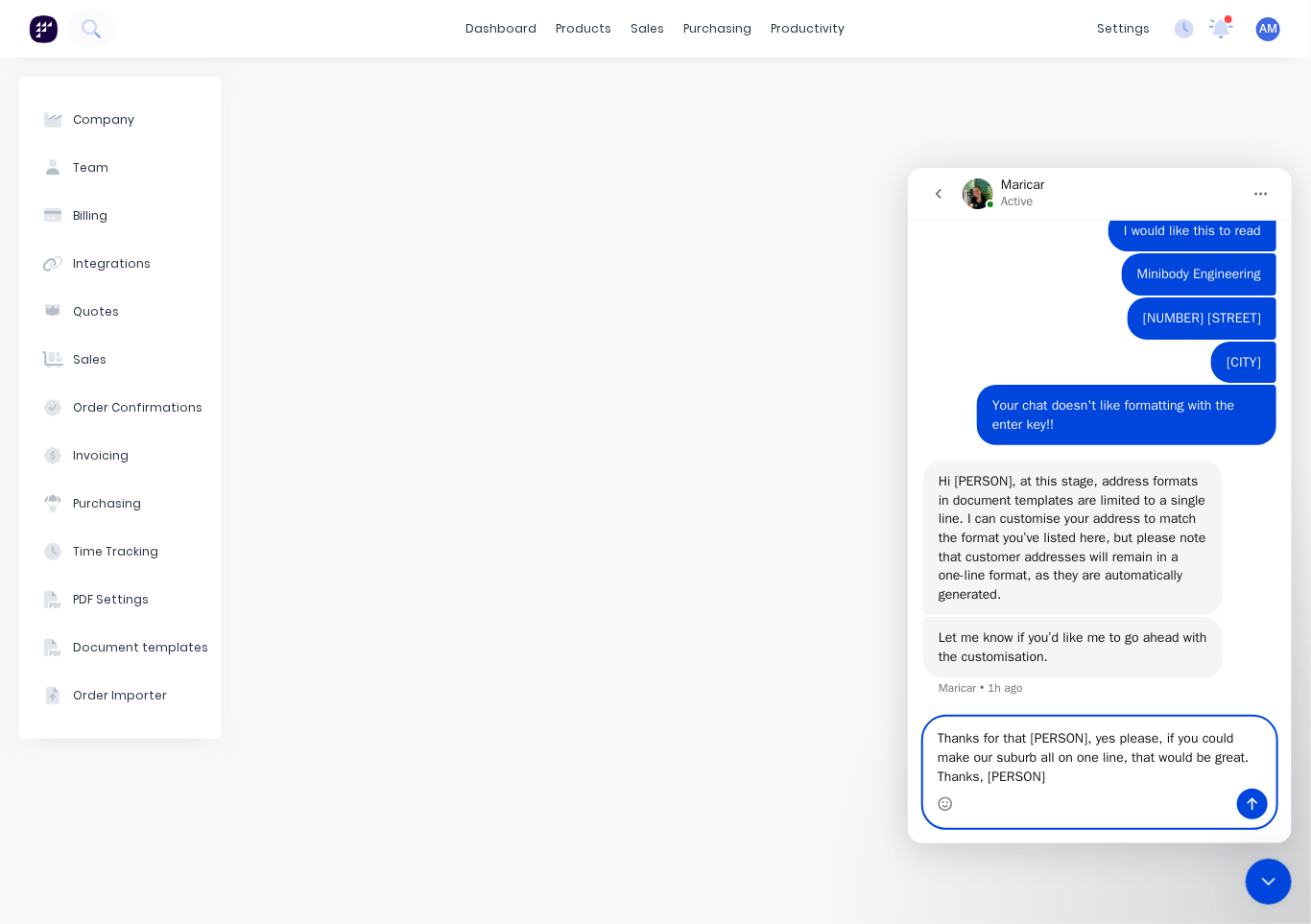 type 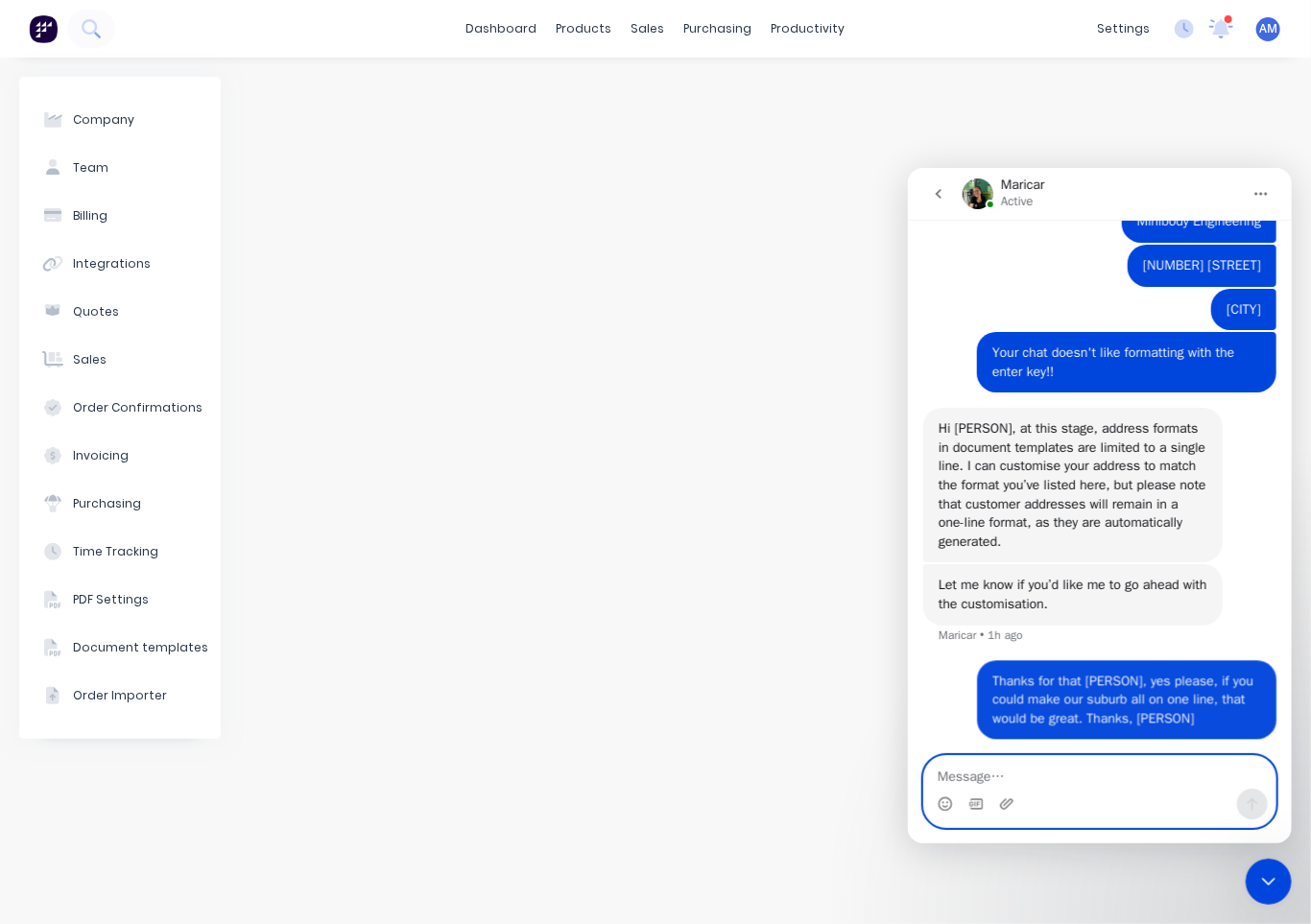 scroll, scrollTop: 651, scrollLeft: 0, axis: vertical 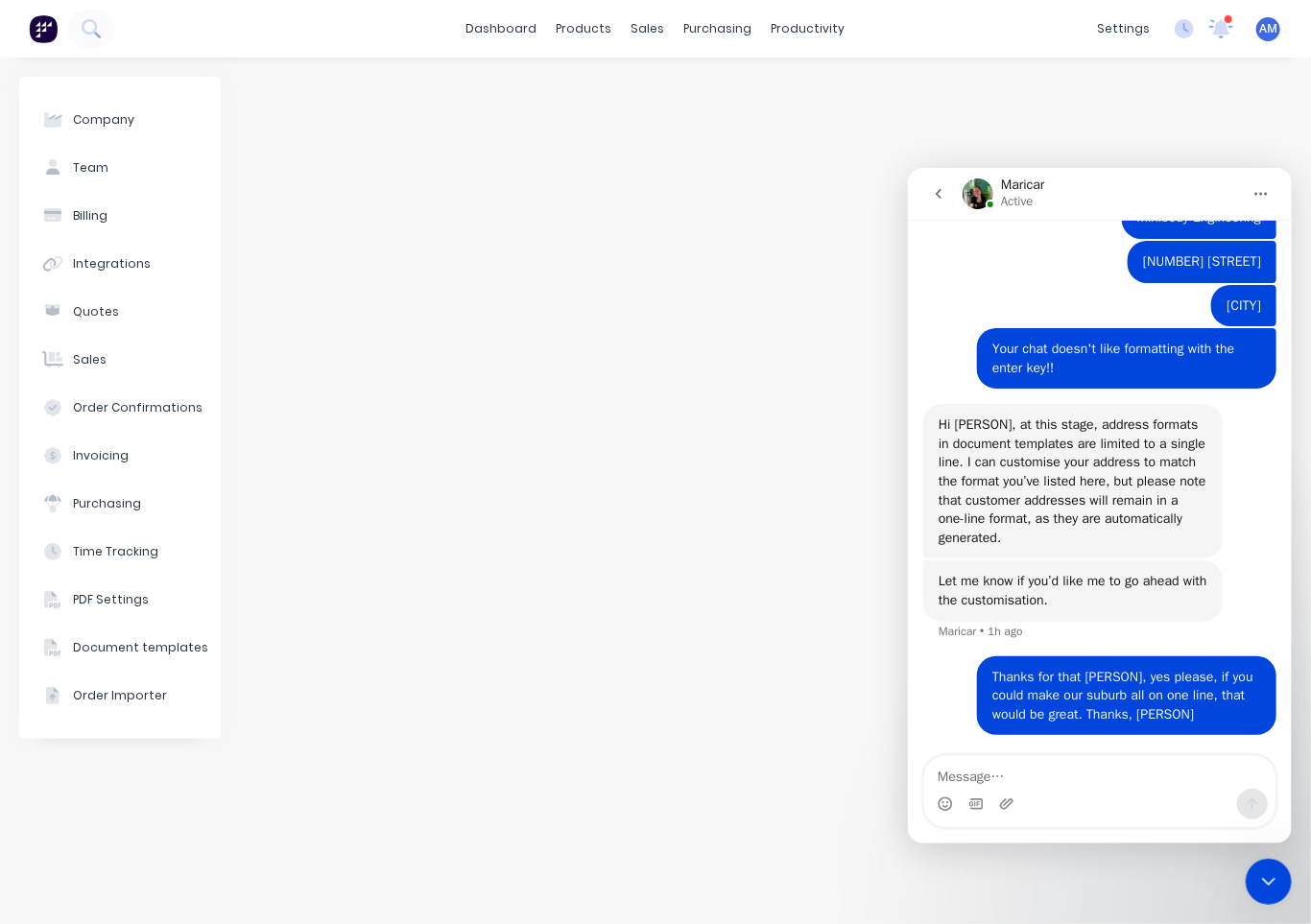 click at bounding box center (801, 490) 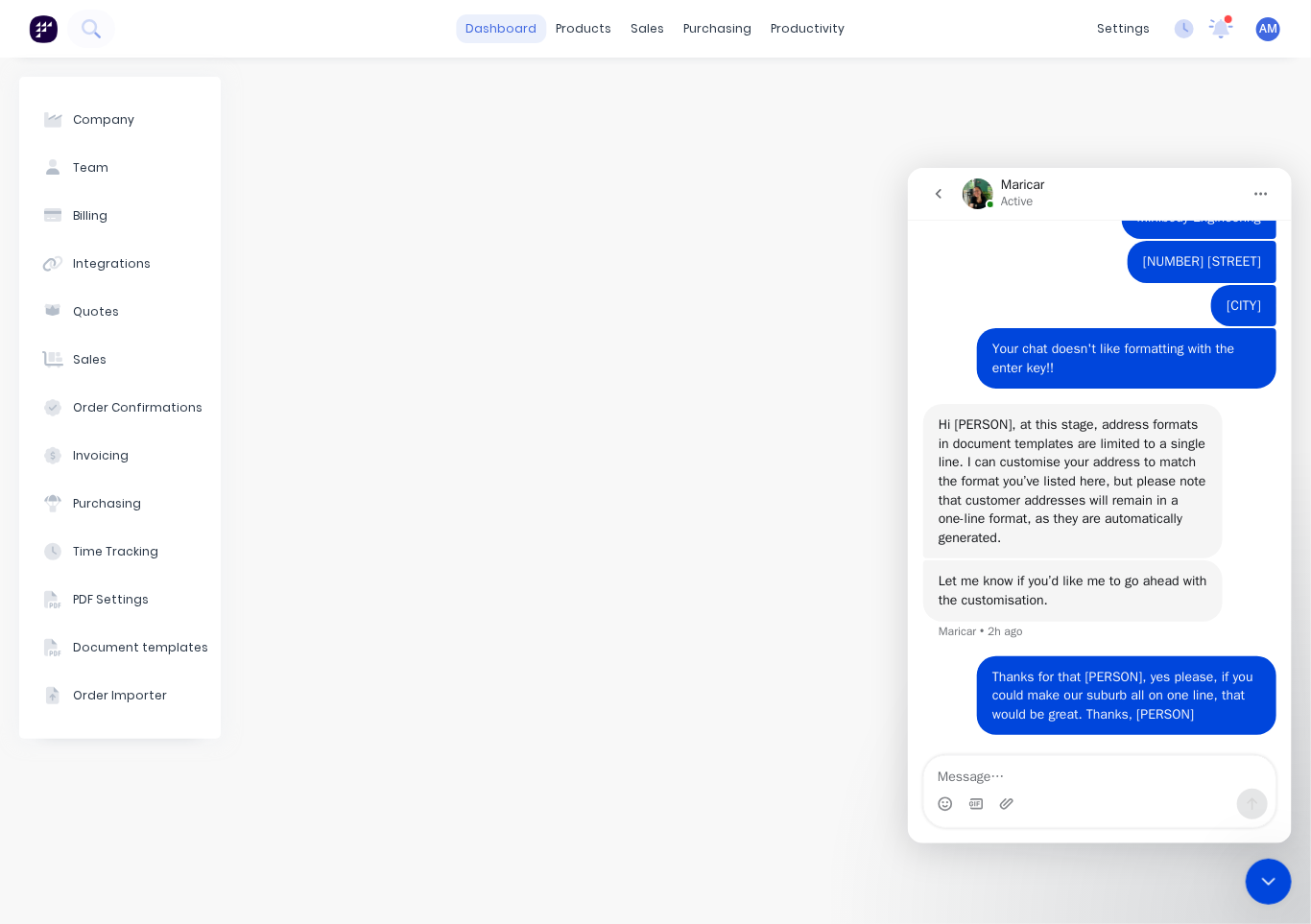 click on "dashboard" at bounding box center [502, 29] 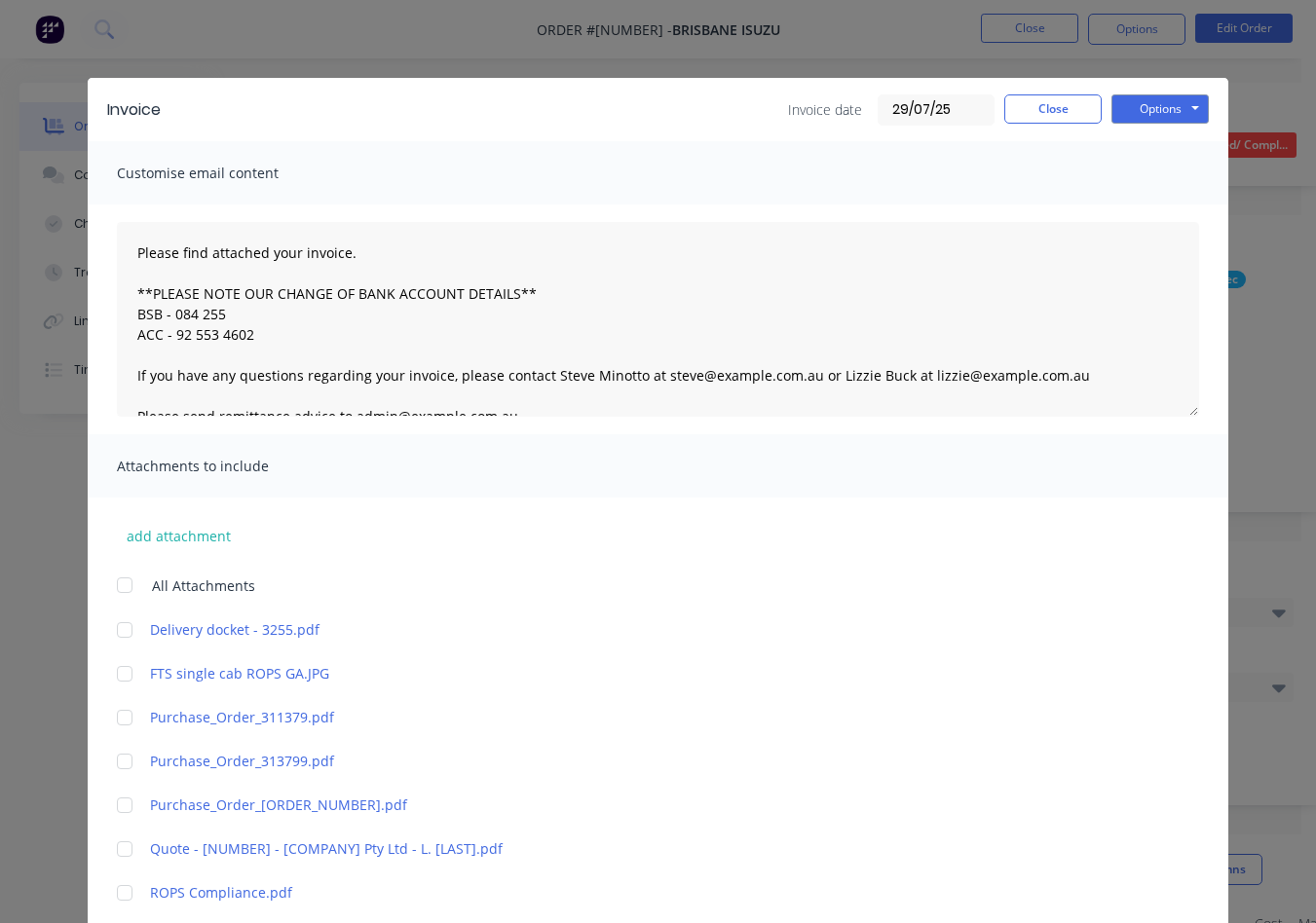 scroll, scrollTop: 0, scrollLeft: 0, axis: both 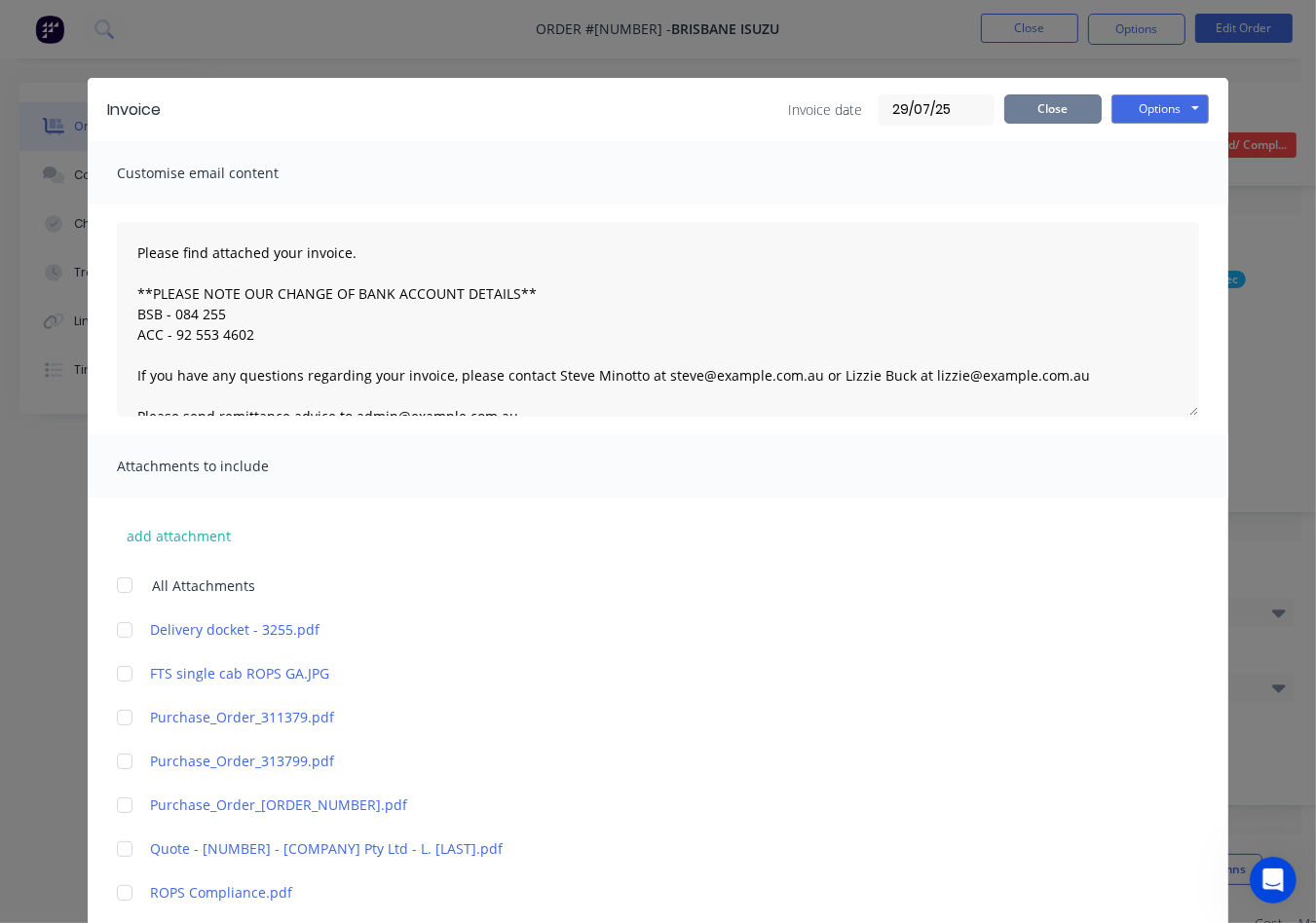 drag, startPoint x: 1064, startPoint y: 115, endPoint x: 982, endPoint y: 126, distance: 82.73452 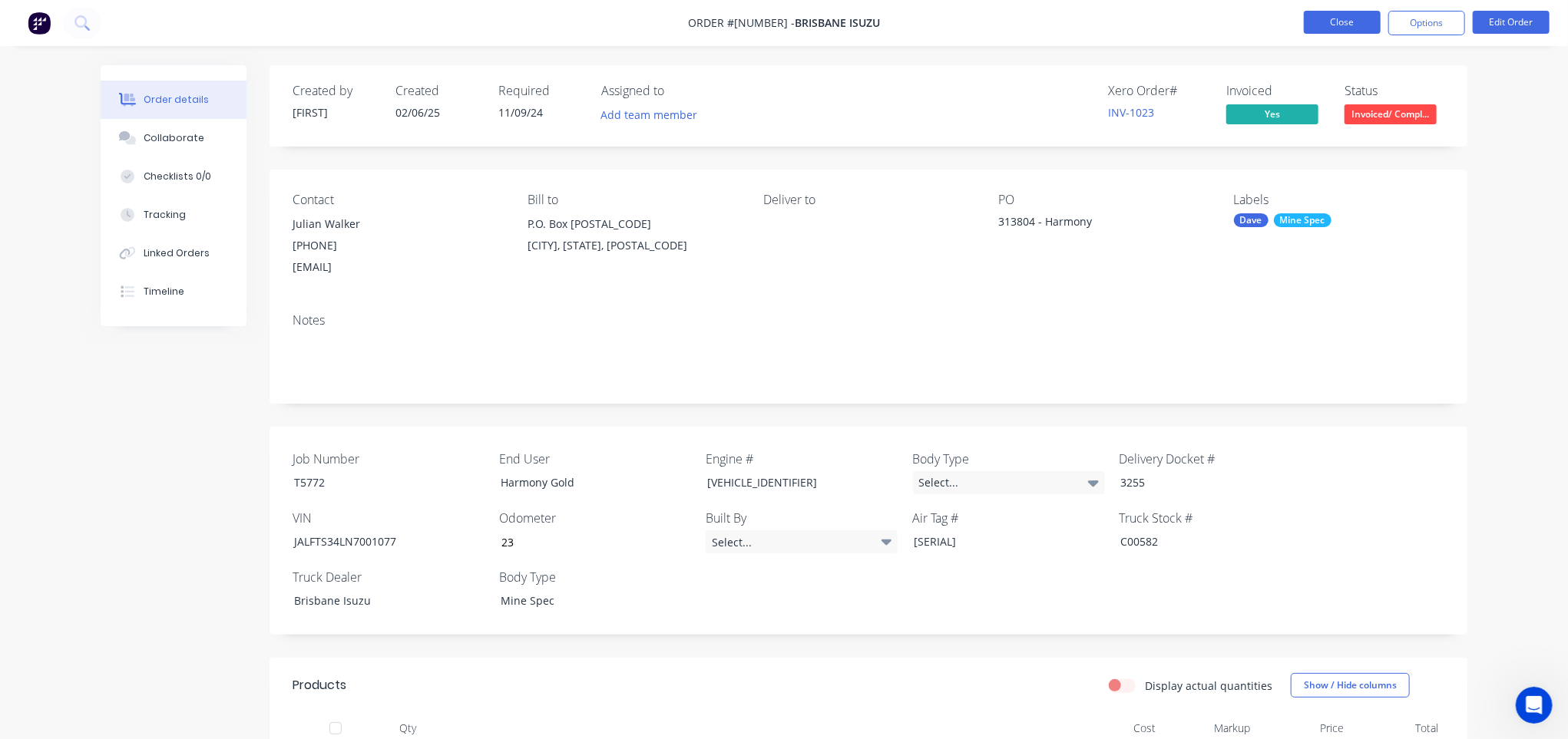 click on "Close" at bounding box center (1342, 22) 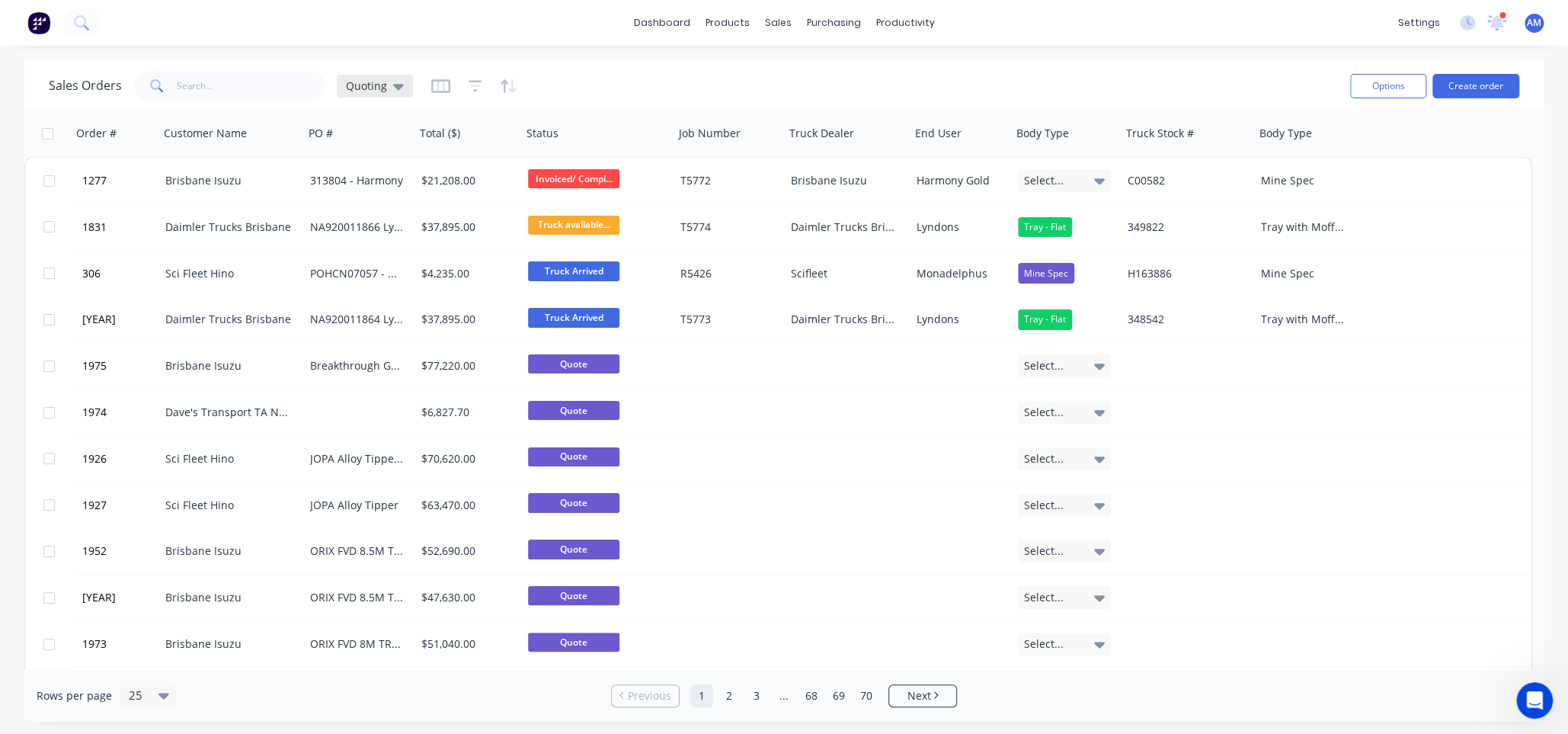 click 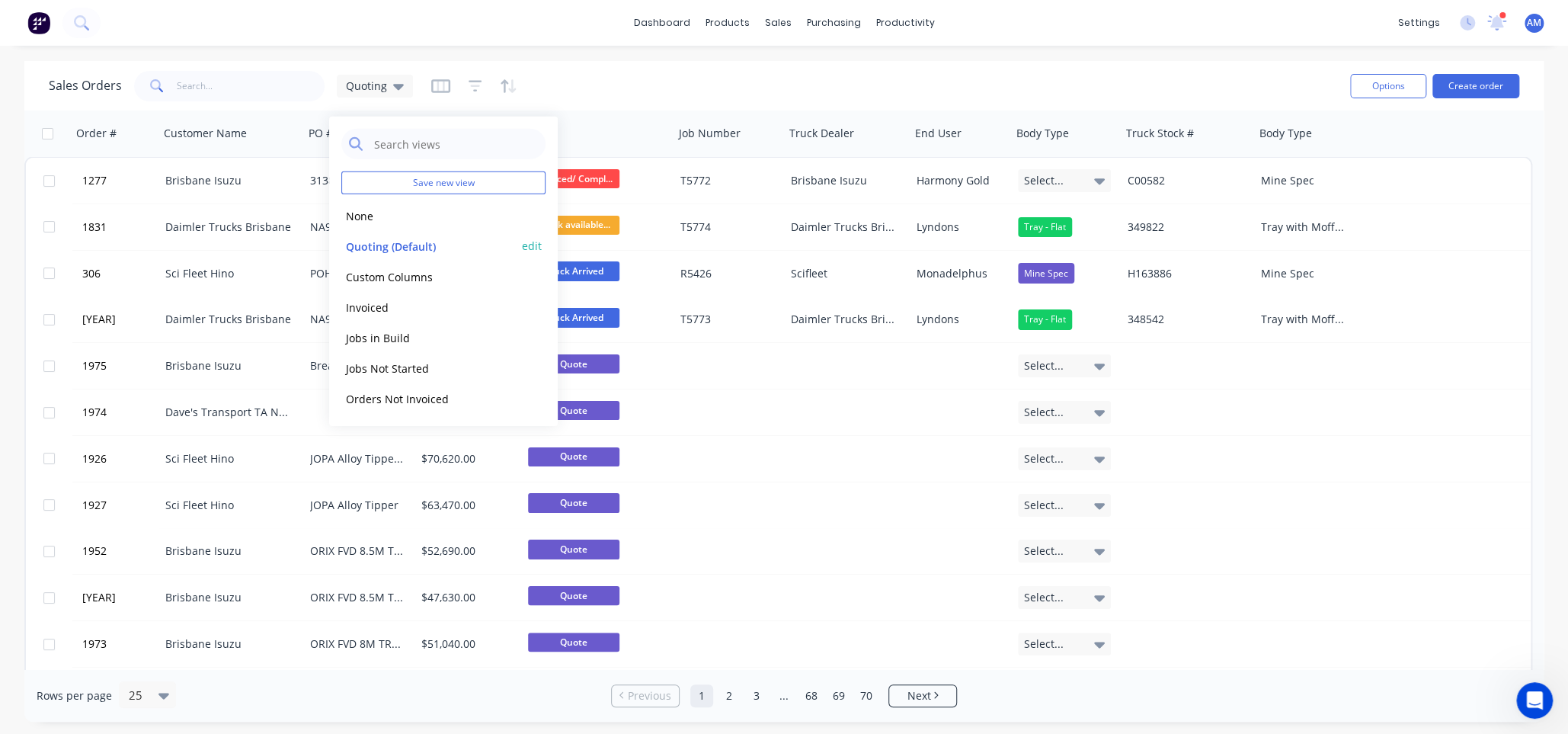 click on "Quoting   (Default)" at bounding box center (428, 245) 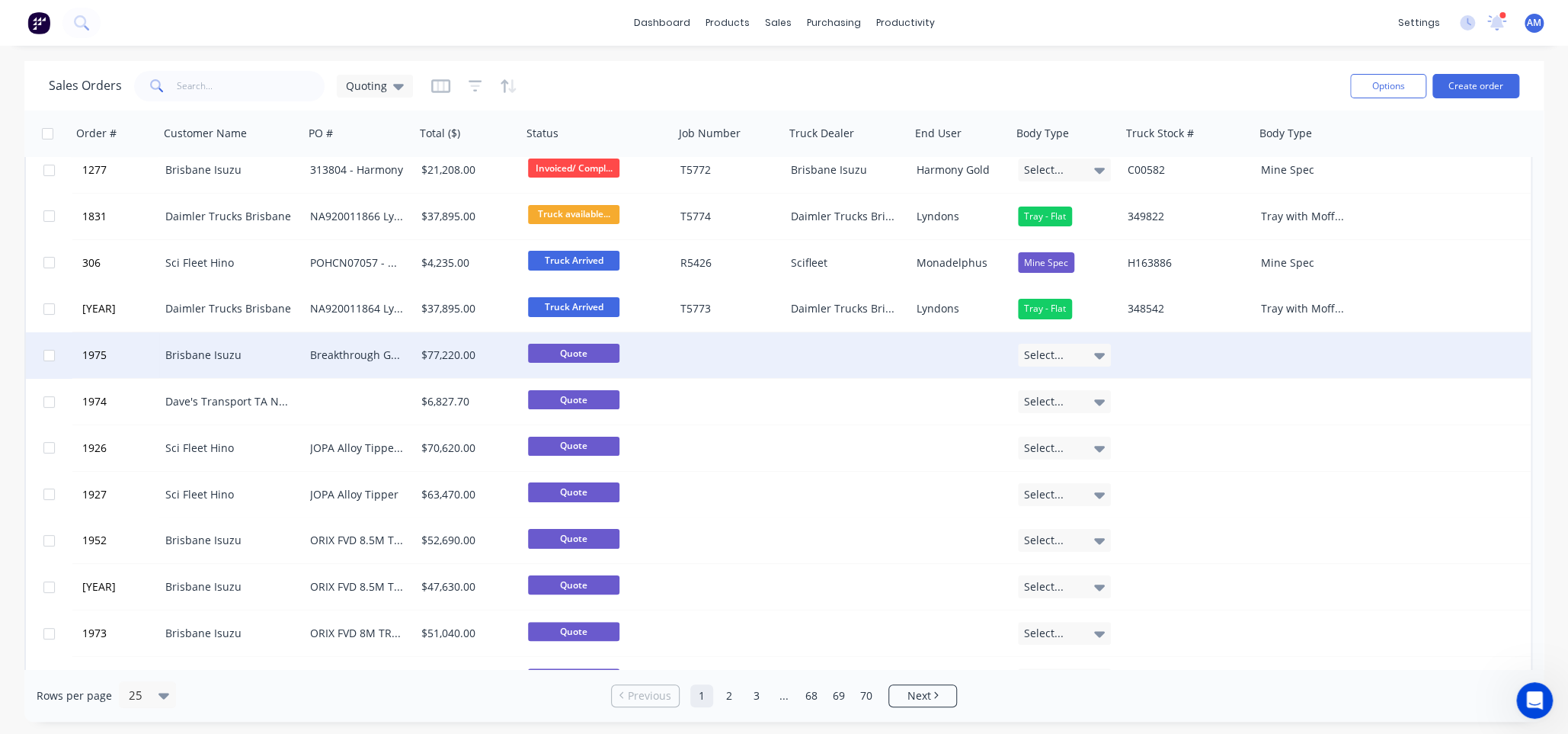 scroll, scrollTop: 0, scrollLeft: 0, axis: both 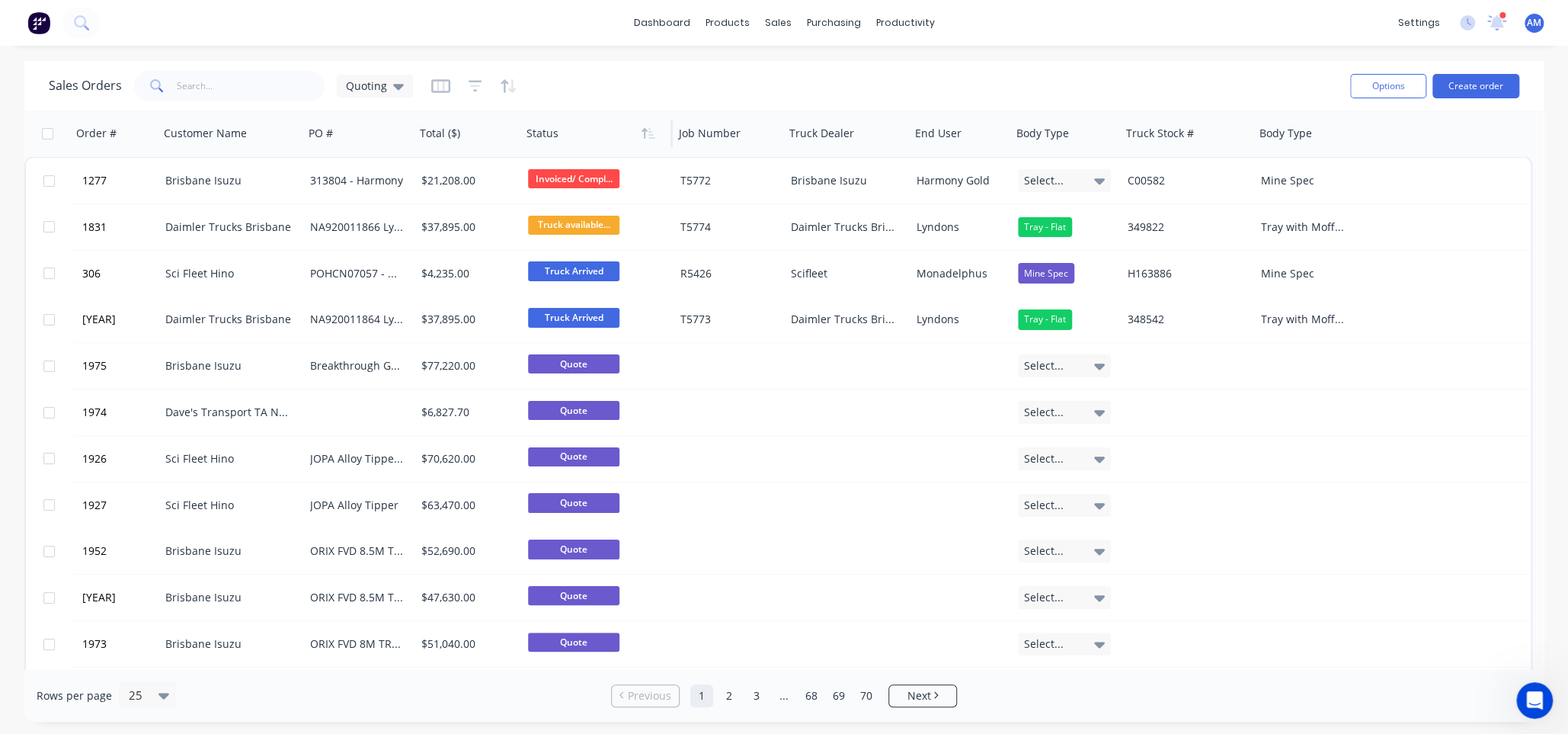 click at bounding box center [593, 133] 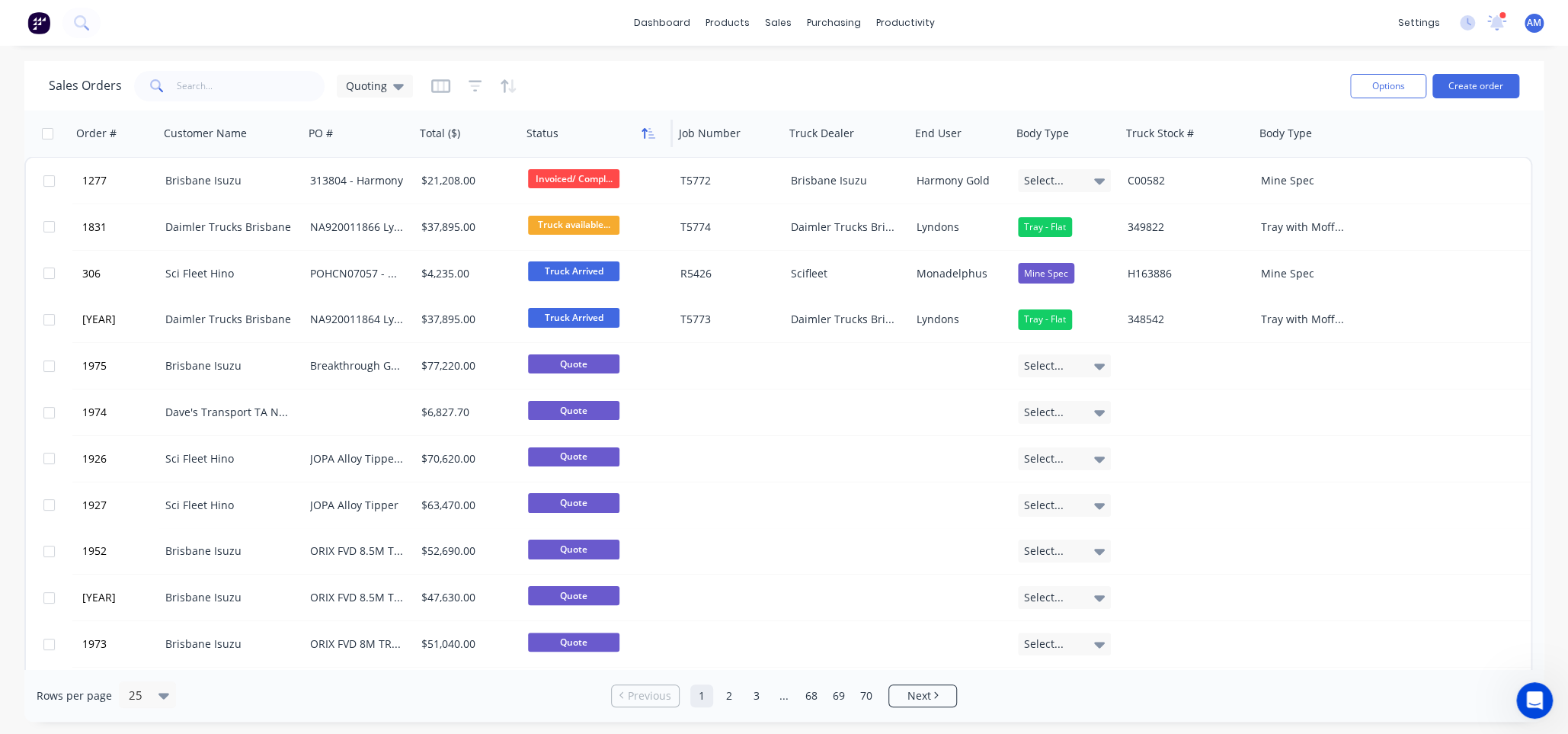 click 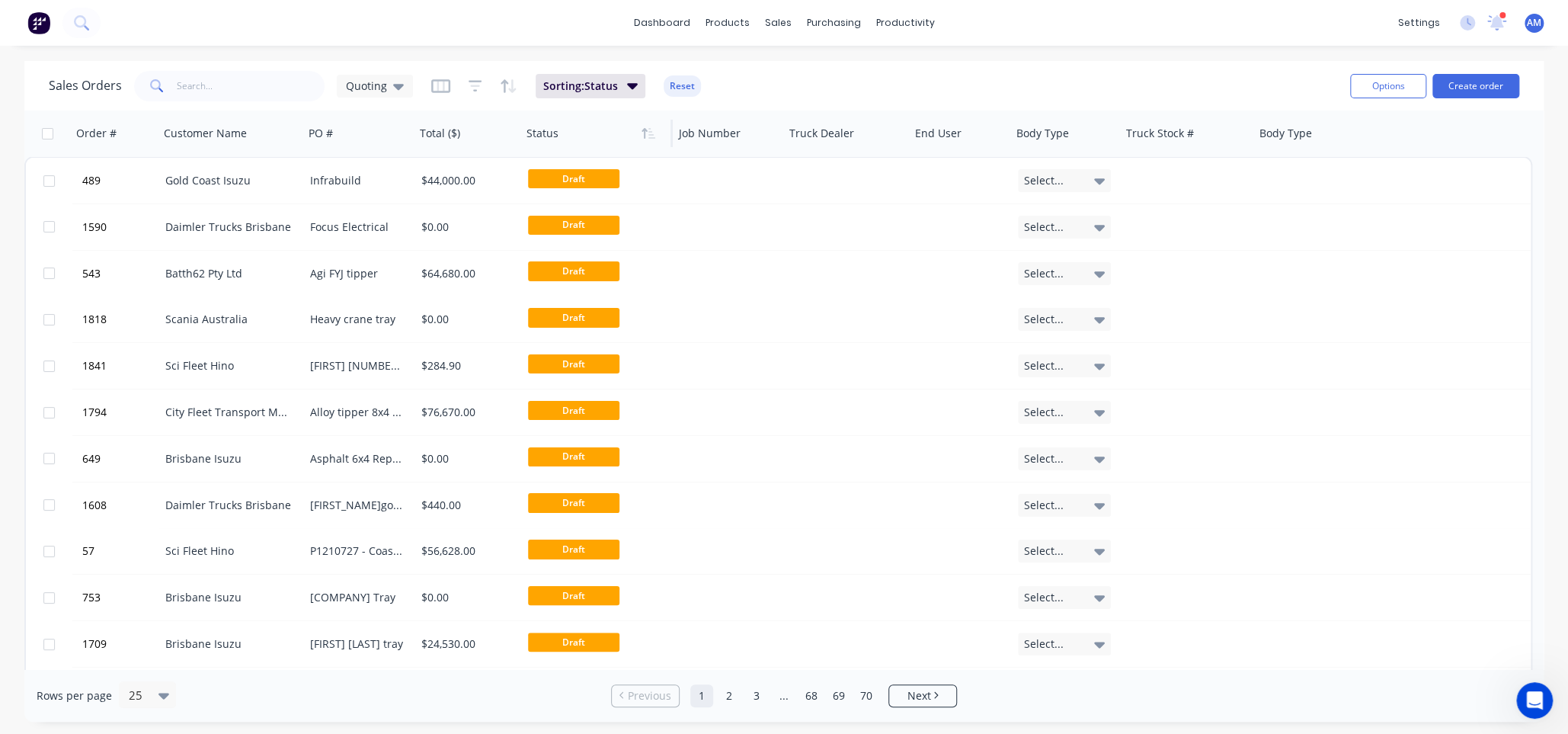 click 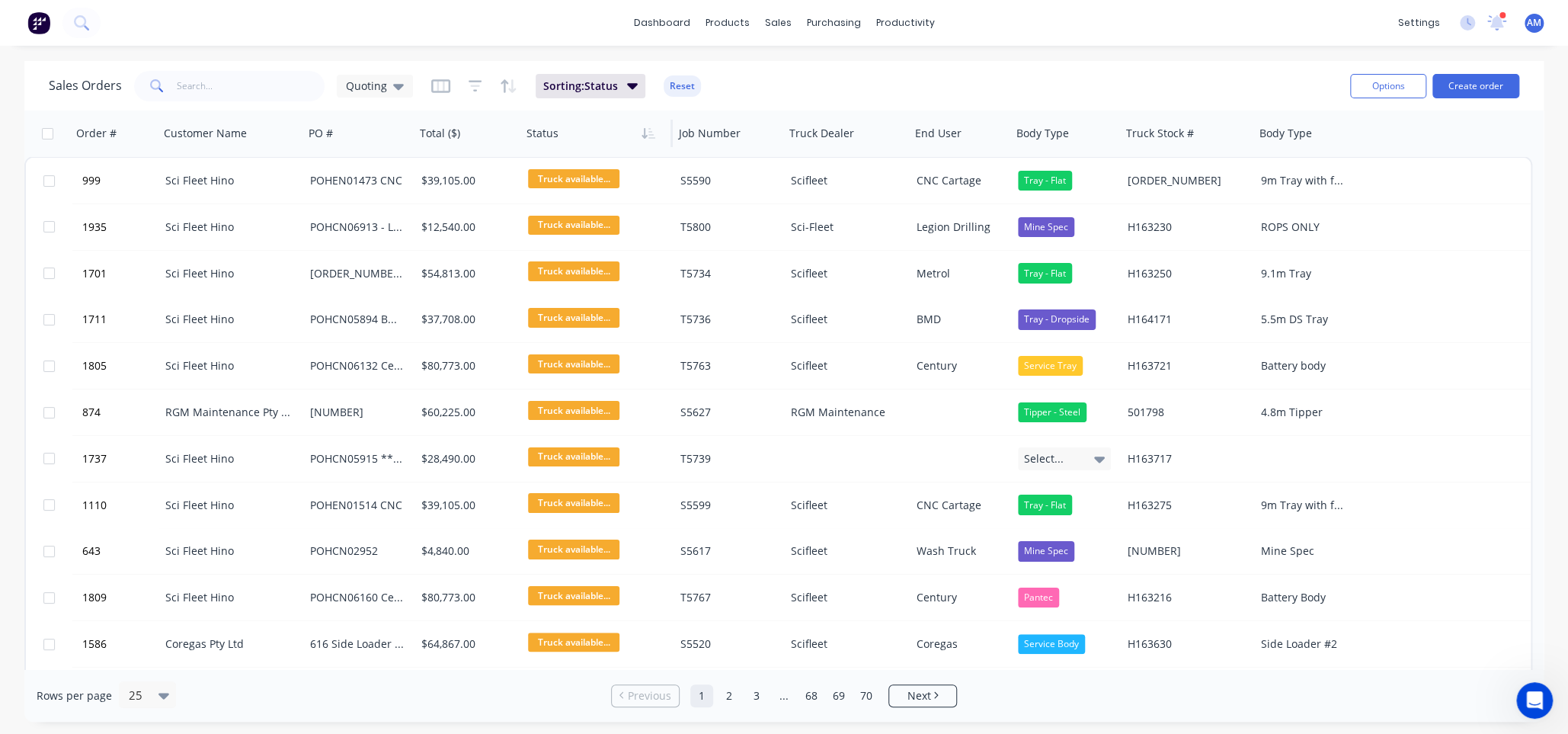 click 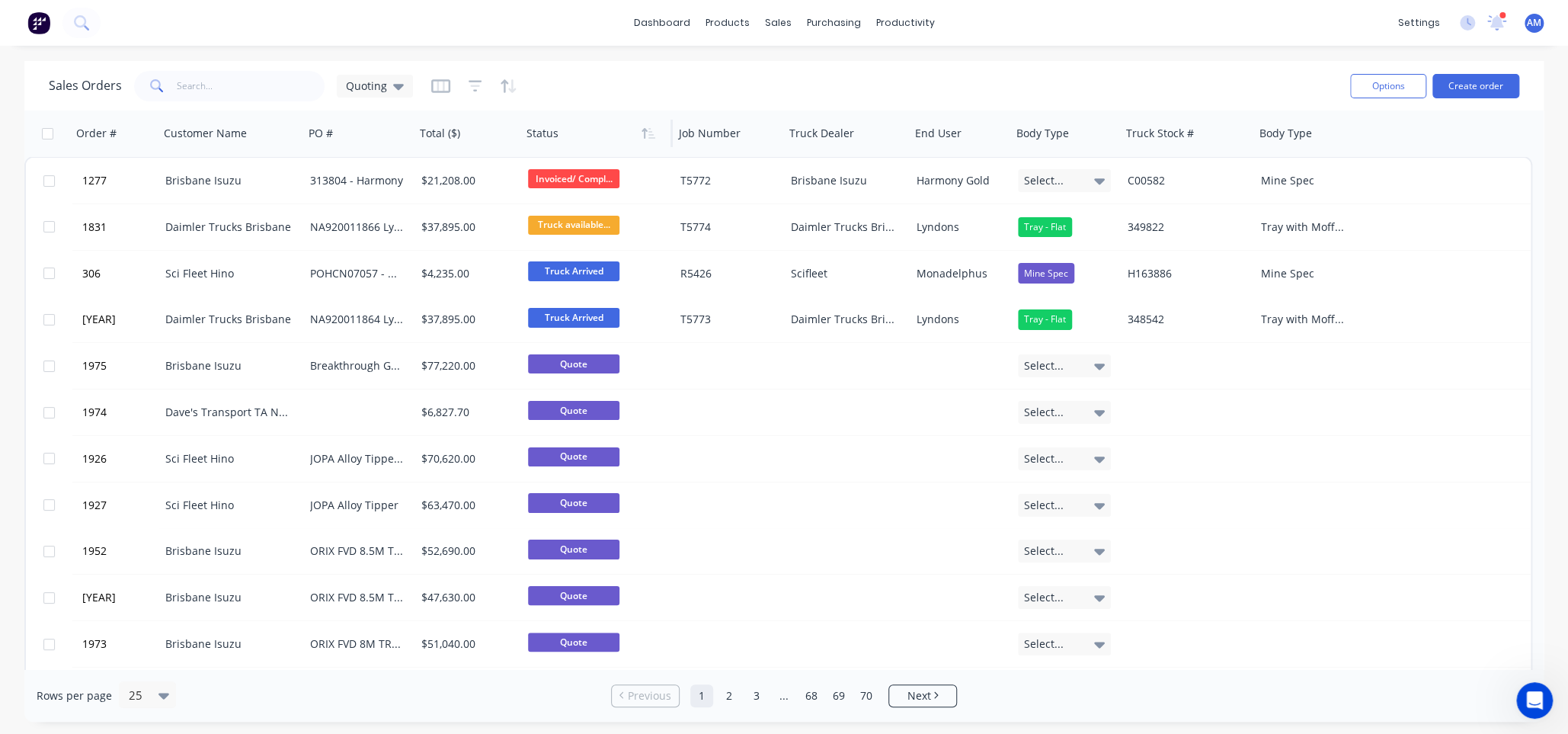 click 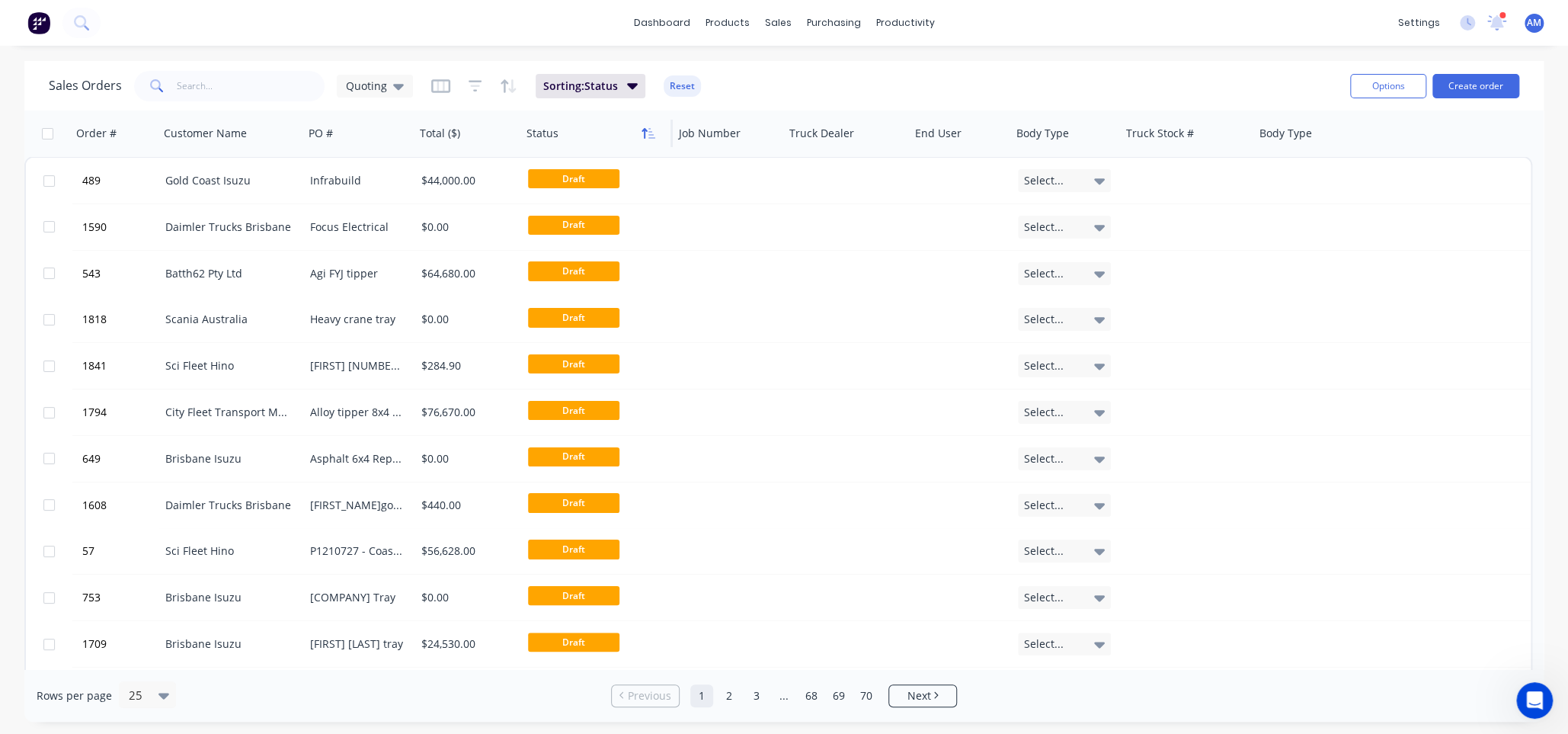 click 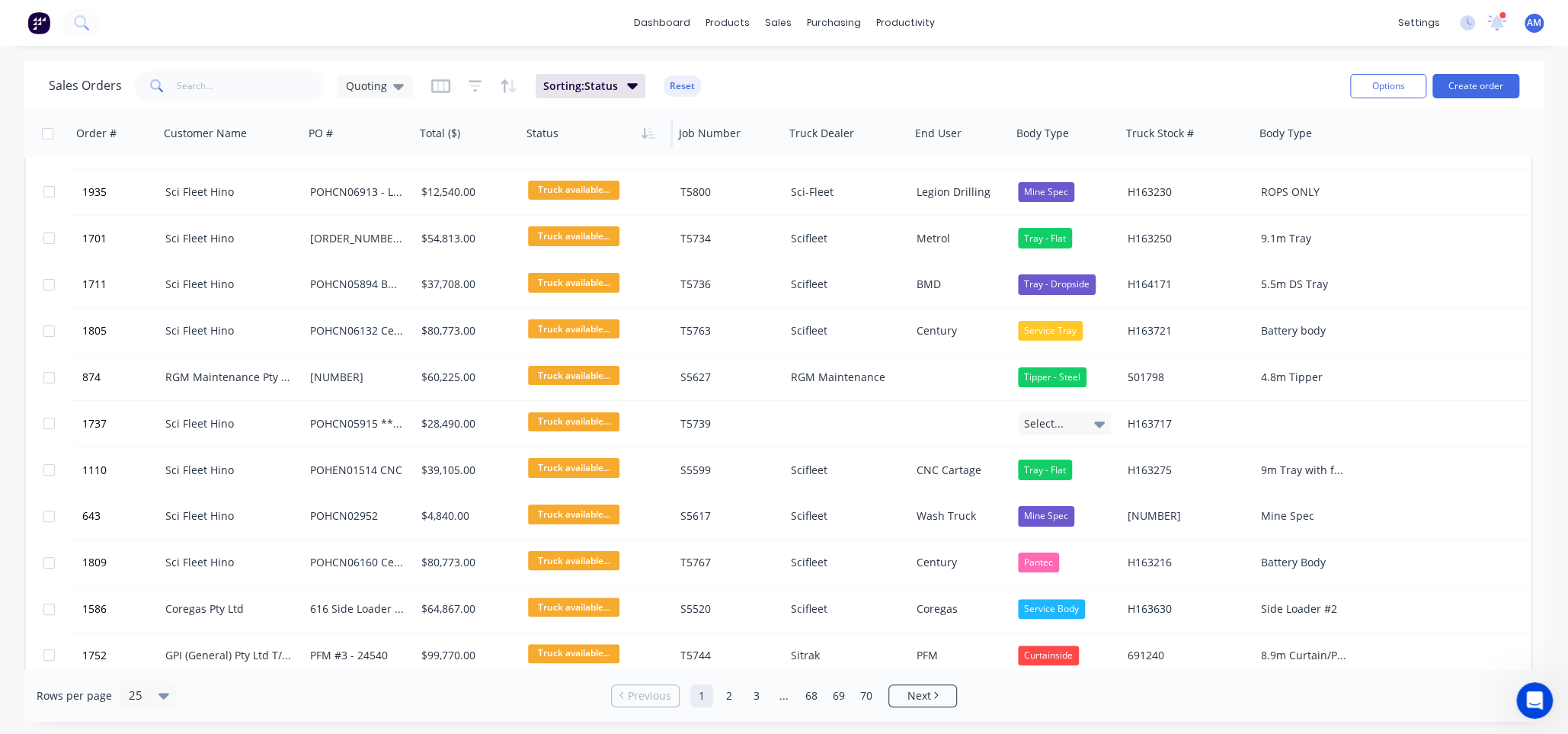scroll, scrollTop: 0, scrollLeft: 0, axis: both 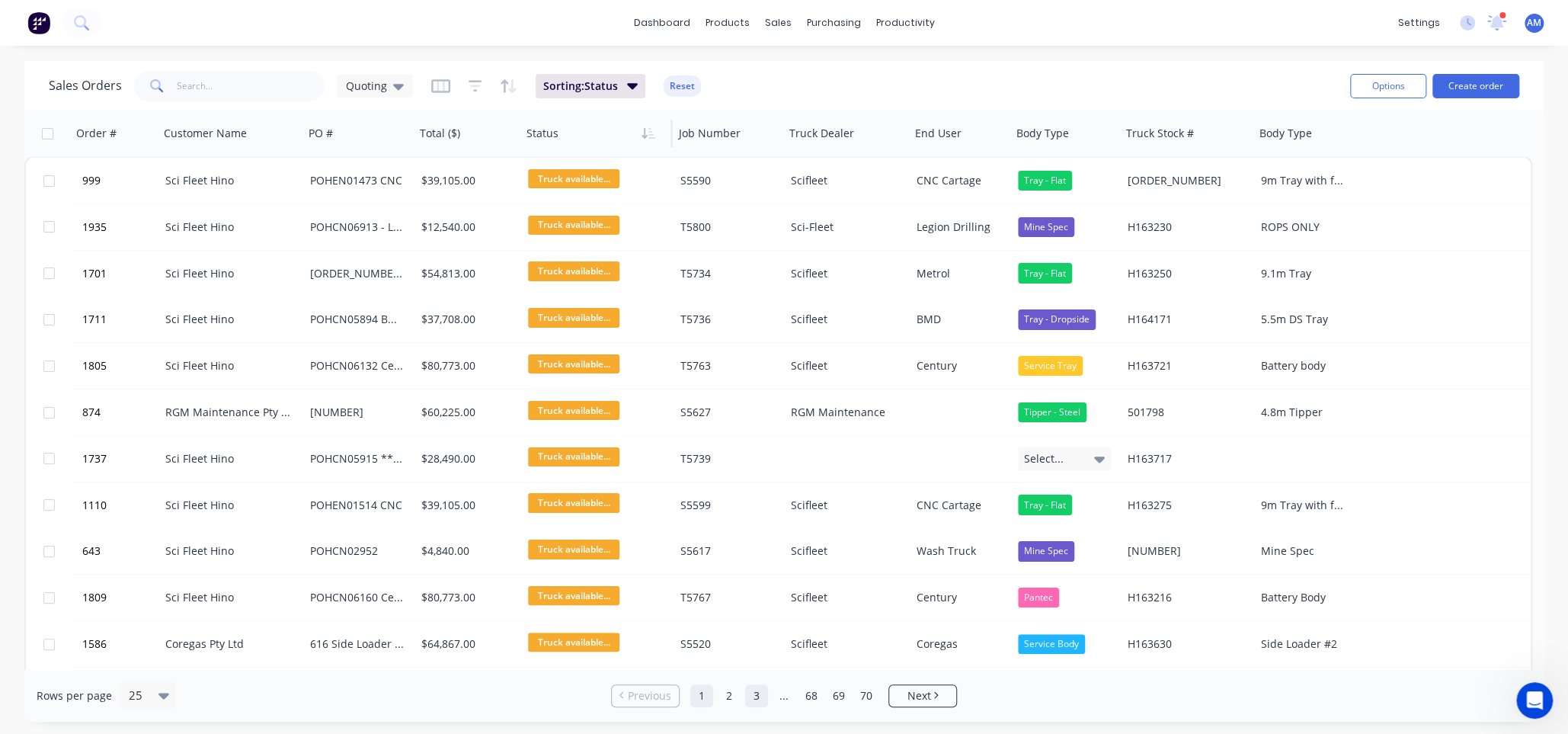 click on "2" at bounding box center [729, 696] 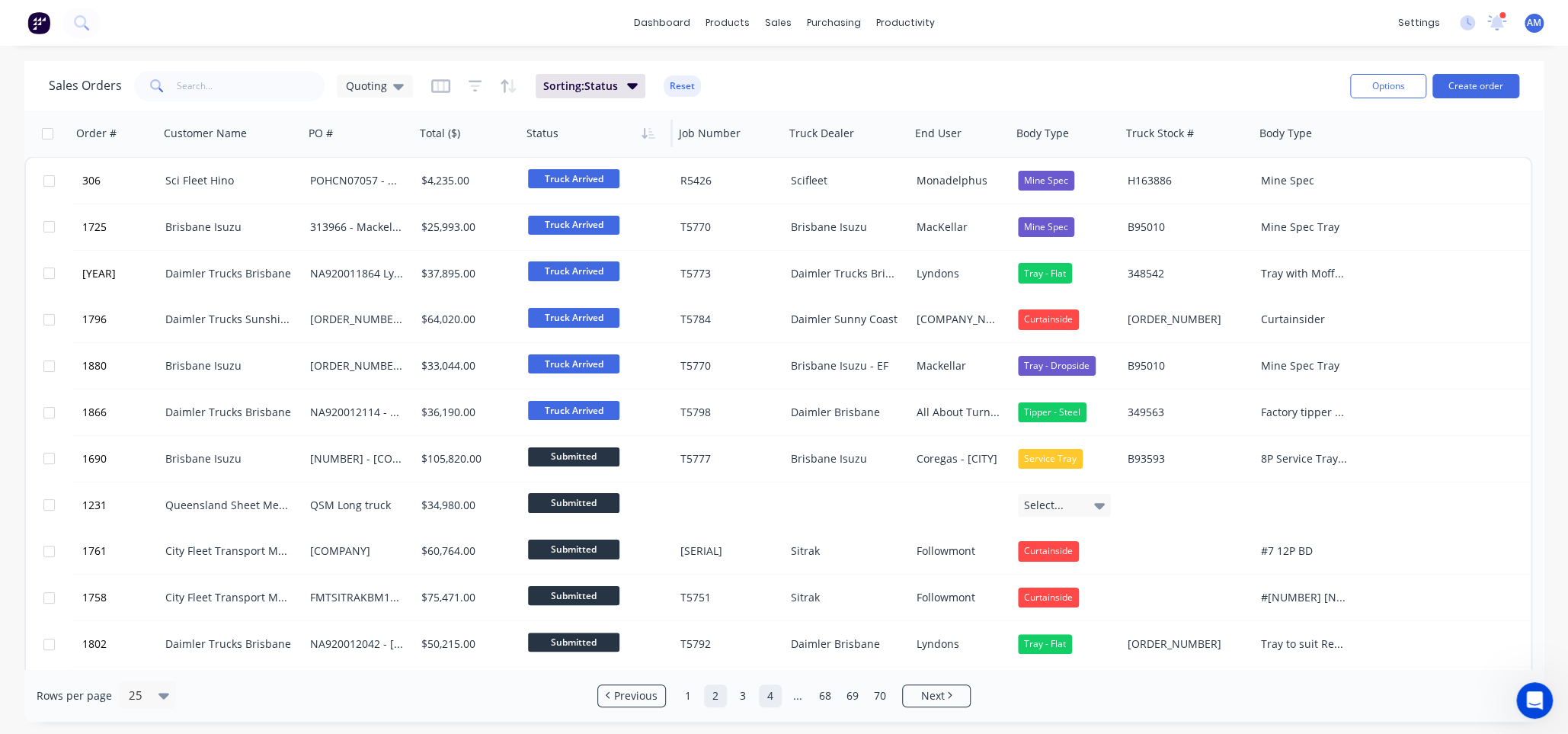 click on "4" at bounding box center [770, 696] 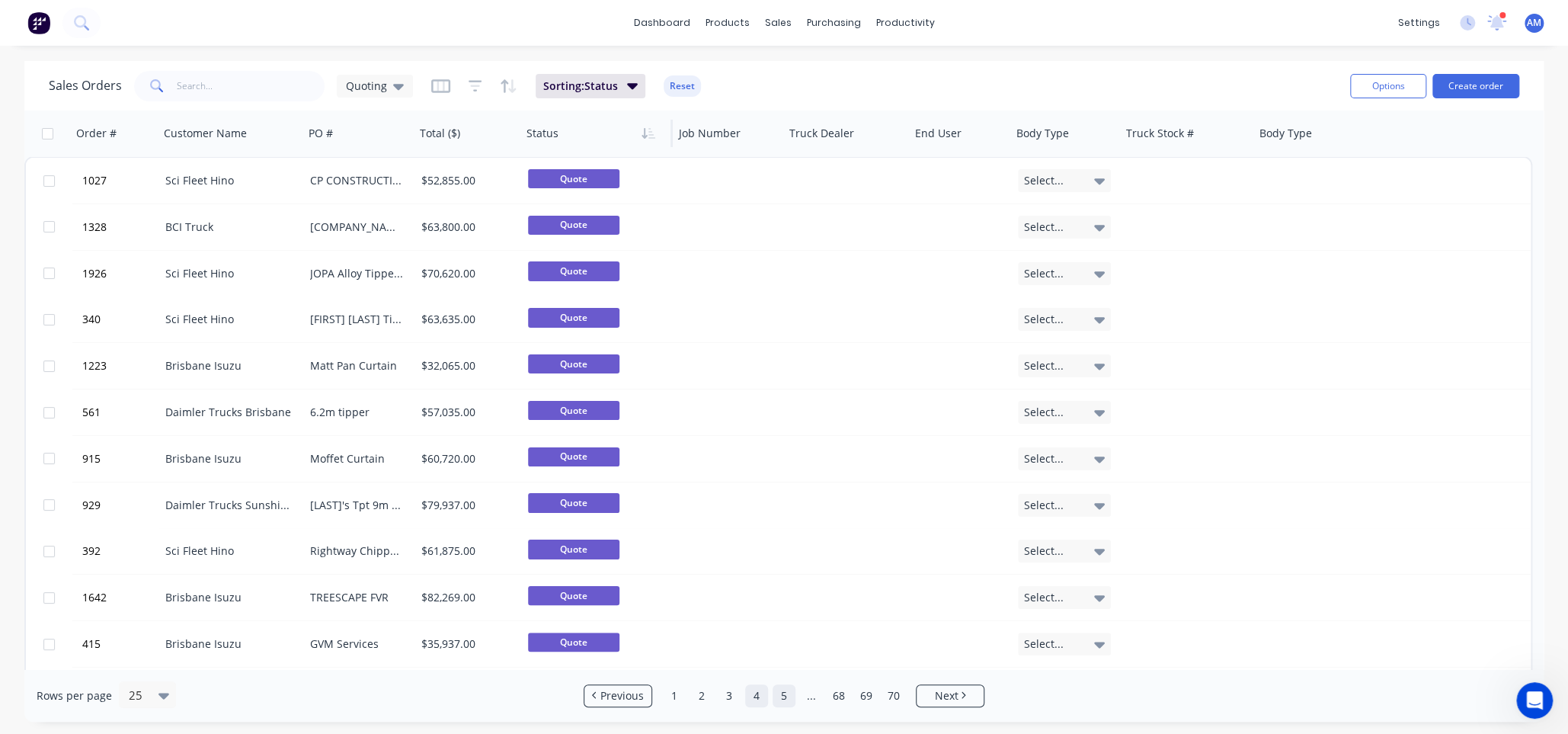 click on "5" at bounding box center (784, 696) 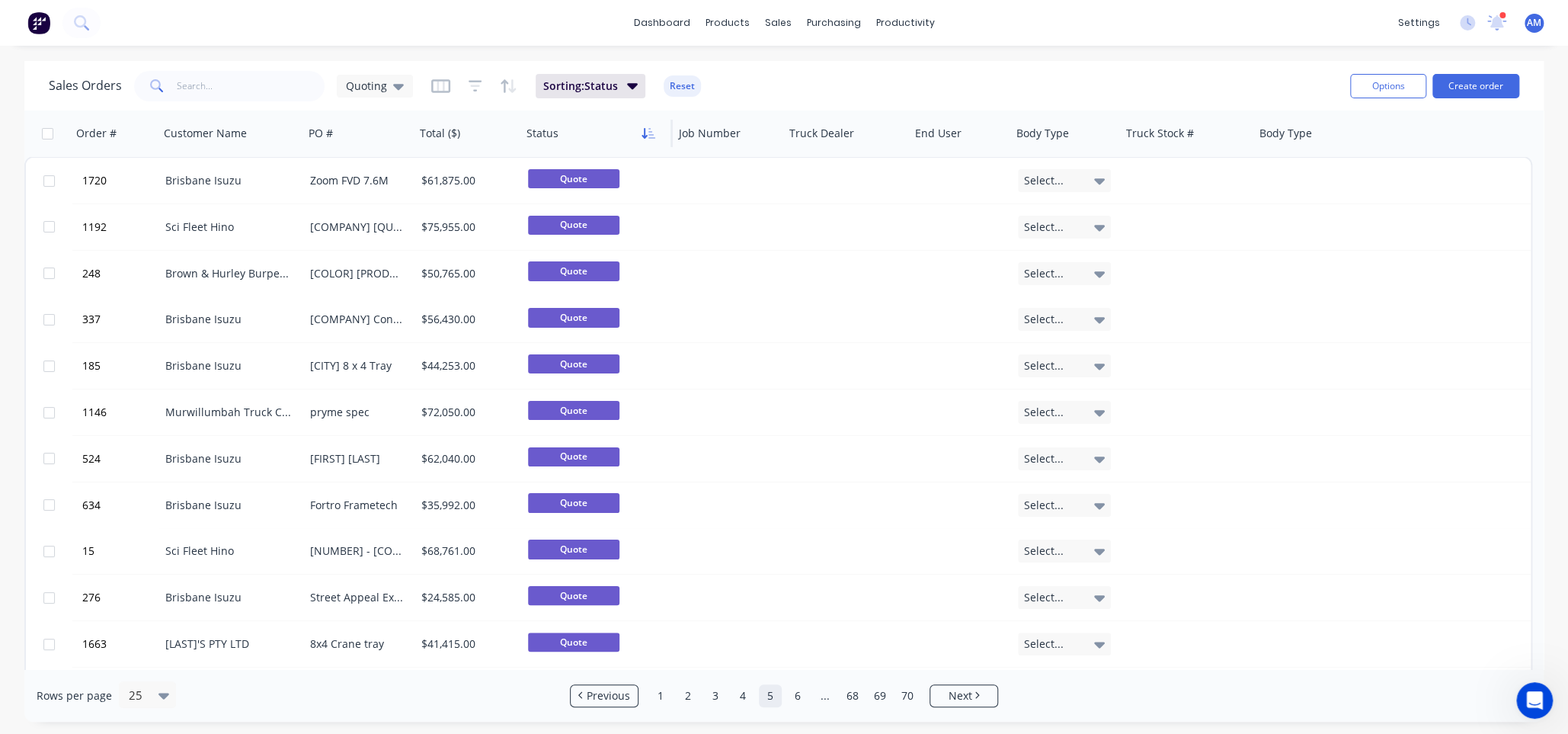 click 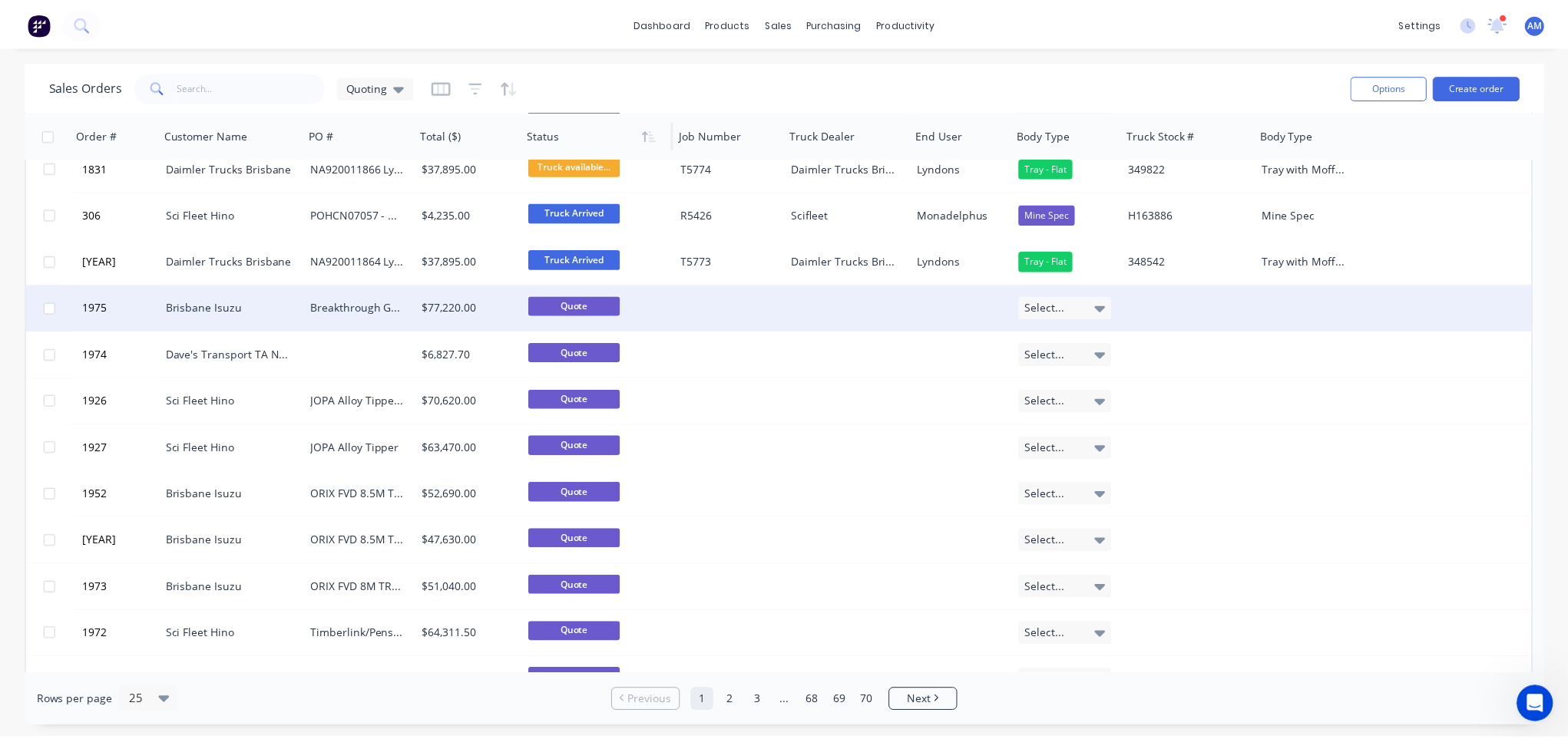 scroll, scrollTop: 0, scrollLeft: 0, axis: both 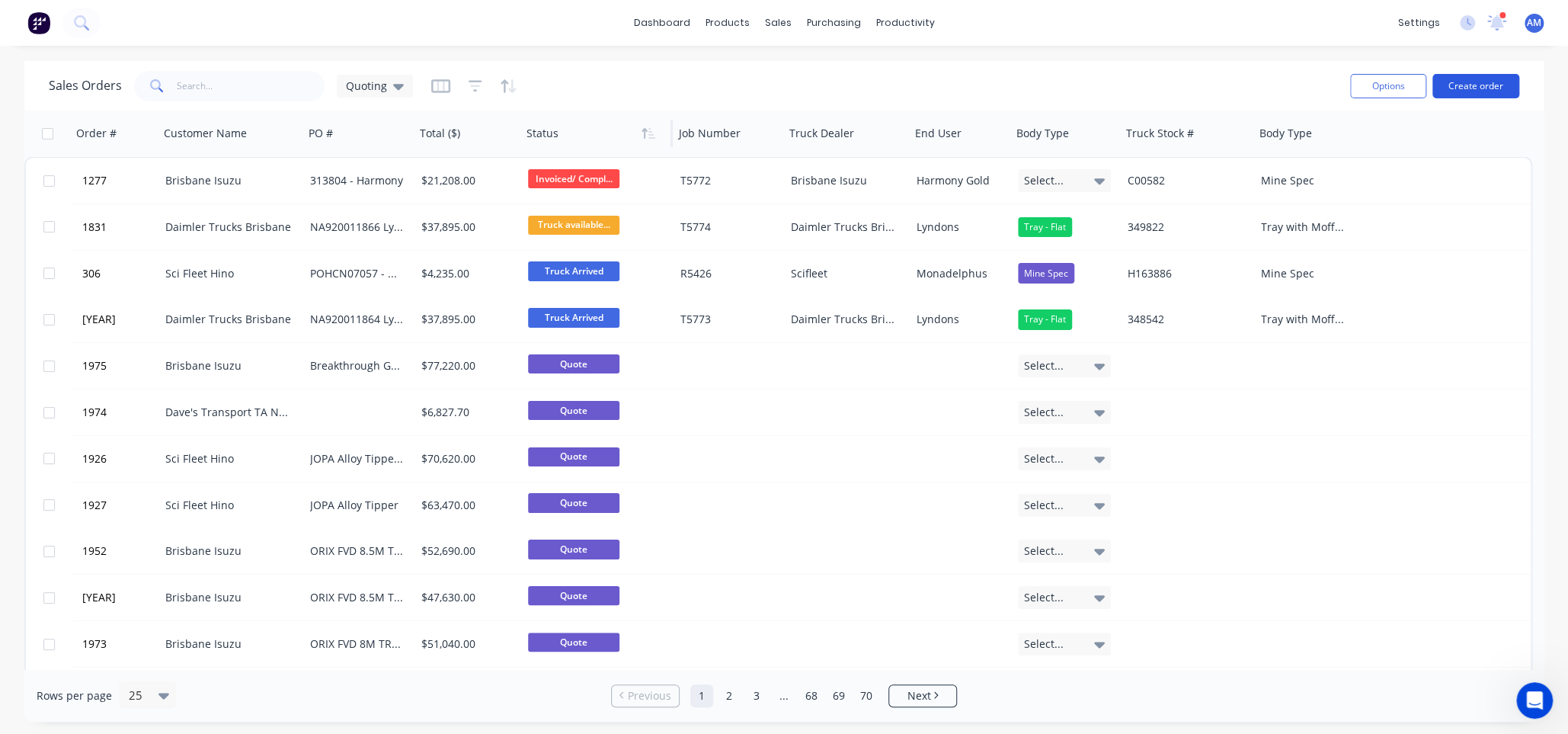 click on "Create order" at bounding box center [1476, 86] 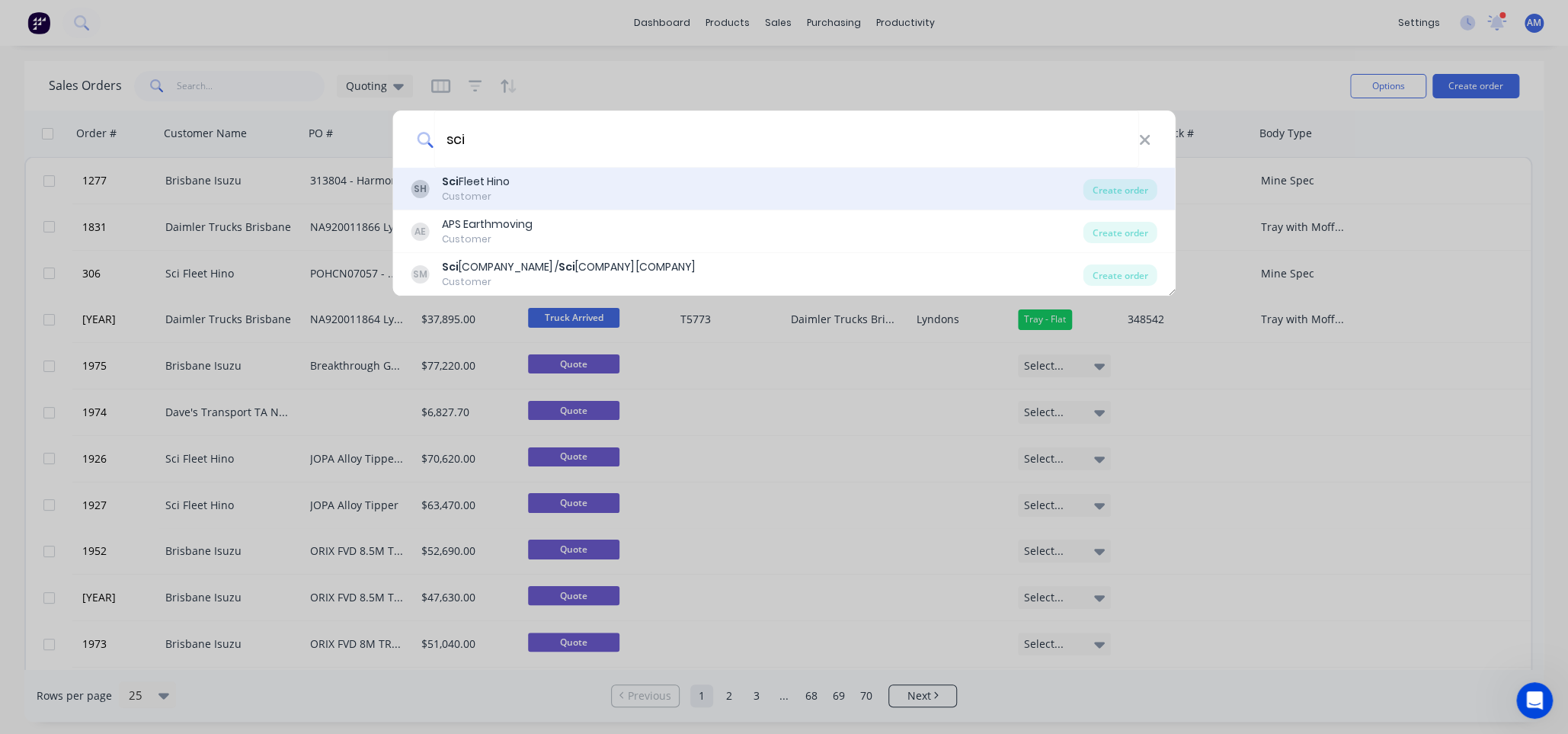 type on "sci" 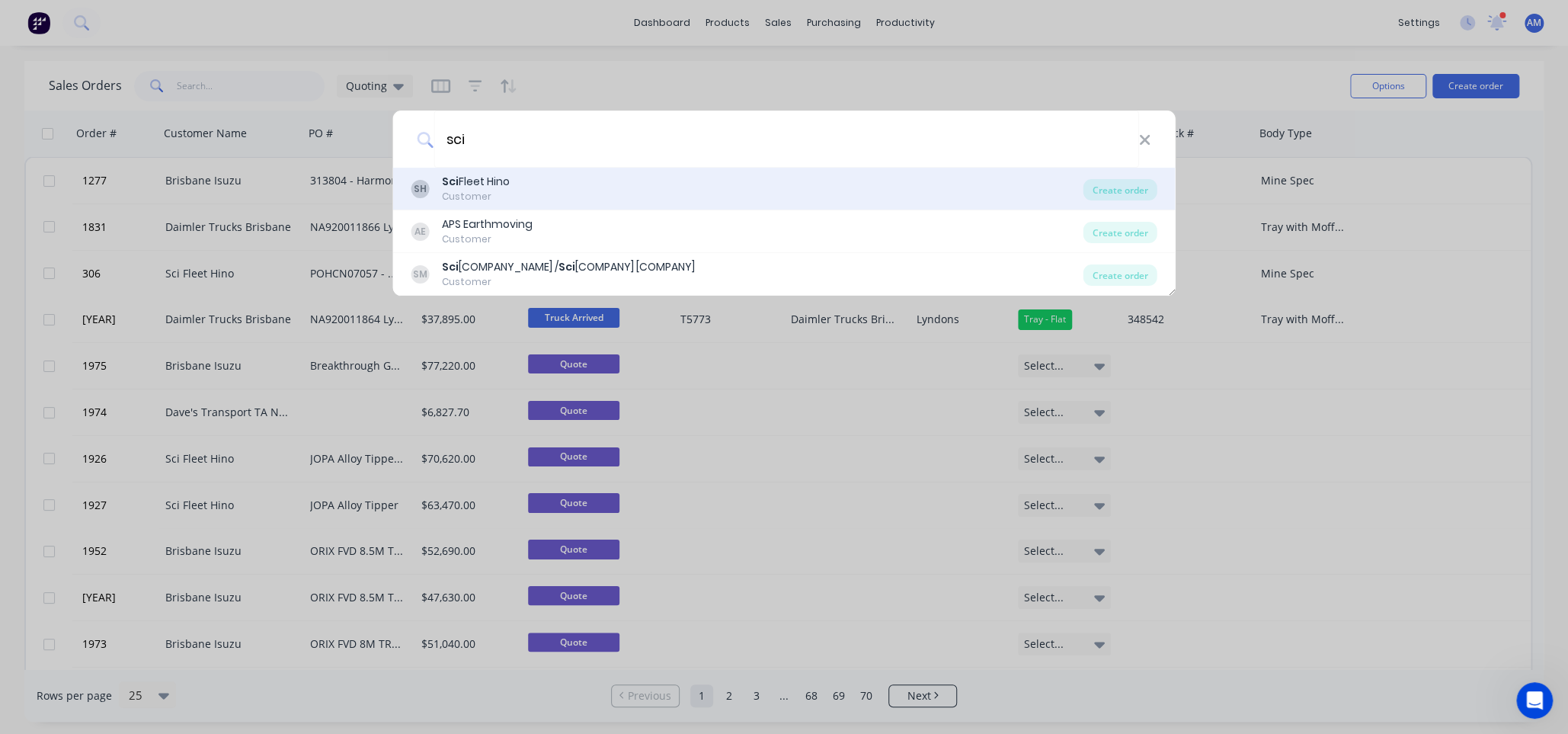 click on "SH Sci  Fleet Hino Customer" at bounding box center (747, 188) 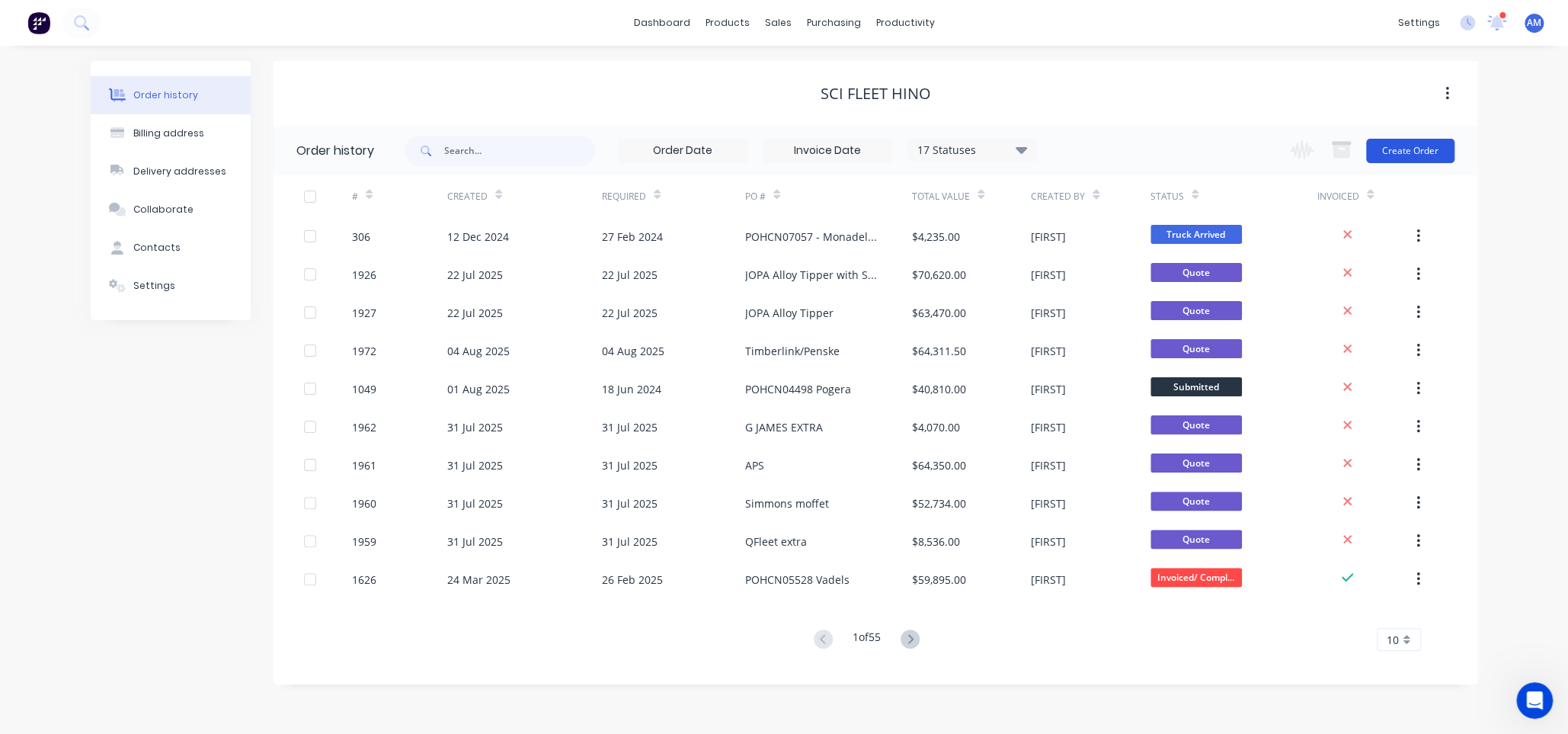 click on "Create Order" at bounding box center (1410, 151) 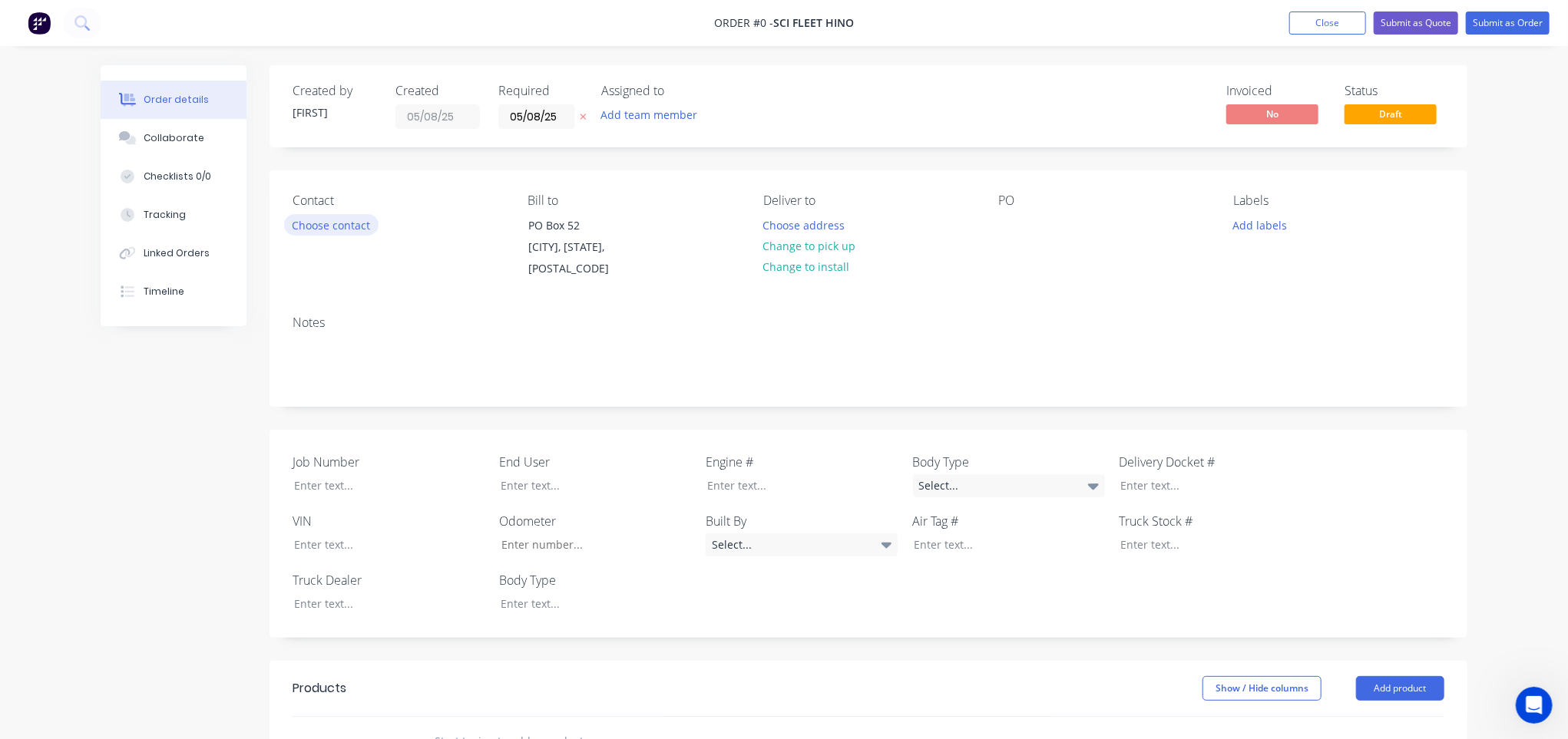 click on "Choose contact" at bounding box center (331, 224) 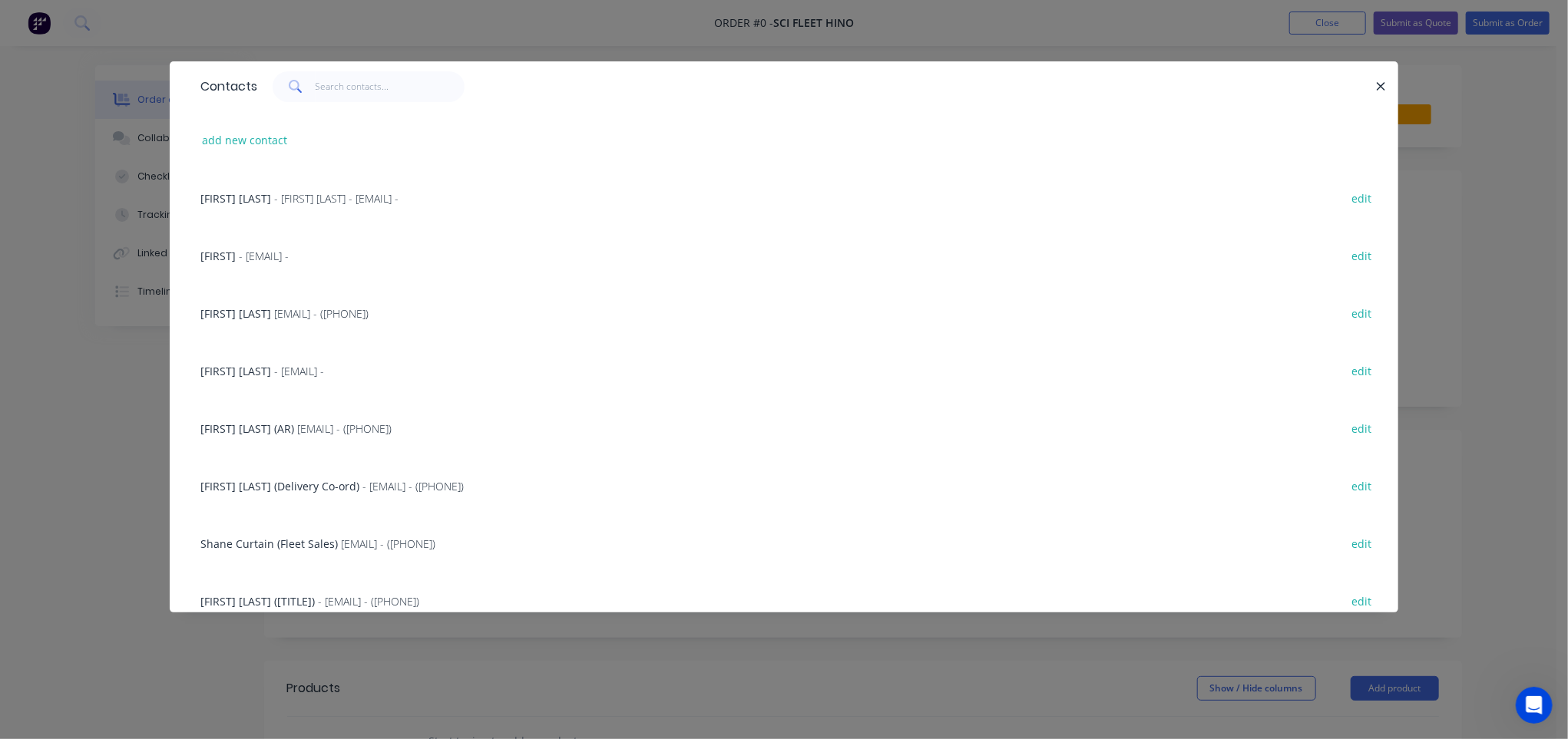 click on "- [FIRST] [LAST] - [EMAIL] -" at bounding box center [336, 198] 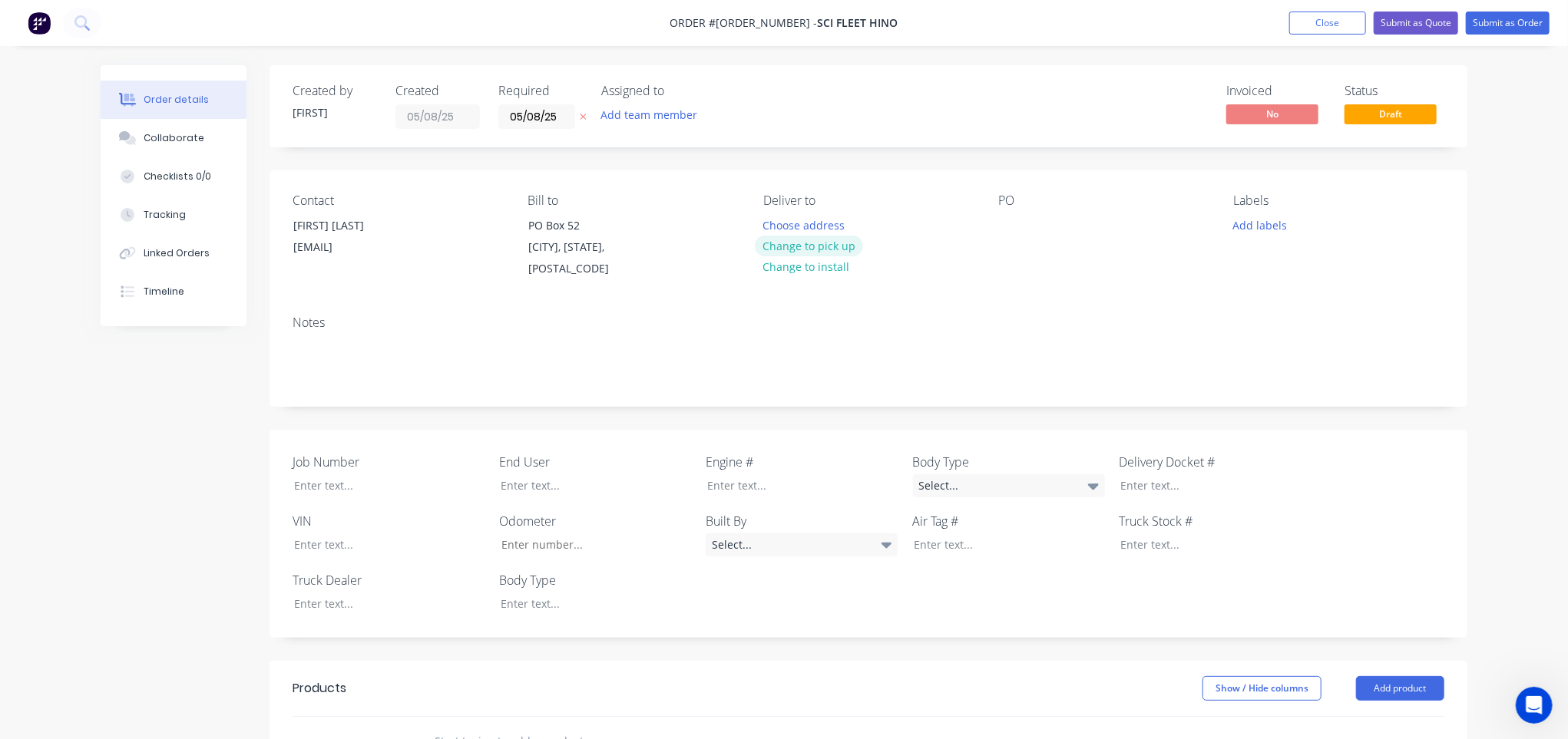 click on "Change to pick up" at bounding box center [809, 246] 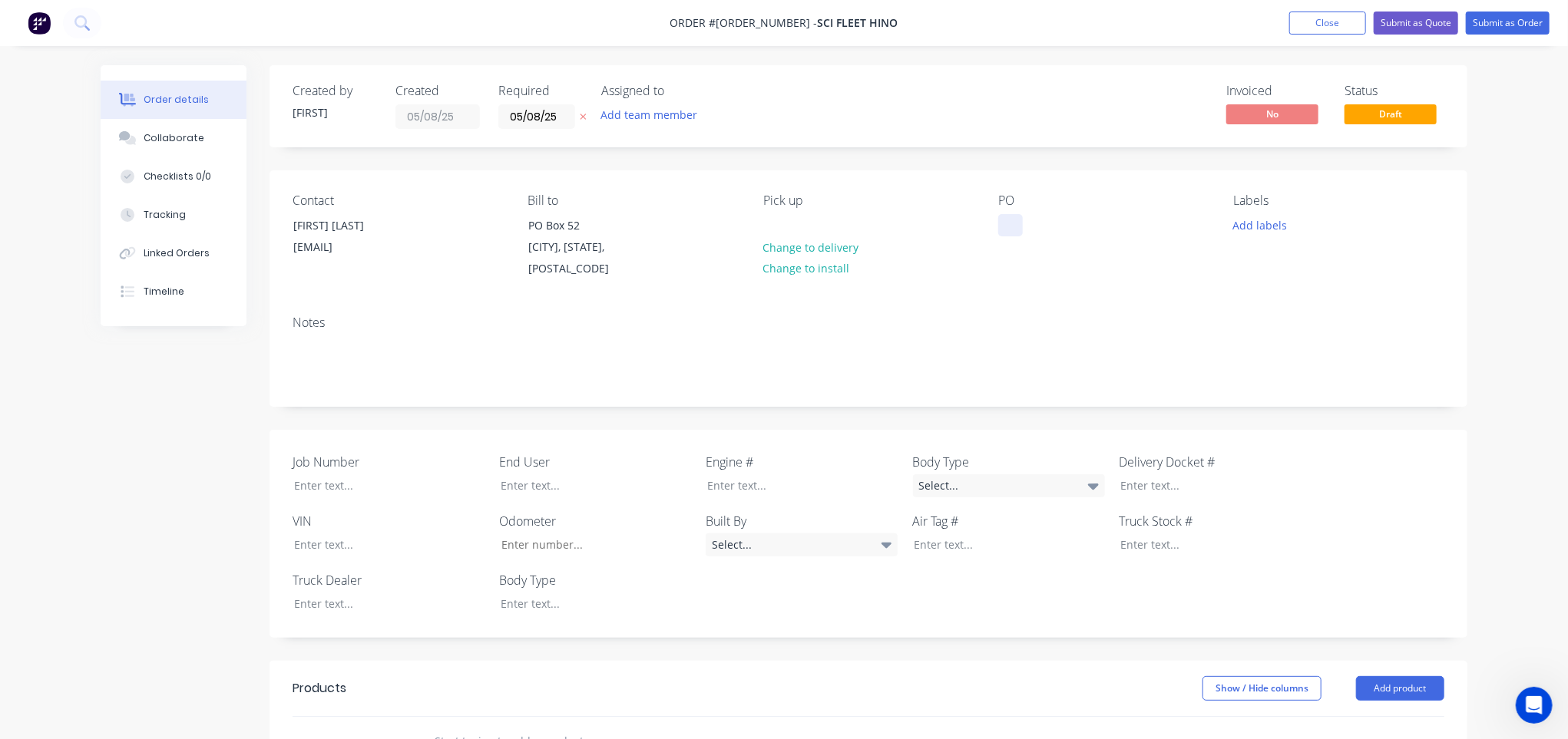 click at bounding box center [1011, 225] 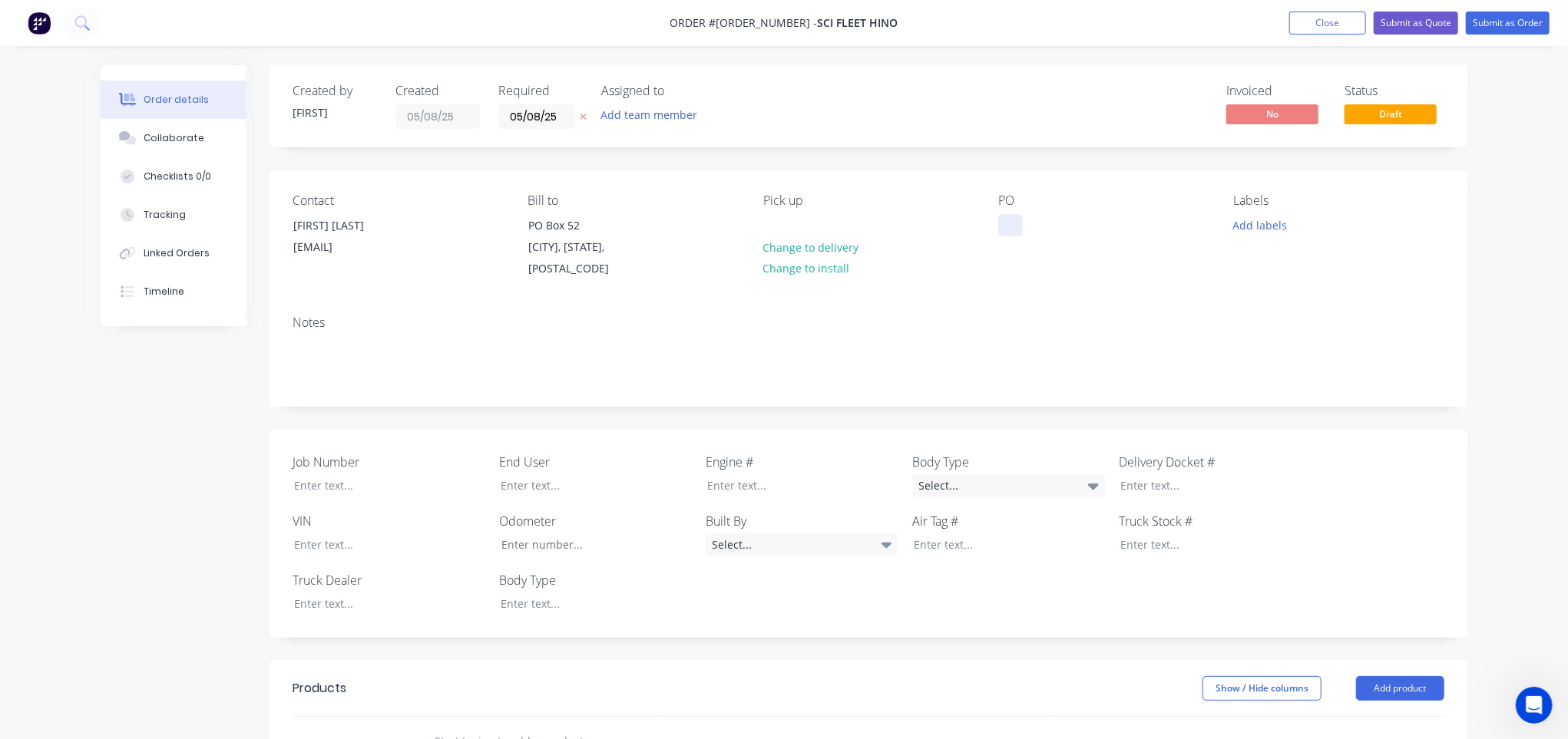 type 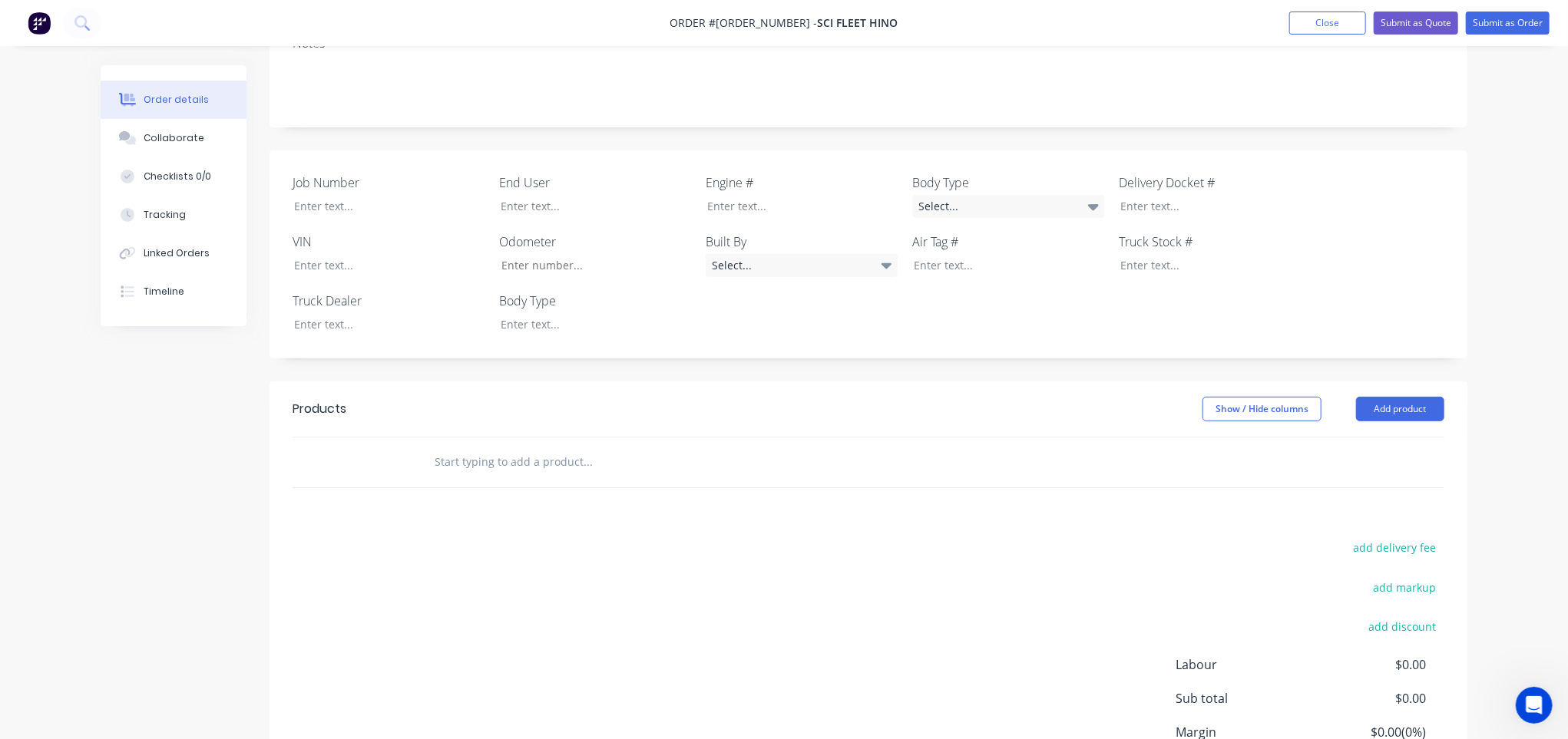 scroll, scrollTop: 307, scrollLeft: 0, axis: vertical 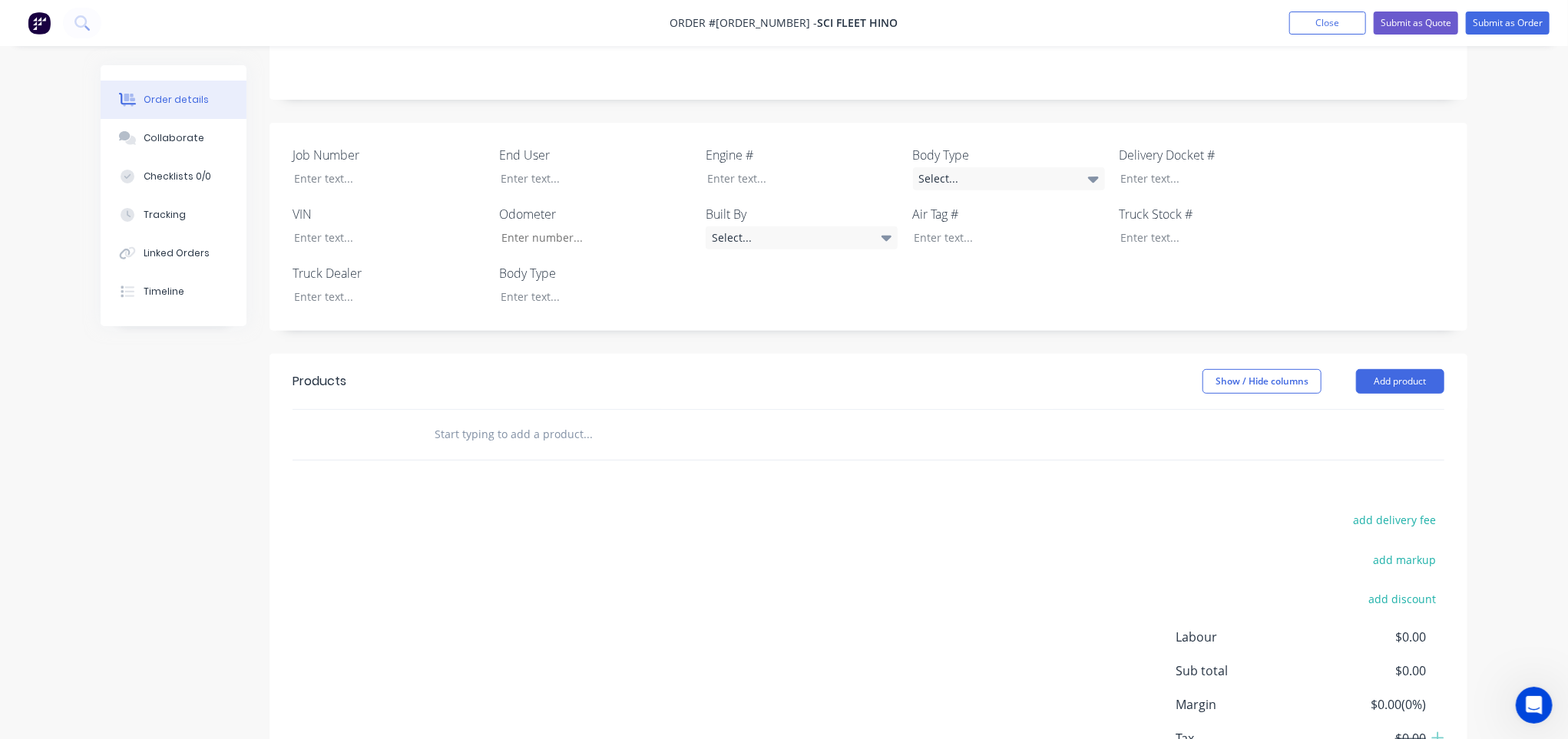 click at bounding box center [587, 434] 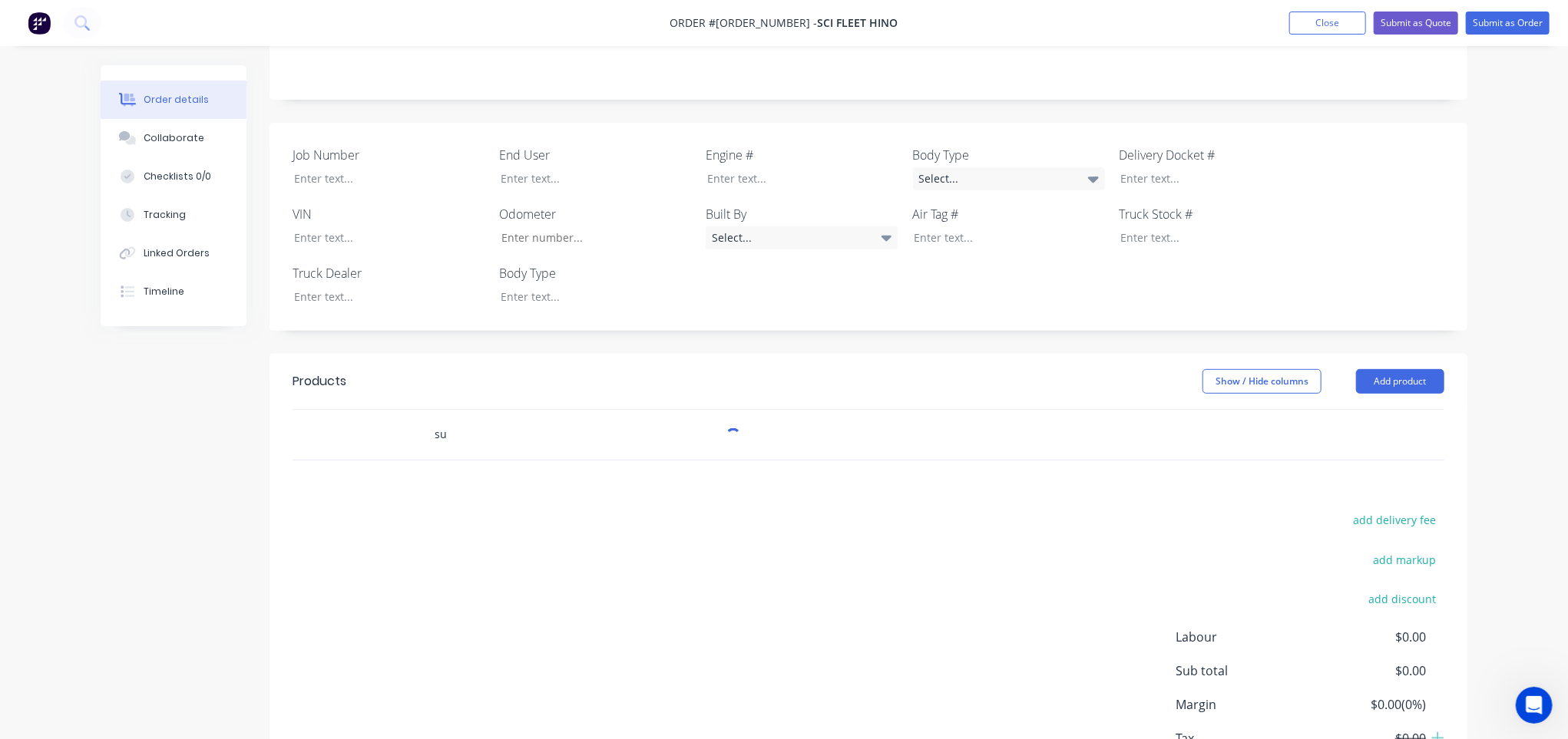 type on "s" 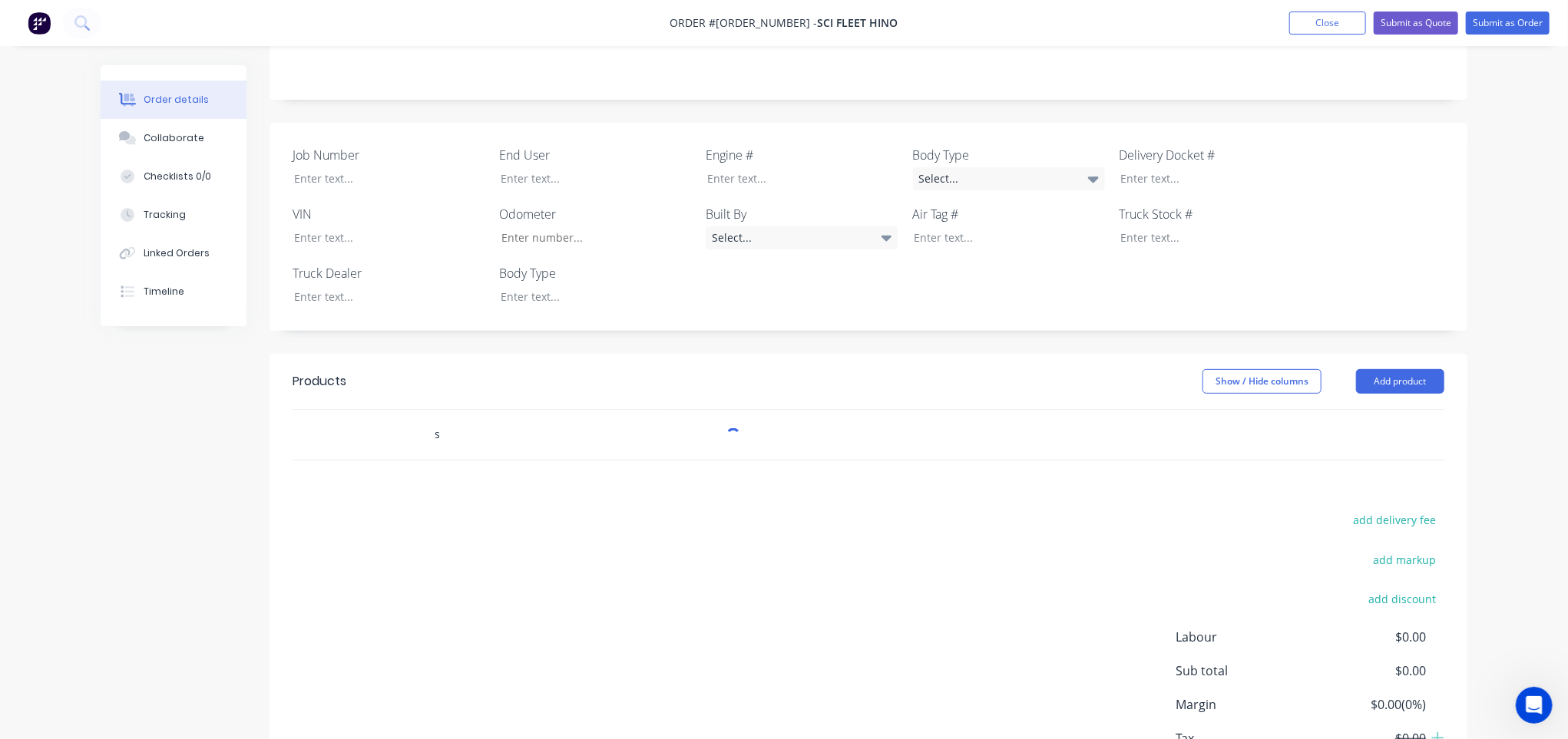 type 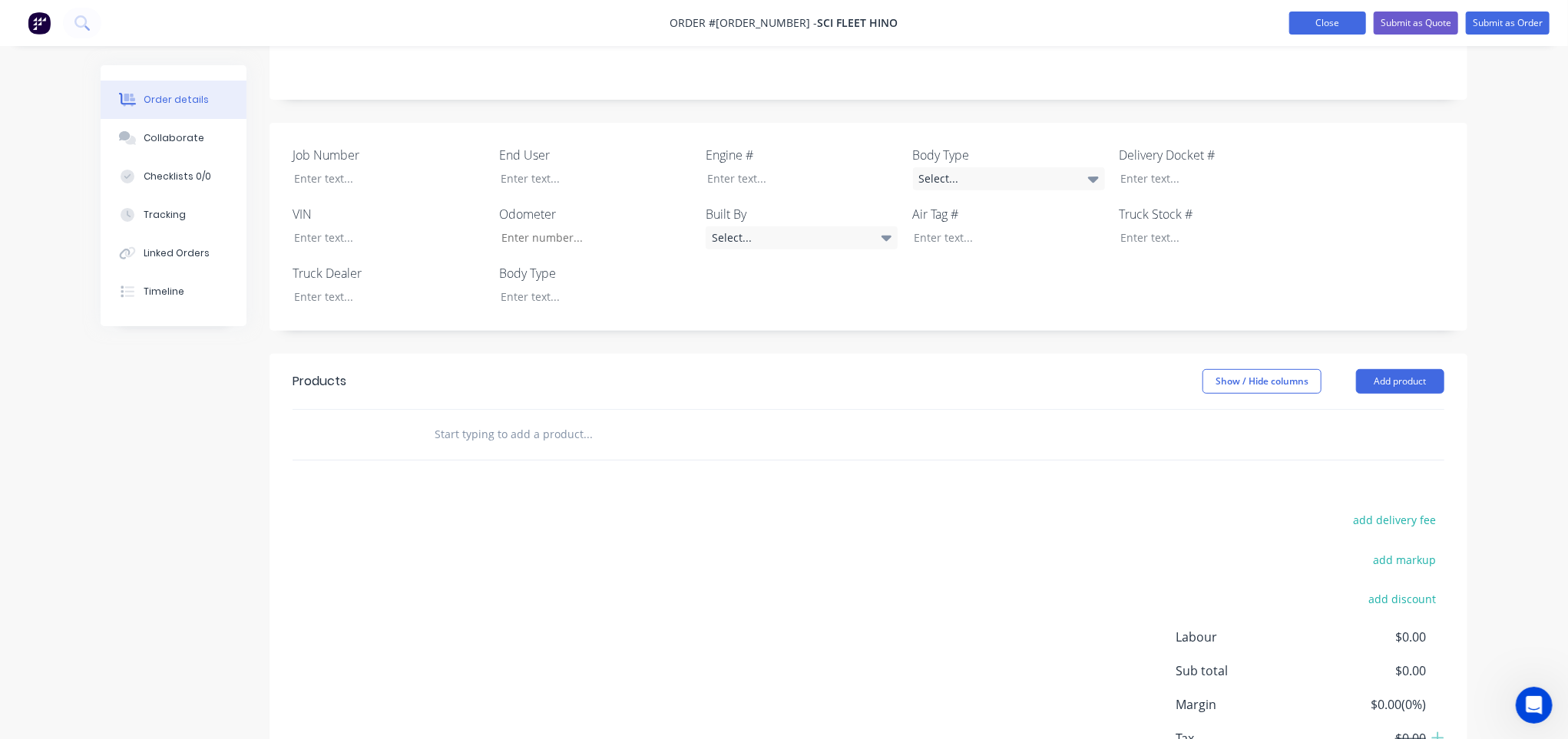click on "Close" at bounding box center [1328, 23] 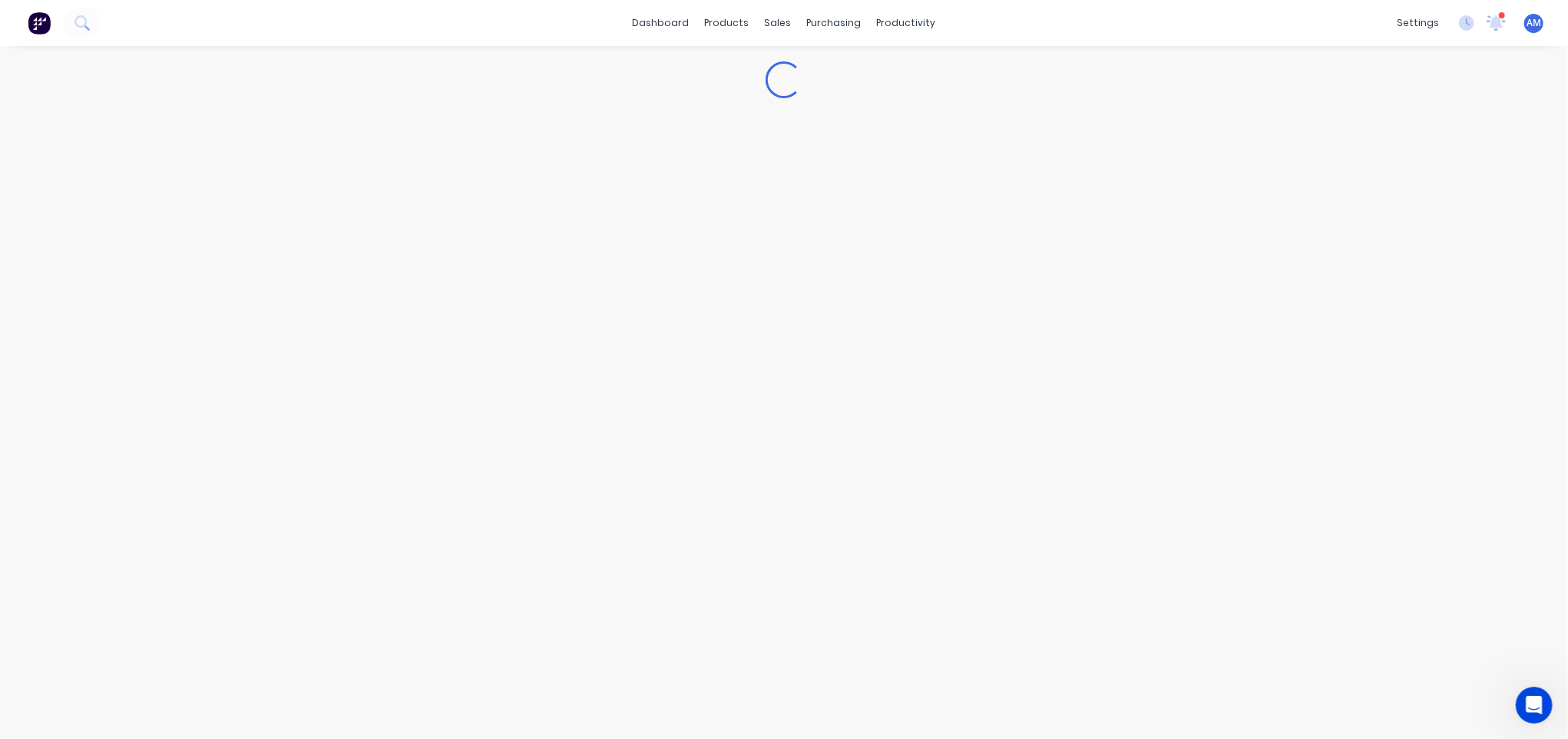 scroll, scrollTop: 0, scrollLeft: 0, axis: both 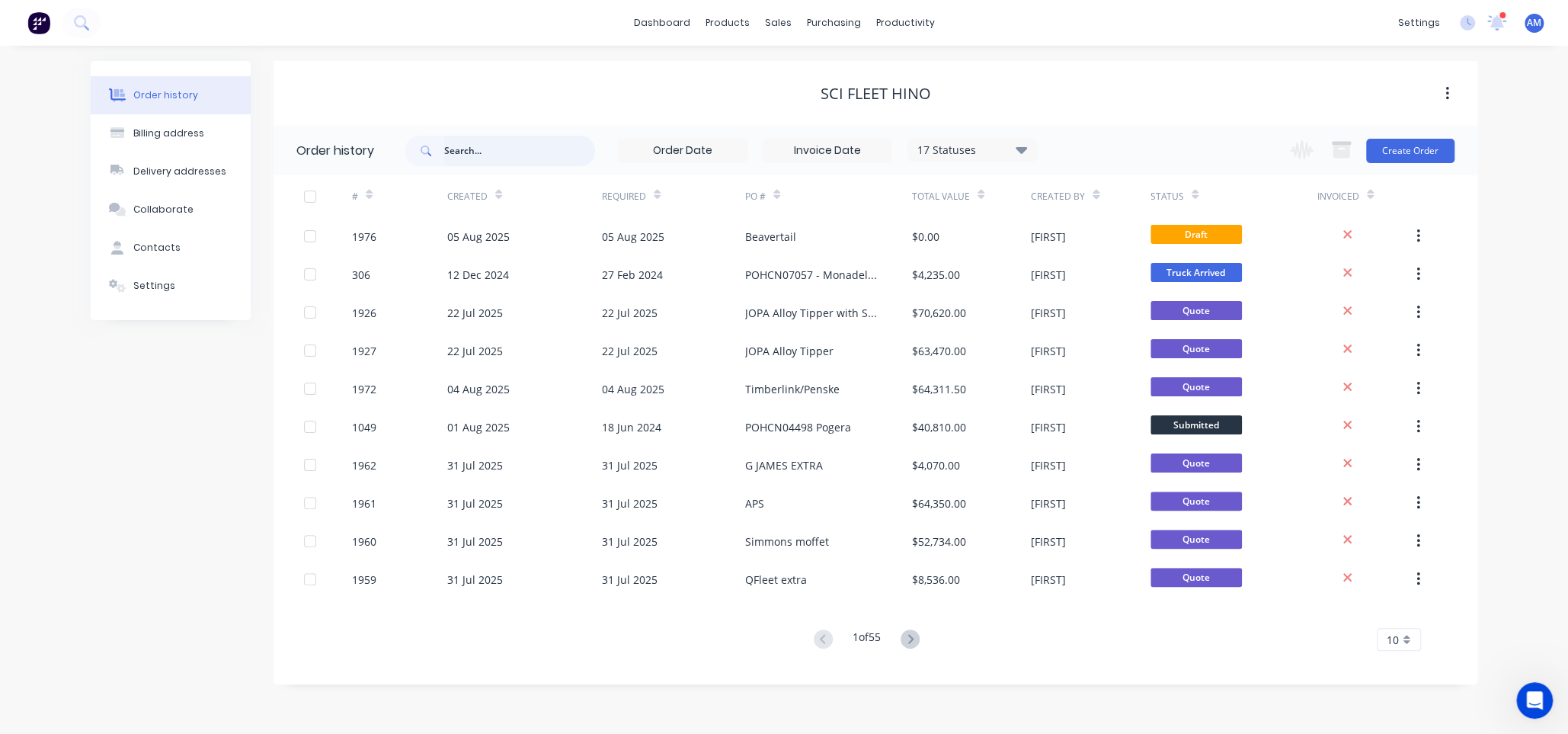 click at bounding box center (520, 151) 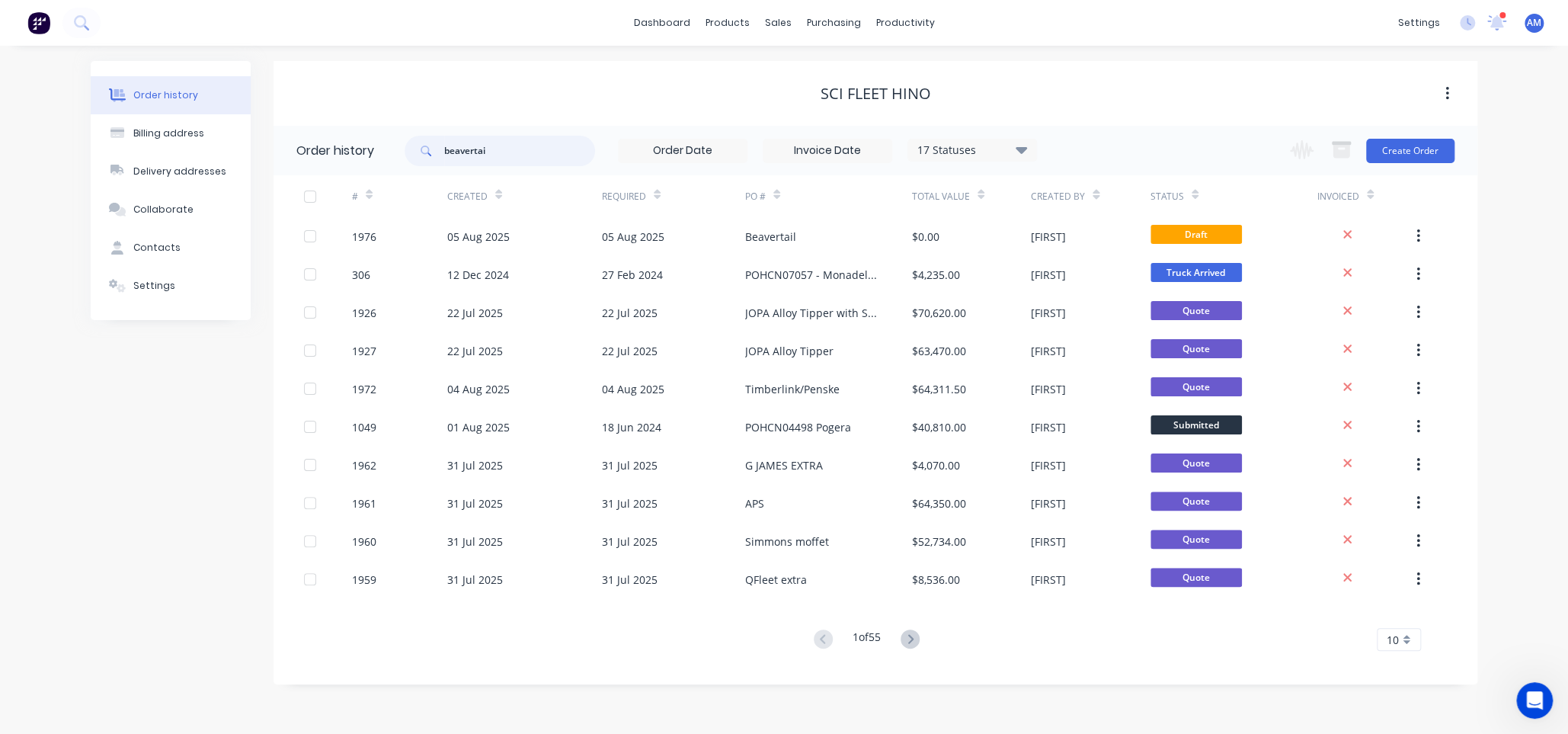 type on "beavertail" 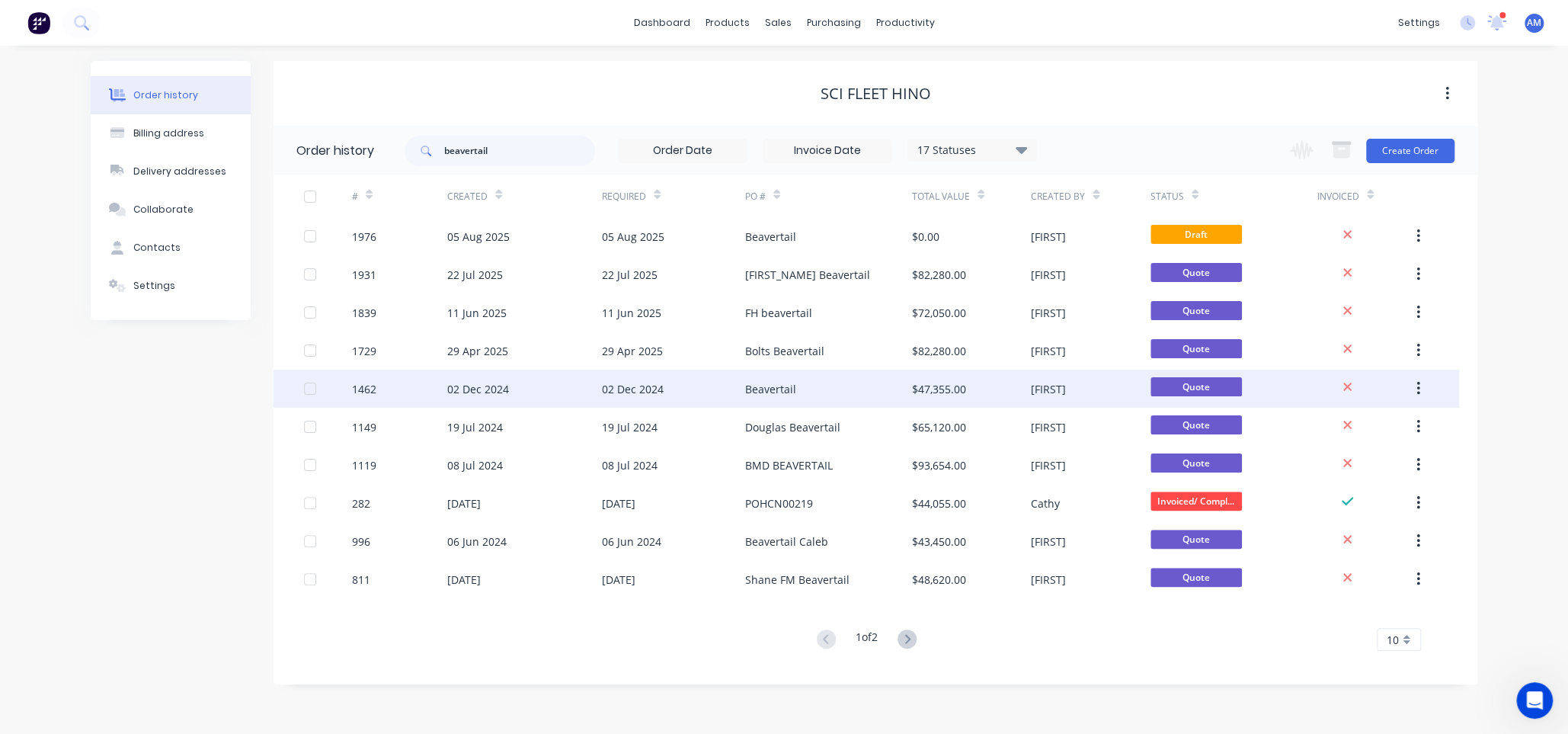 click on "02 Dec 2024" at bounding box center (524, 389) 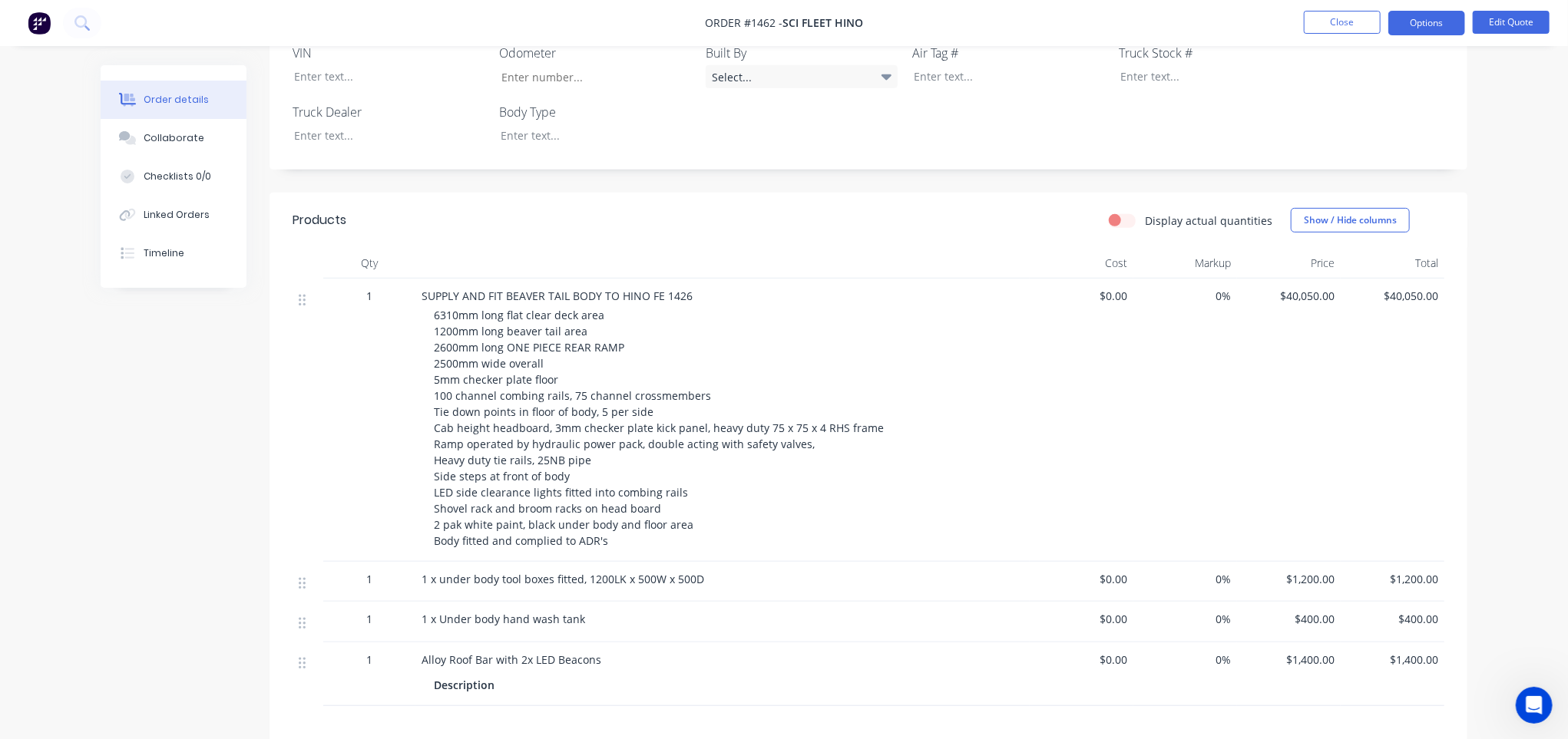 scroll, scrollTop: 460, scrollLeft: 0, axis: vertical 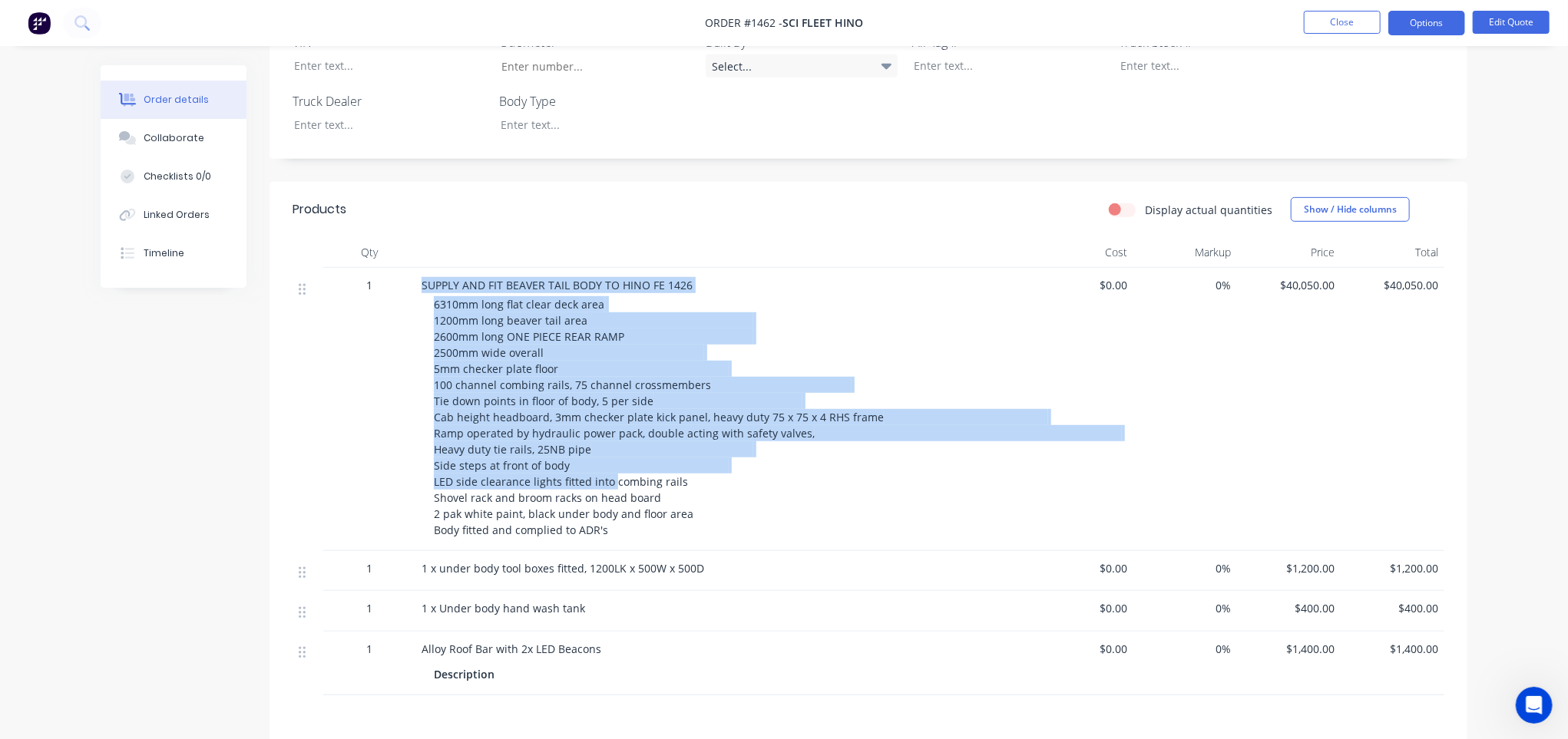 drag, startPoint x: 422, startPoint y: 284, endPoint x: 613, endPoint y: 487, distance: 278.72926 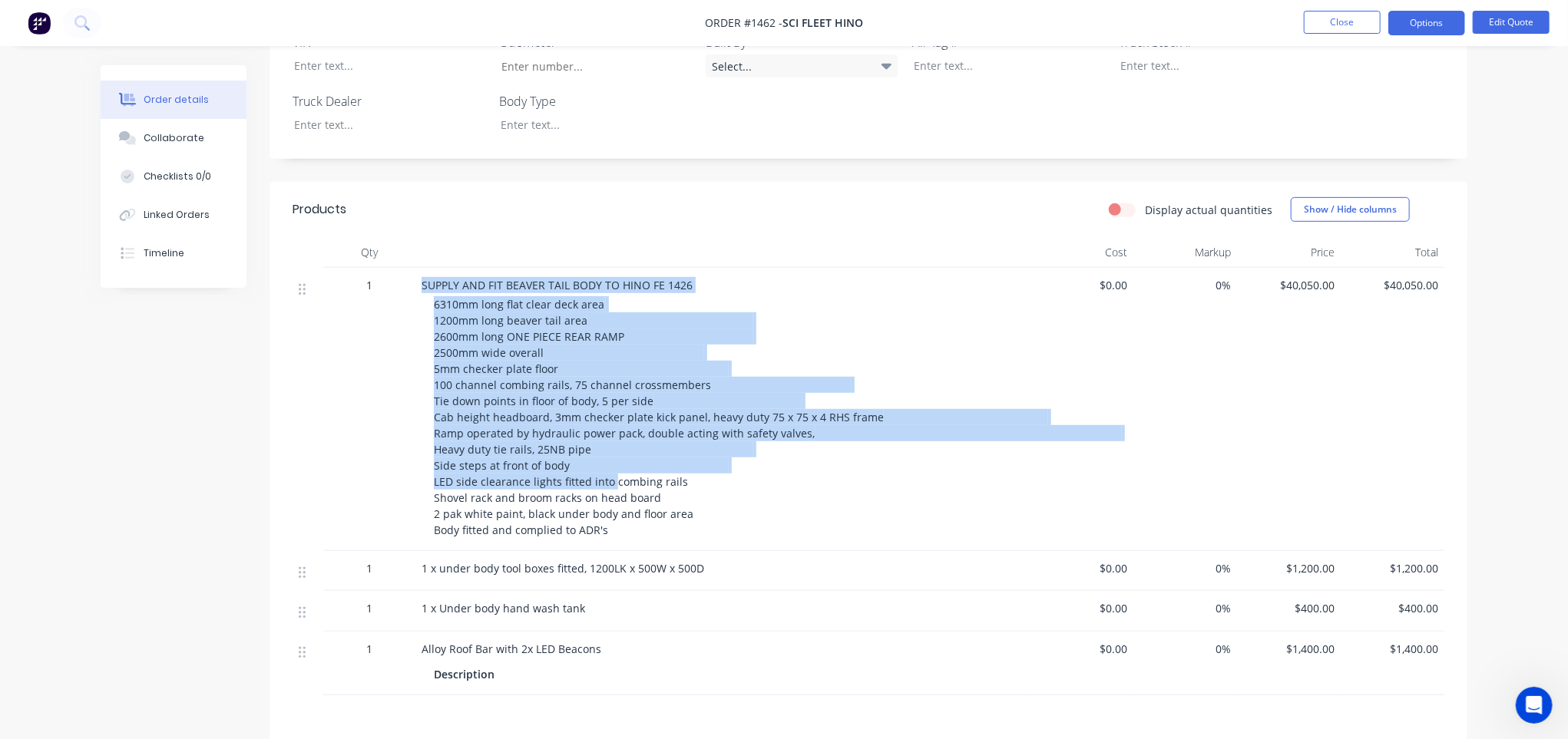click on "SUPPLY AND FIT BEAVER TAIL BODY TO HINO FE 1426 6310mm long flat clear deck area
1200mm long beaver tail area
2600mm long ONE PIECE REAR RAMP
2500mm wide overall
5mm checker plate floor
100 channel combing rails, 75 channel crossmembers
Tie down points in floor of body, 5 per side
Cab height headboard, 3mm checker plate kick panel, heavy duty 75 x 75 x 4 RHS frame
Ramp operated by hydraulic power pack, double acting with safety valves,
Heavy duty tie rails, 25NB pipe
Side steps at front of body
LED side clearance lights fitted into combing rails
Shovel rack and broom racks on head board
2 pak white paint, black under body and floor area
Body fitted and complied to ADR's" at bounding box center [723, 409] 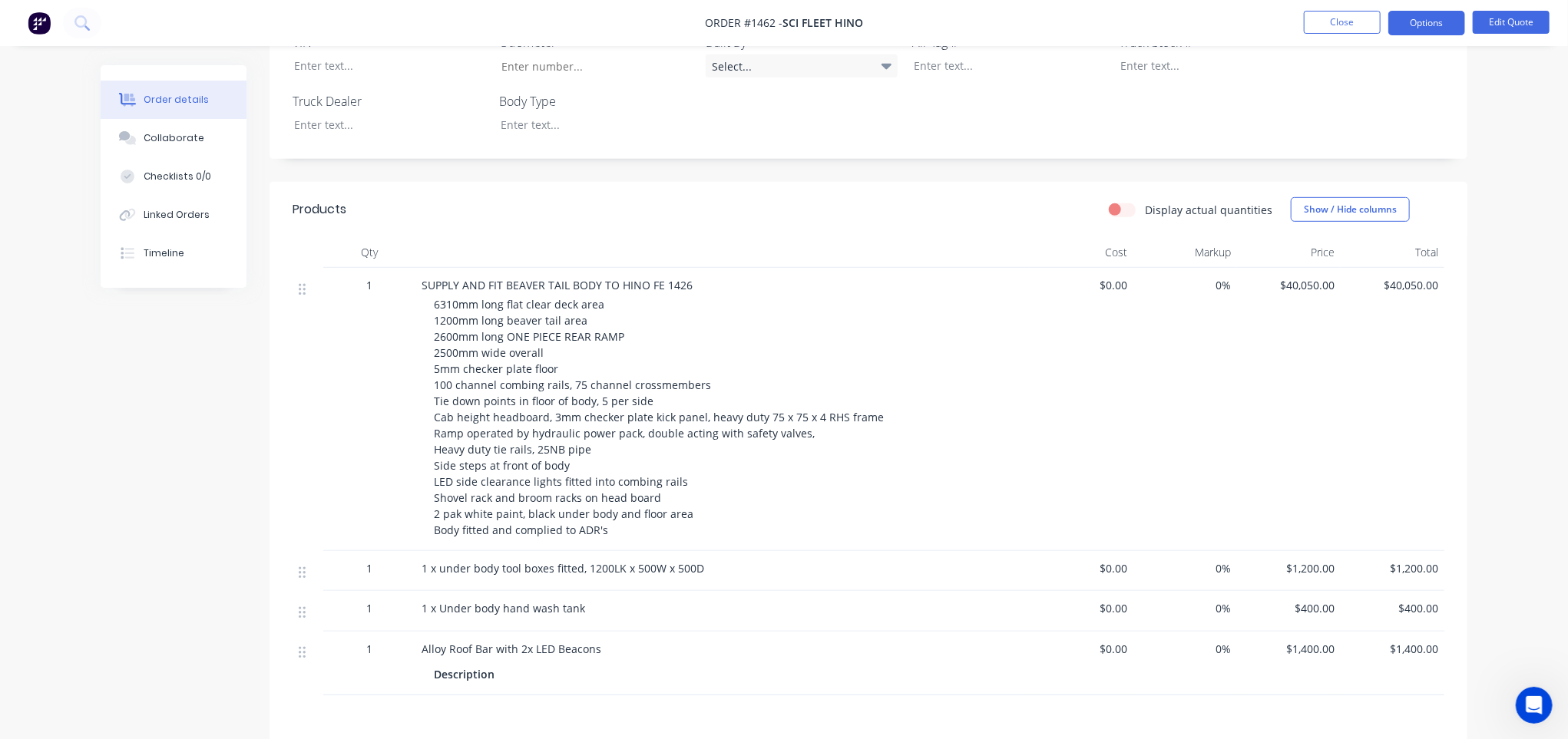 click on "1" at bounding box center [369, 409] 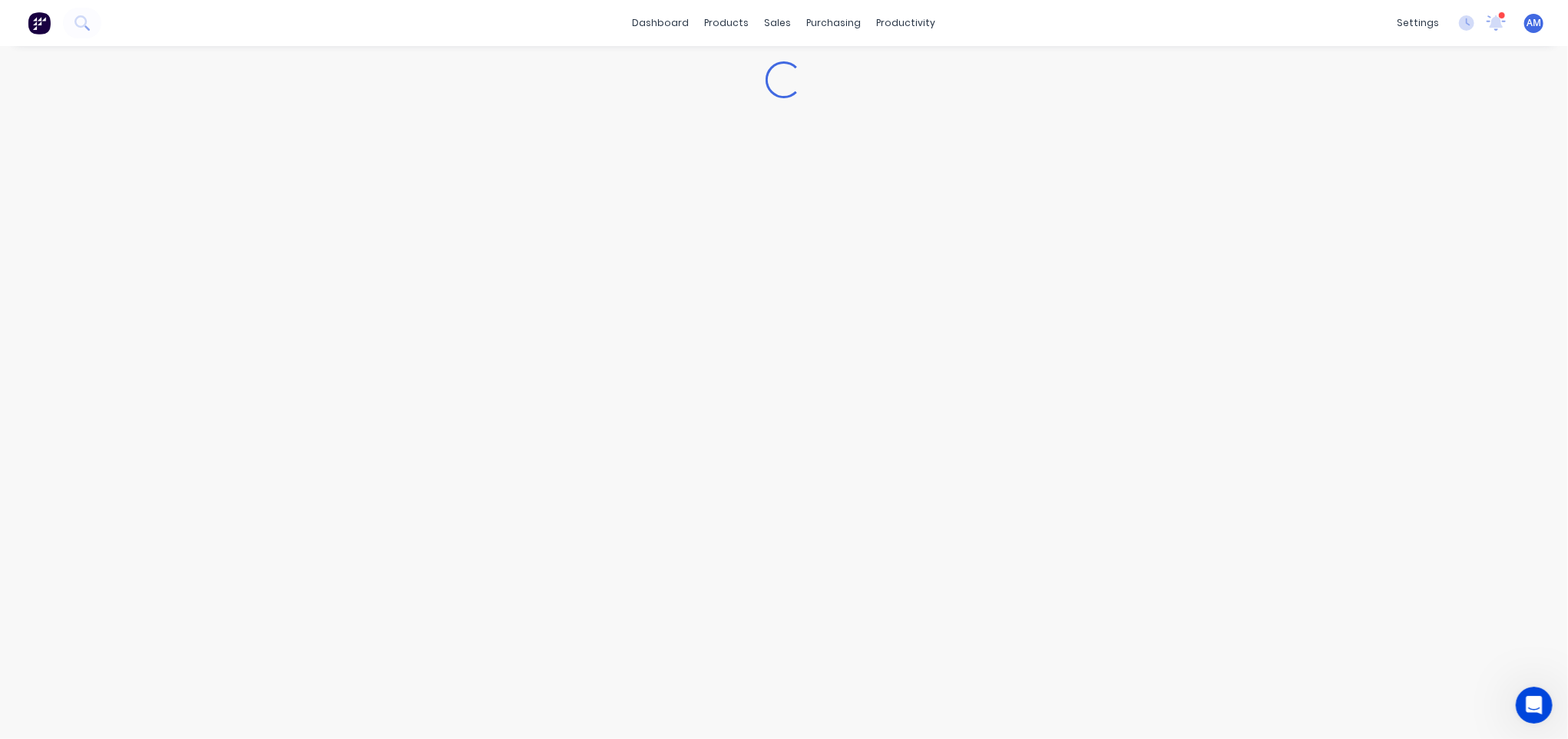 scroll, scrollTop: 0, scrollLeft: 0, axis: both 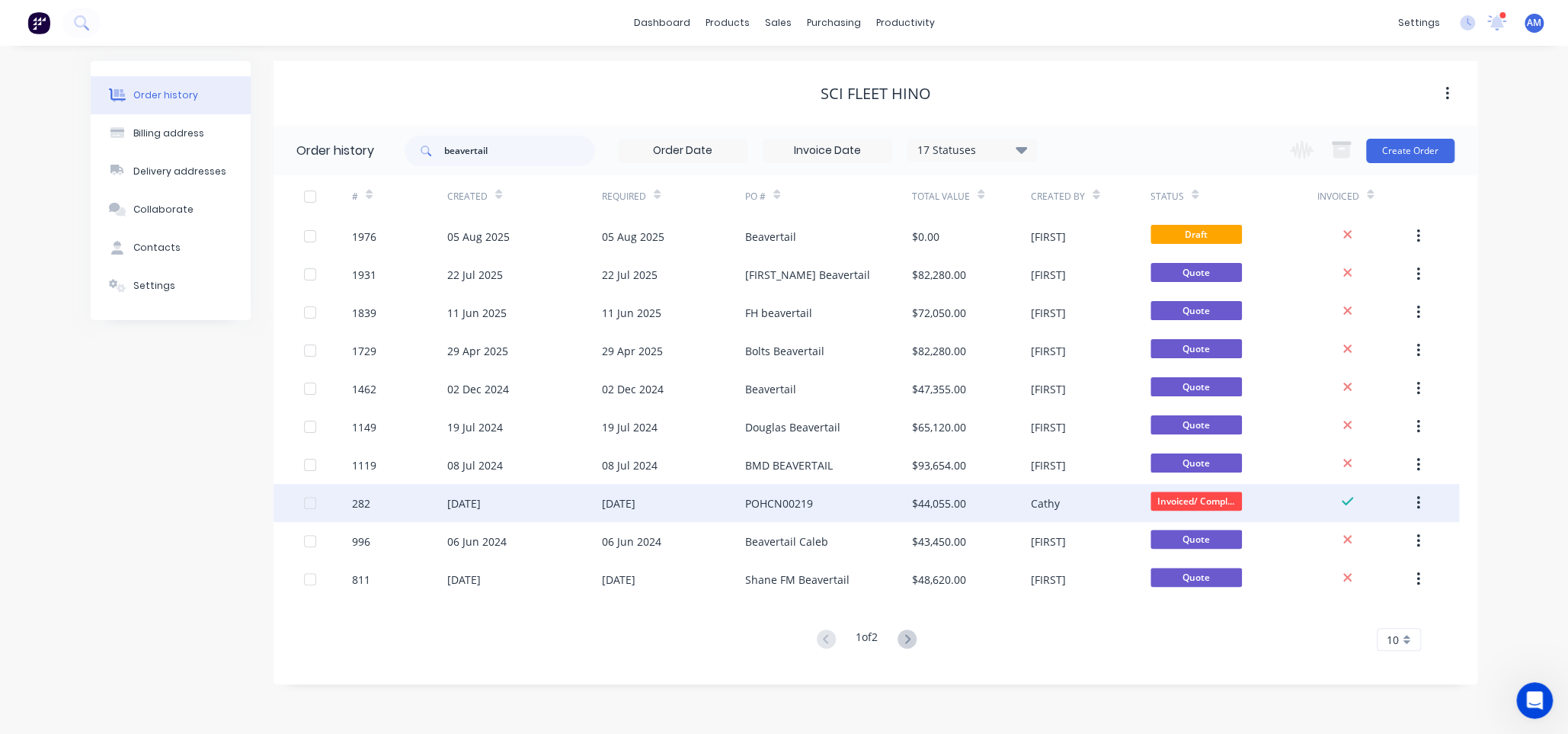 click on "POHCN00219" at bounding box center [779, 503] 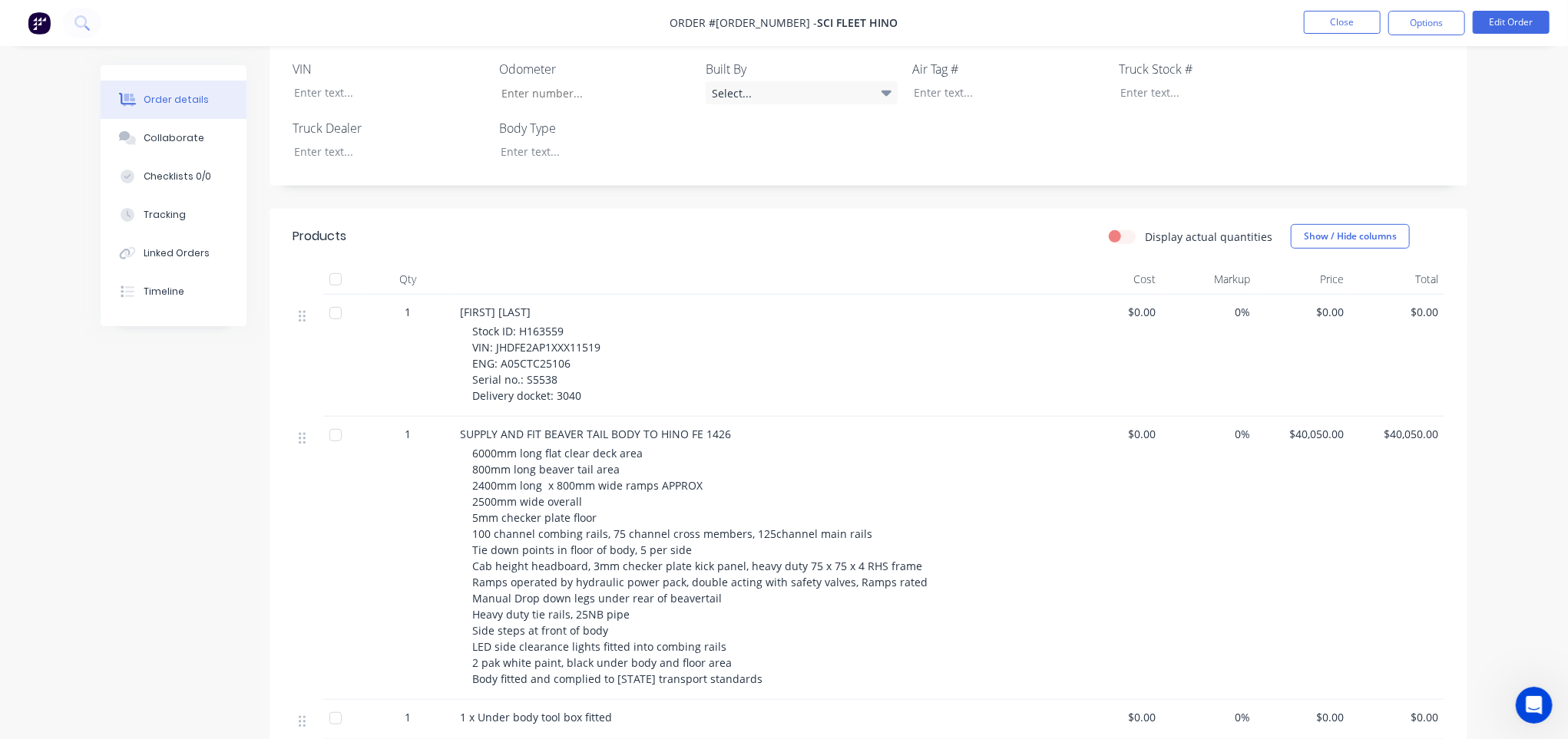 scroll, scrollTop: 460, scrollLeft: 0, axis: vertical 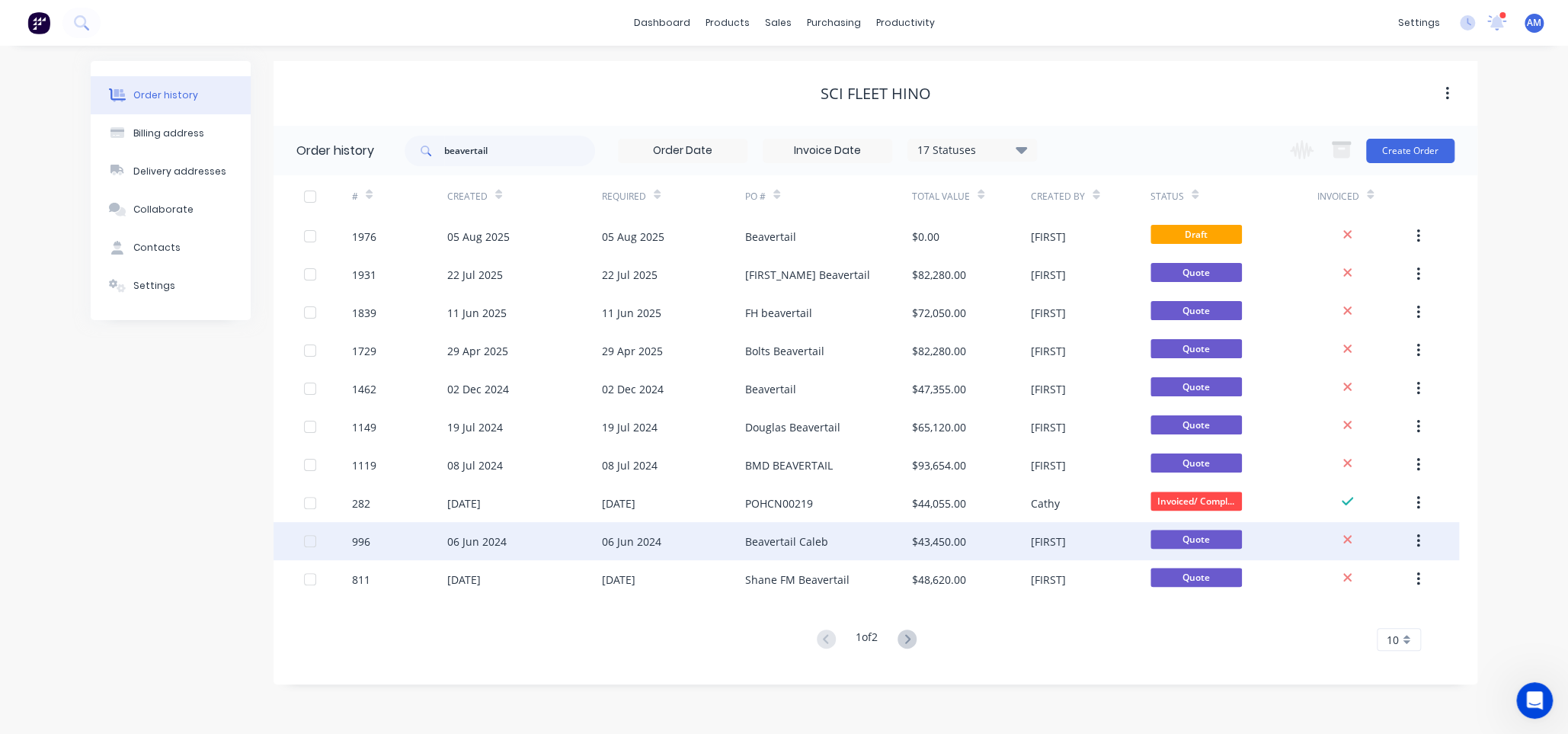 click on "06 Jun 2024" at bounding box center (674, 541) 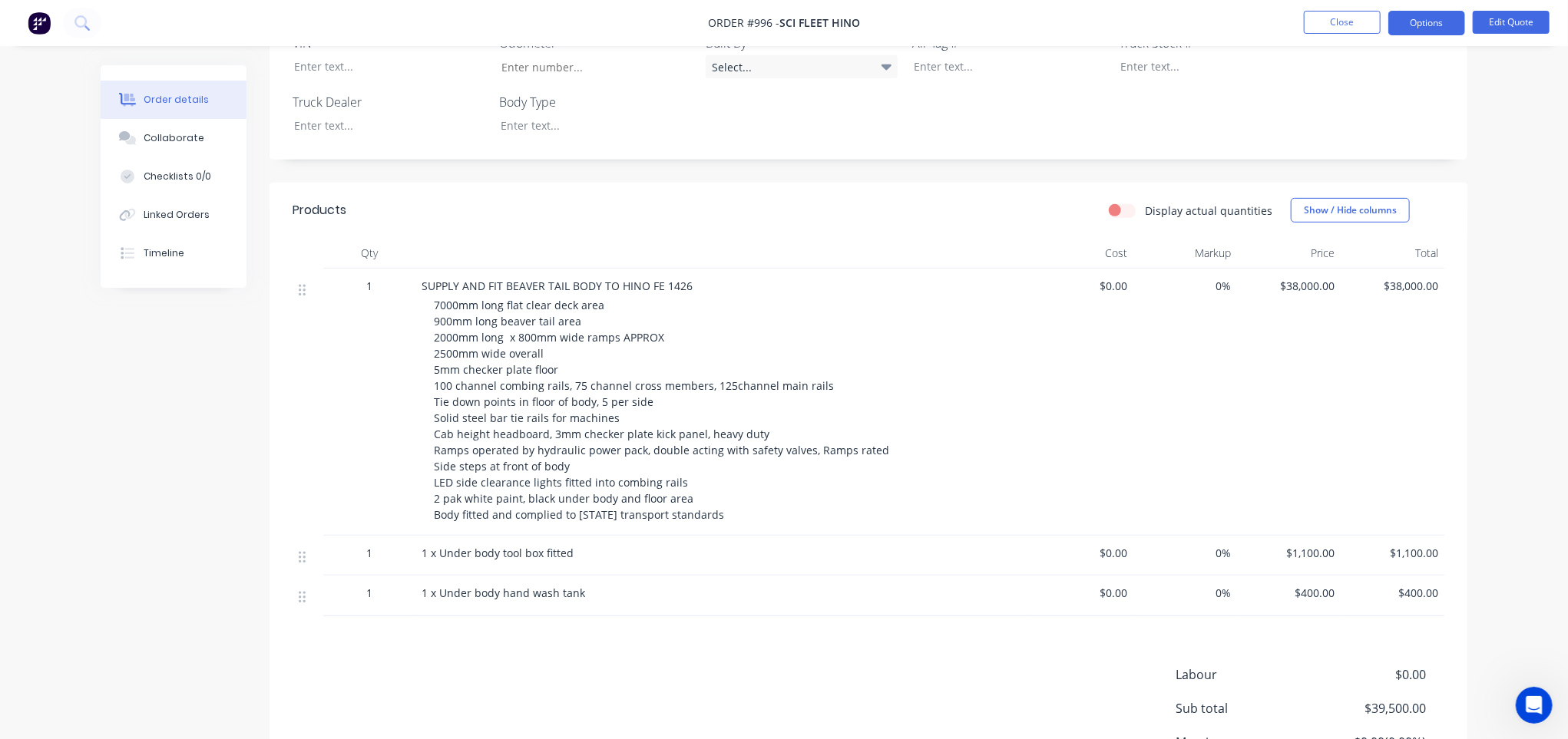 scroll, scrollTop: 460, scrollLeft: 0, axis: vertical 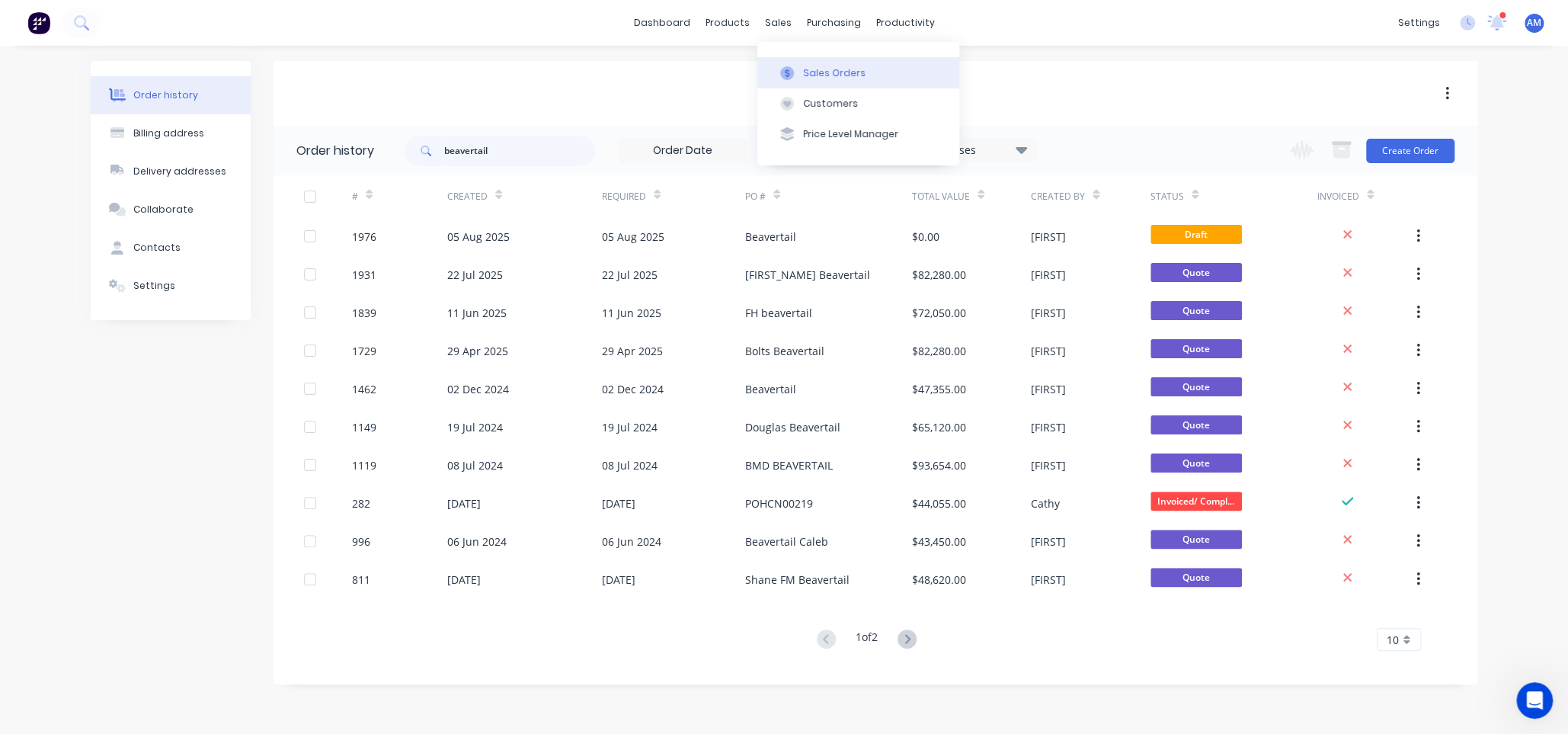 click on "Sales Orders" at bounding box center (834, 73) 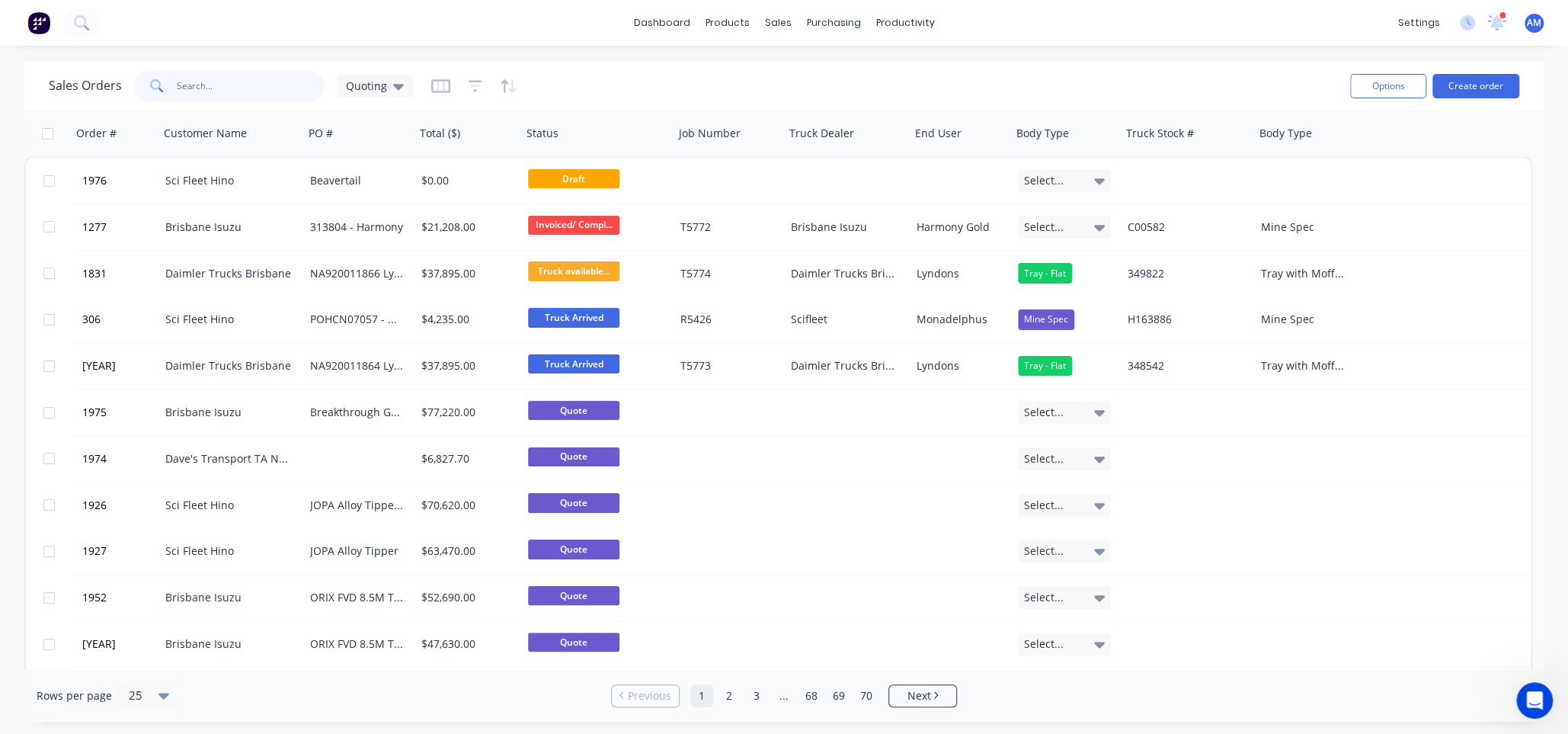 click at bounding box center (251, 86) 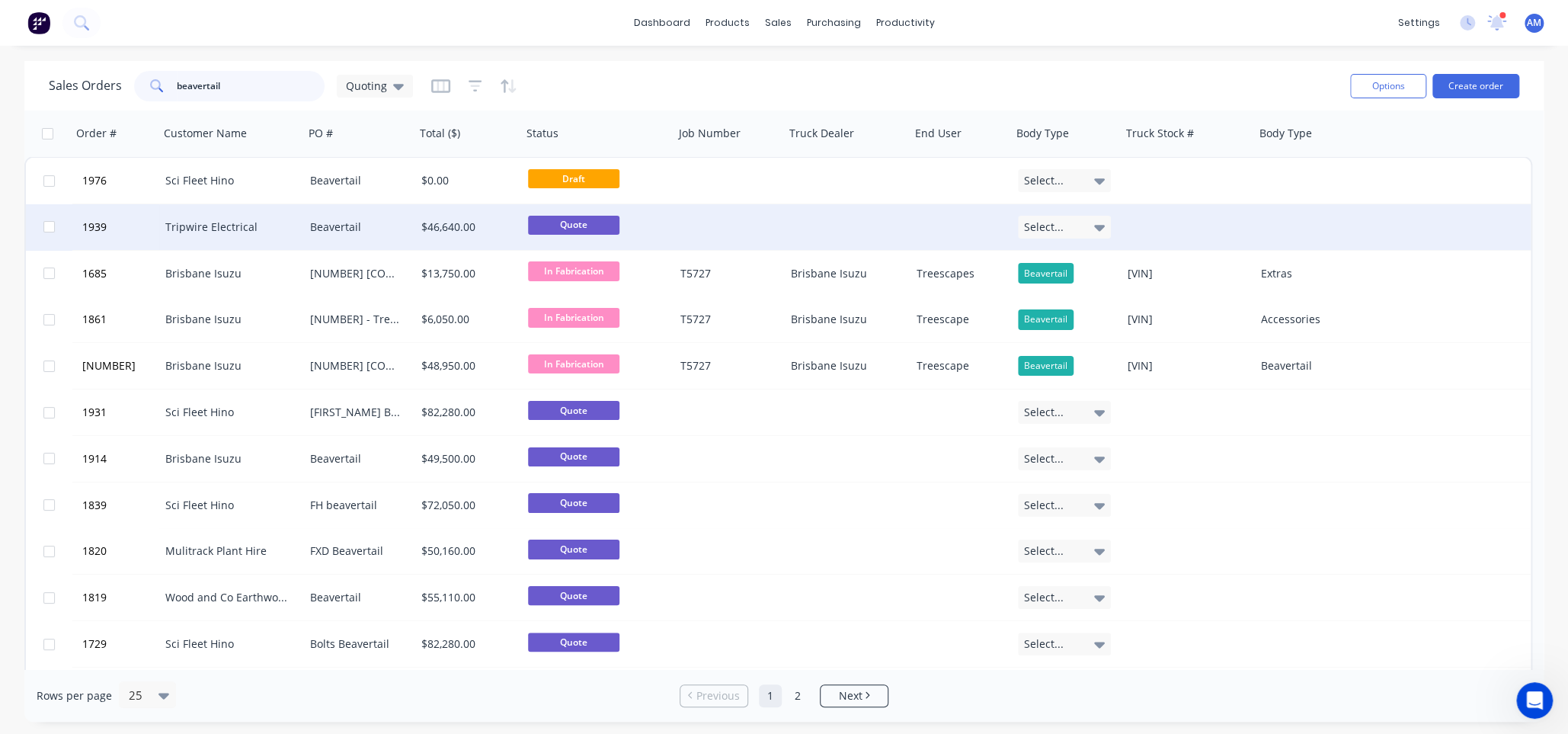 type on "beavertail" 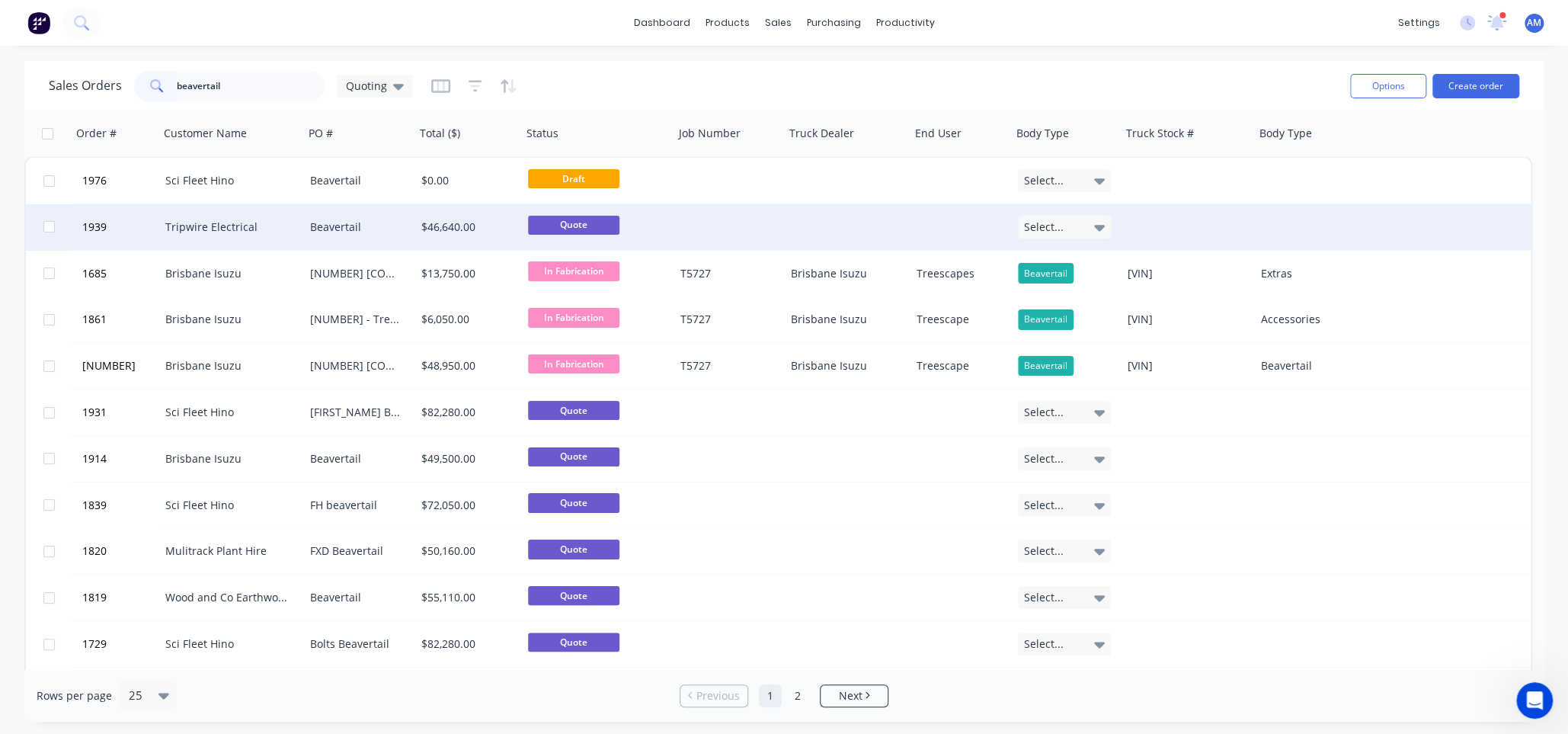 click on "Tripwire Electrical" at bounding box center [228, 227] 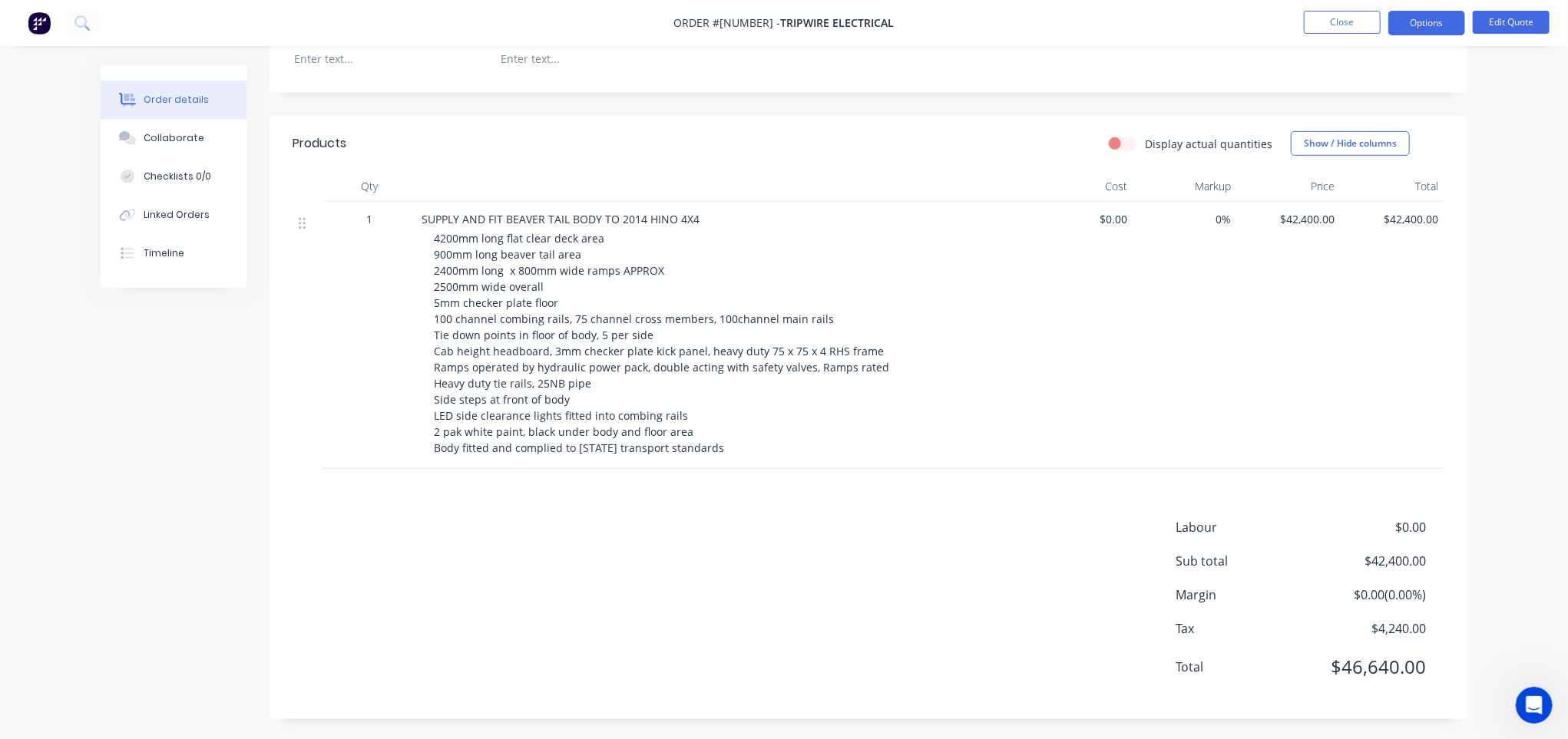 scroll, scrollTop: 545, scrollLeft: 0, axis: vertical 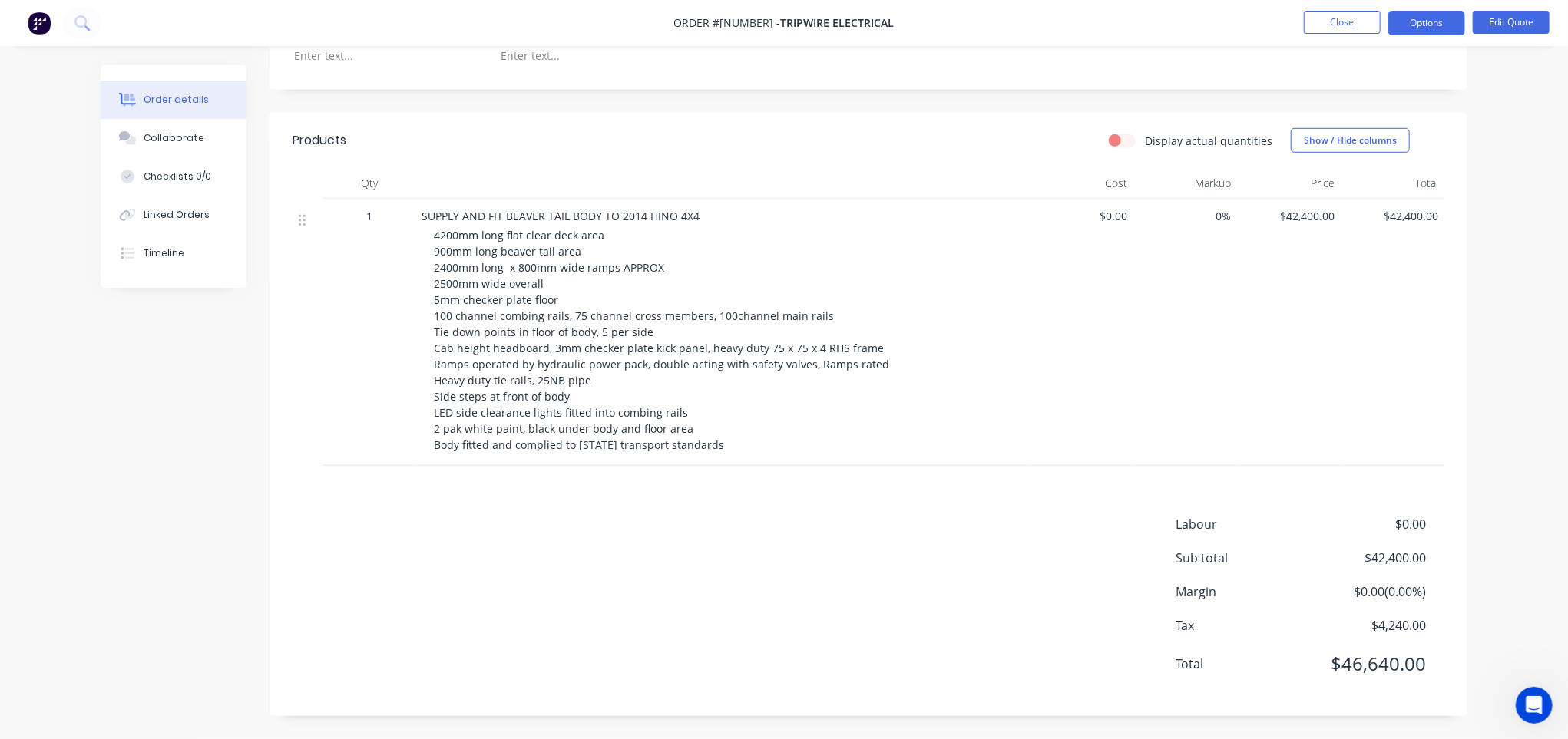 click on "4200mm long flat clear deck area
900mm long beaver tail area
2400mm long  x 800mm wide ramps APPROX
2500mm wide overall
5mm checker plate floor
100 channel combing rails, 75 channel cross members, 100channel main rails
Tie down points in floor of body, 5 per side
Cab height headboard, 3mm checker plate kick panel, heavy duty 75 x 75 x 4 RHS frame
Ramps operated by hydraulic power pack, double acting with safety valves, Ramps rated
Heavy duty tie rails, 25NB pipe
Side steps at front of body
LED side clearance lights fitted into combing rails
2 pak white paint, black under body and floor area
Body fitted and complied to [STATE] transport standards" at bounding box center (815, 340) 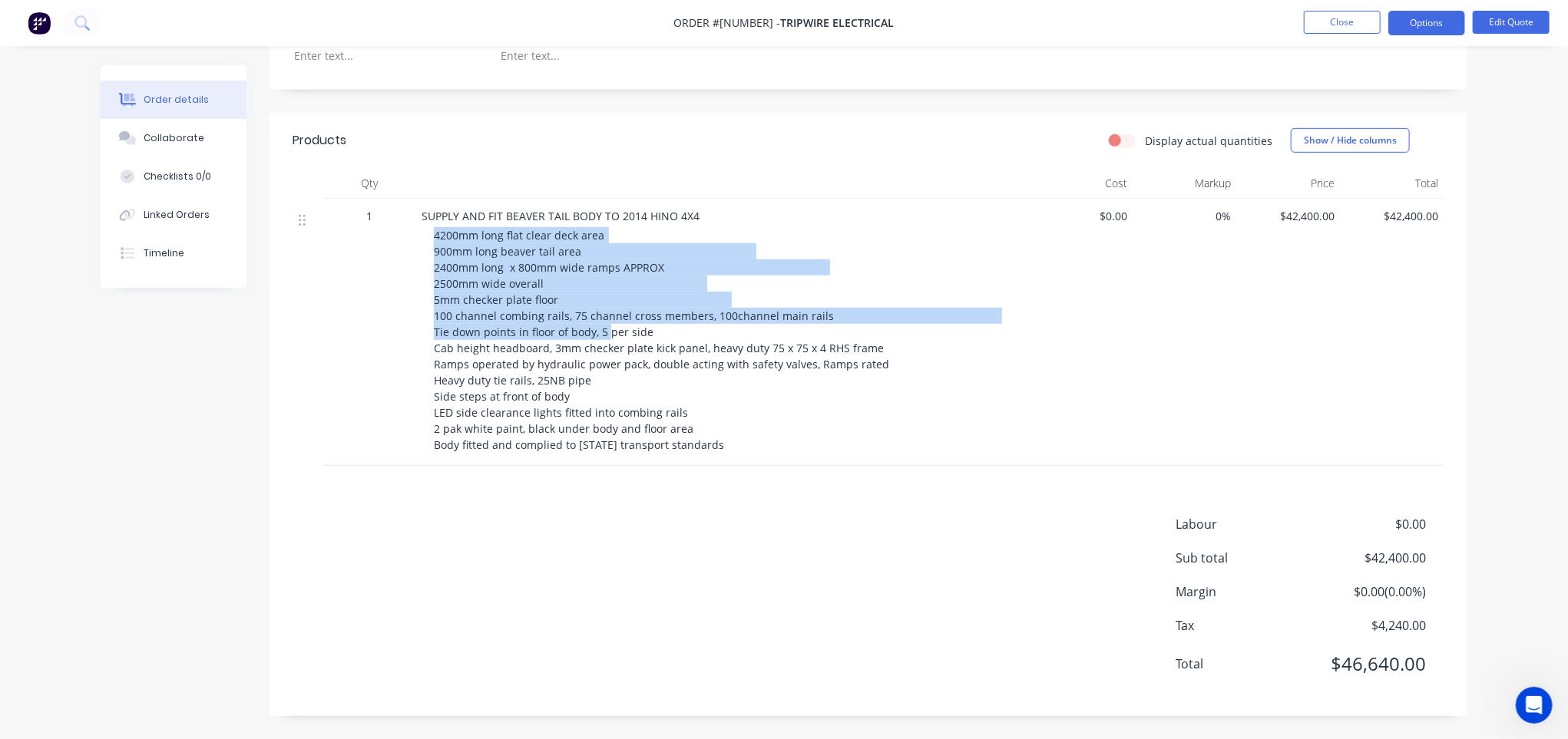 drag, startPoint x: 433, startPoint y: 235, endPoint x: 605, endPoint y: 337, distance: 199.97 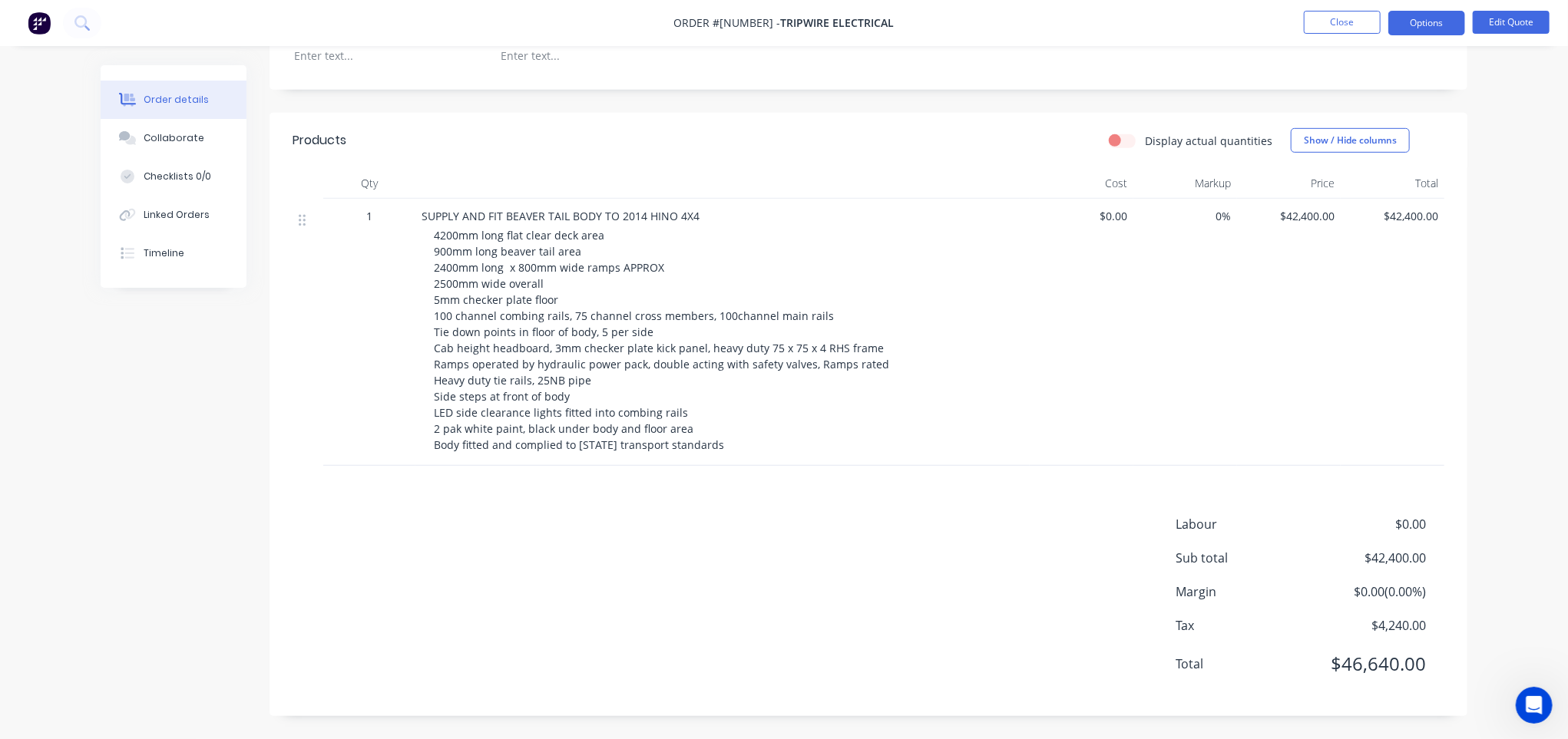 drag, startPoint x: 442, startPoint y: 221, endPoint x: 435, endPoint y: 217, distance: 8.06226 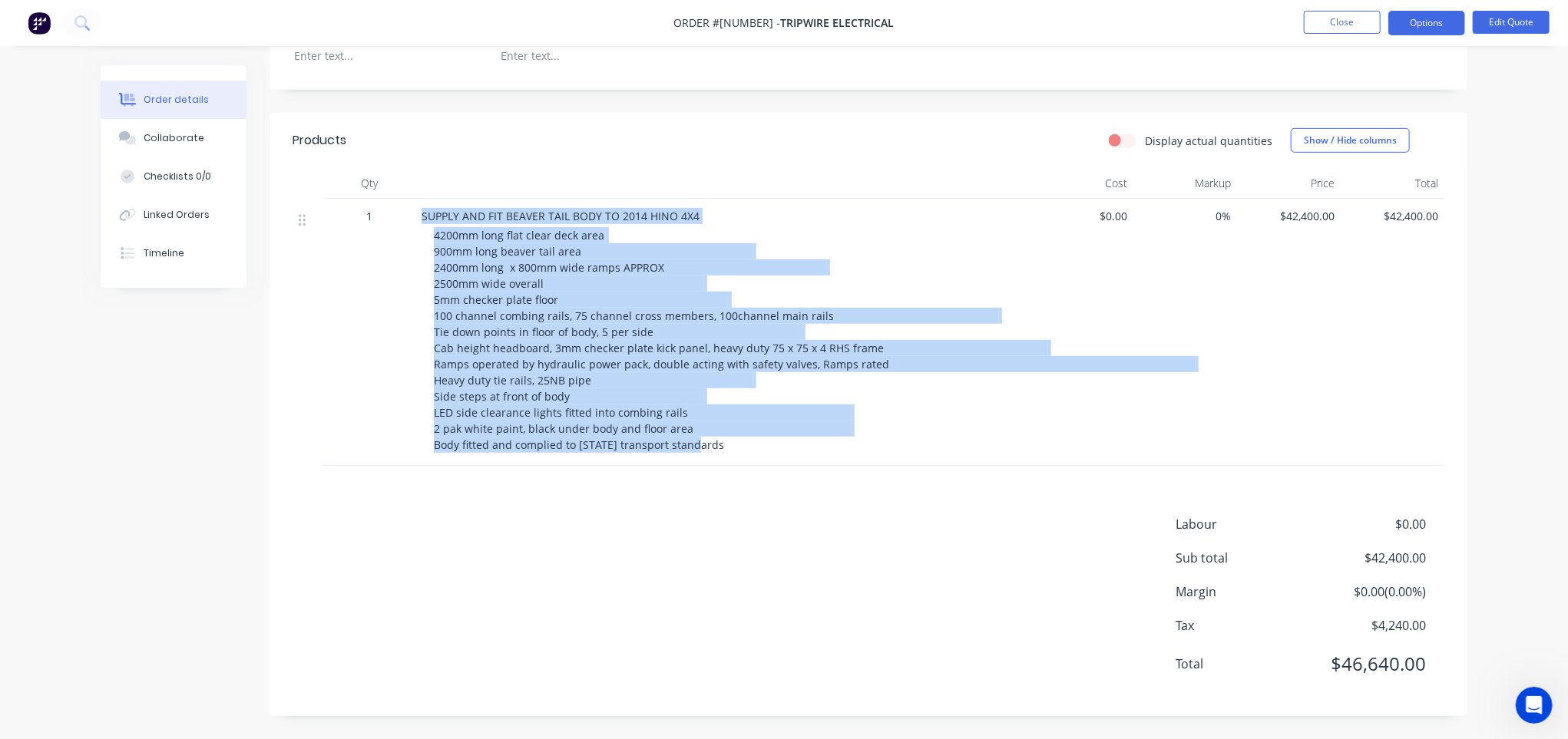 drag, startPoint x: 419, startPoint y: 214, endPoint x: 706, endPoint y: 448, distance: 370.30393 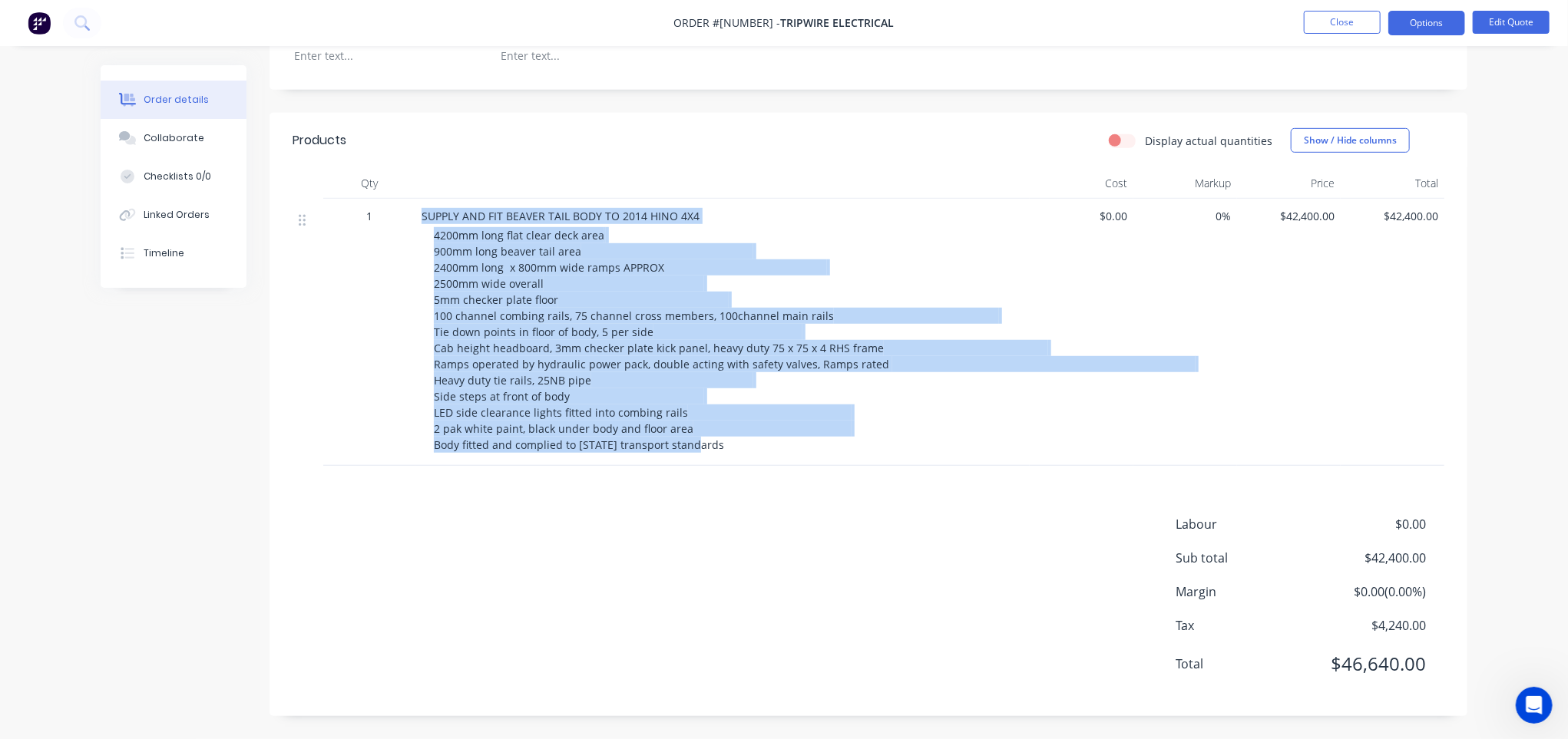 copy on "SUPPLY AND FIT BEAVER TAIL BODY TO 2014 HINO 4X4 [LENGTH] flat clear deck area
[LENGTH] beaver tail area
[LENGTH]  x [WIDTH] ramps APPROX
[WIDTH] wide overall
5mm checker plate floor
100 channel combing rails, 75 channel cross members, 100channel main rails
Tie down points in floor of body, 5 per side
Cab height headboard, 3mm checker plate kick panel, heavy duty 75 x 75 x 4 RHS frame
Ramps operated by hydraulic power pack, double acting with safety valves, Ramps rated
Heavy duty tie rails, 25NB pipe
Side steps at front of body
LED side clearance lights fitted into combing rails
2 pak white paint, black under body and floor area
Body fitted and complied to [STATE] transport standards" 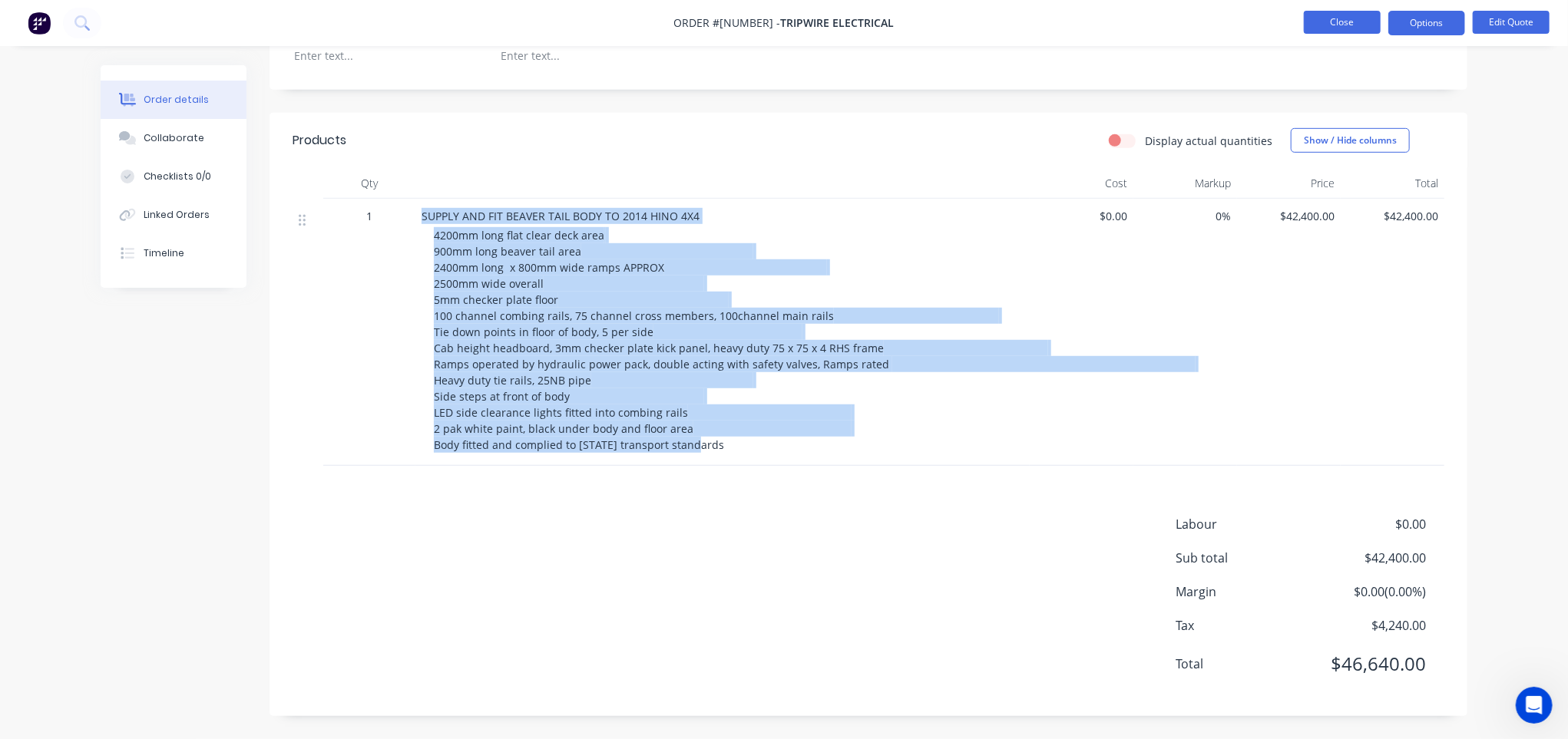 click on "Close" at bounding box center (1342, 22) 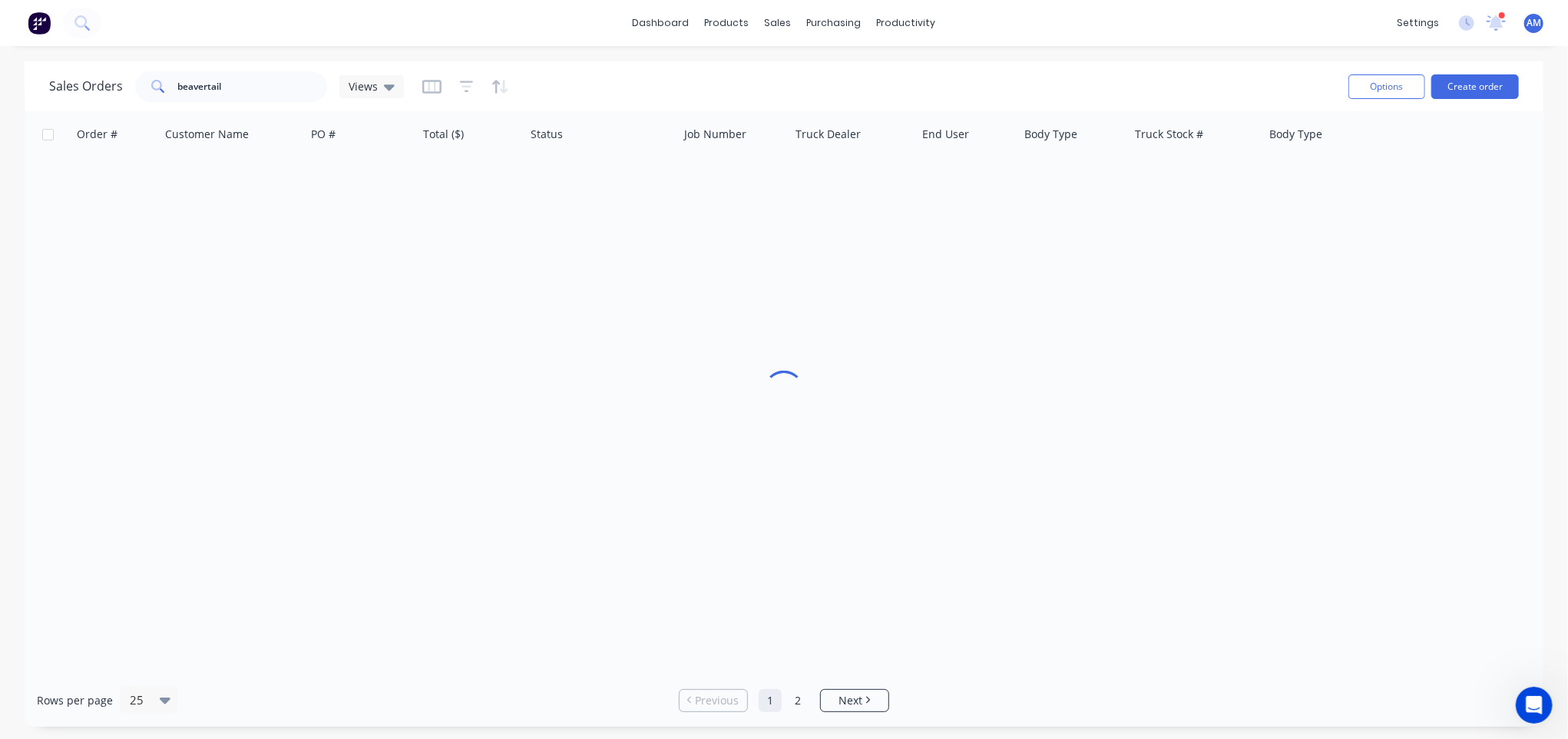 scroll, scrollTop: 0, scrollLeft: 0, axis: both 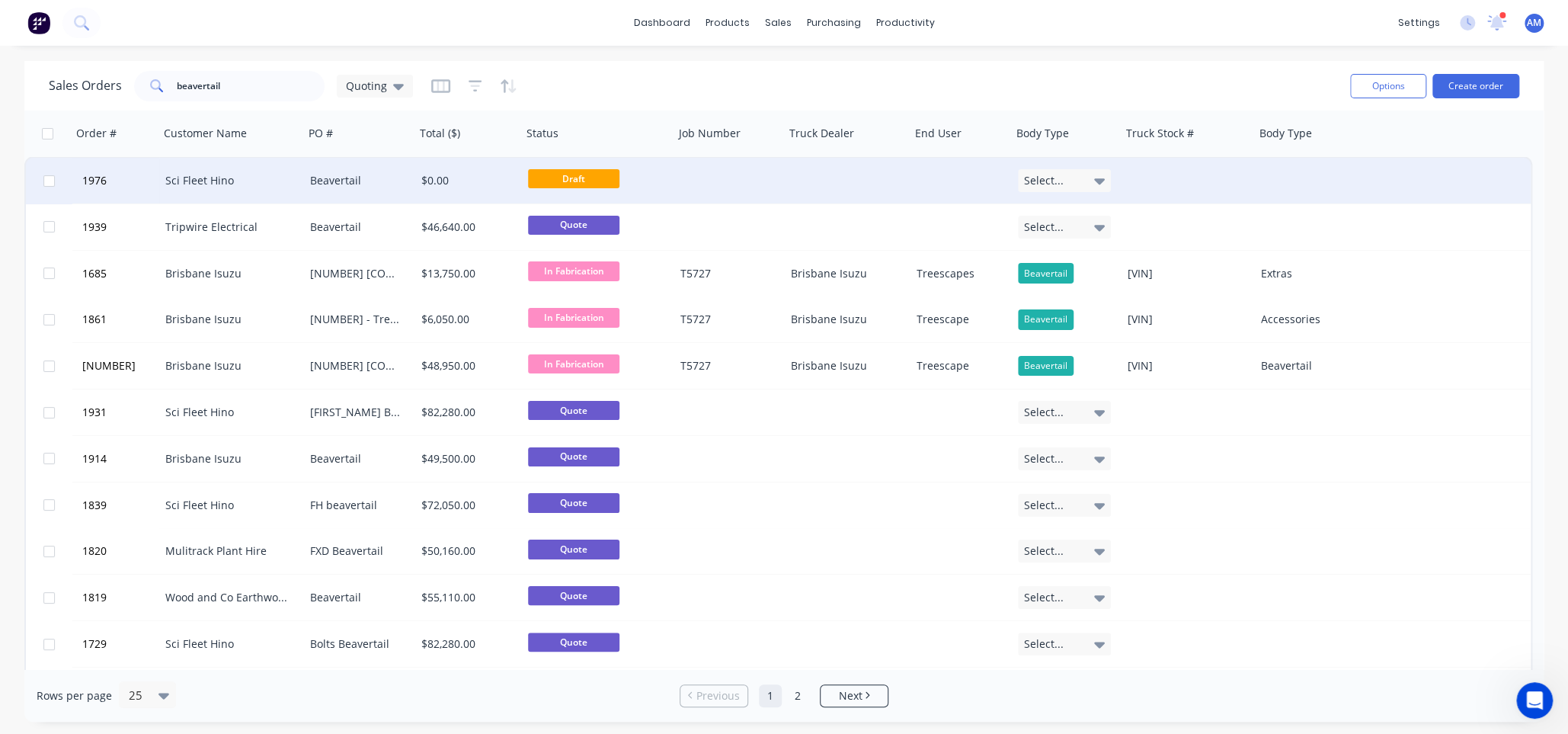 click on "Beavertail" at bounding box center [357, 181] 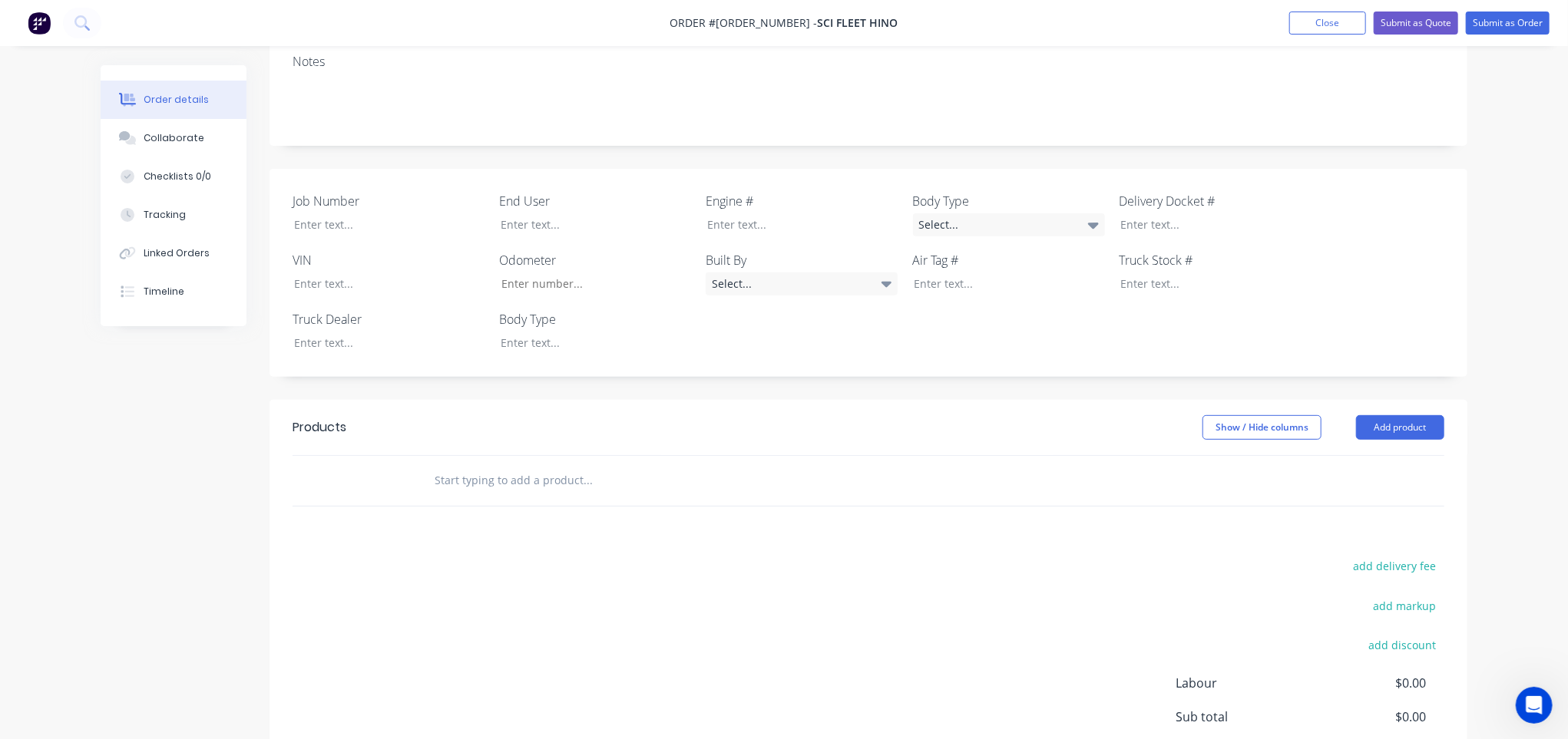 scroll, scrollTop: 384, scrollLeft: 0, axis: vertical 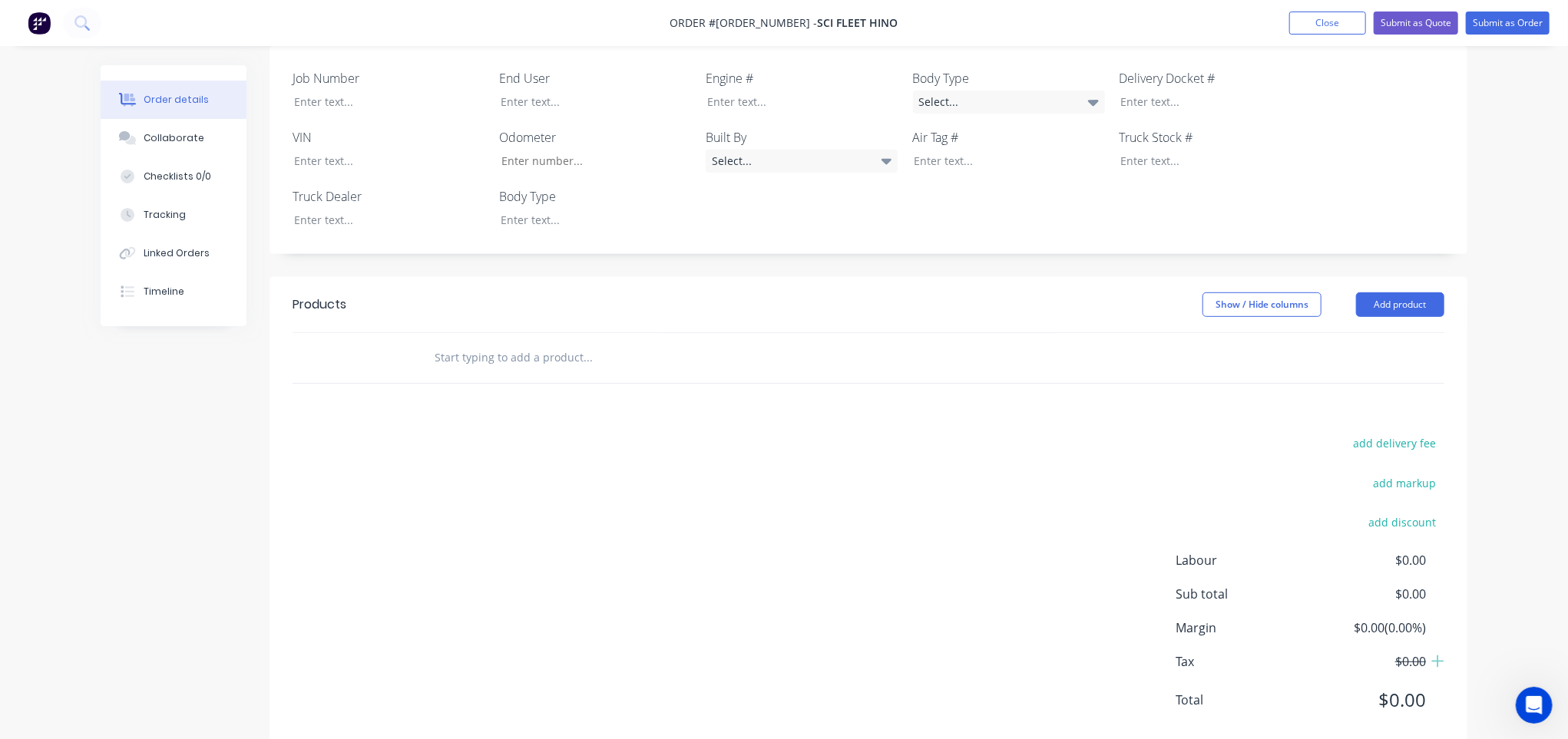 click at bounding box center [587, 358] 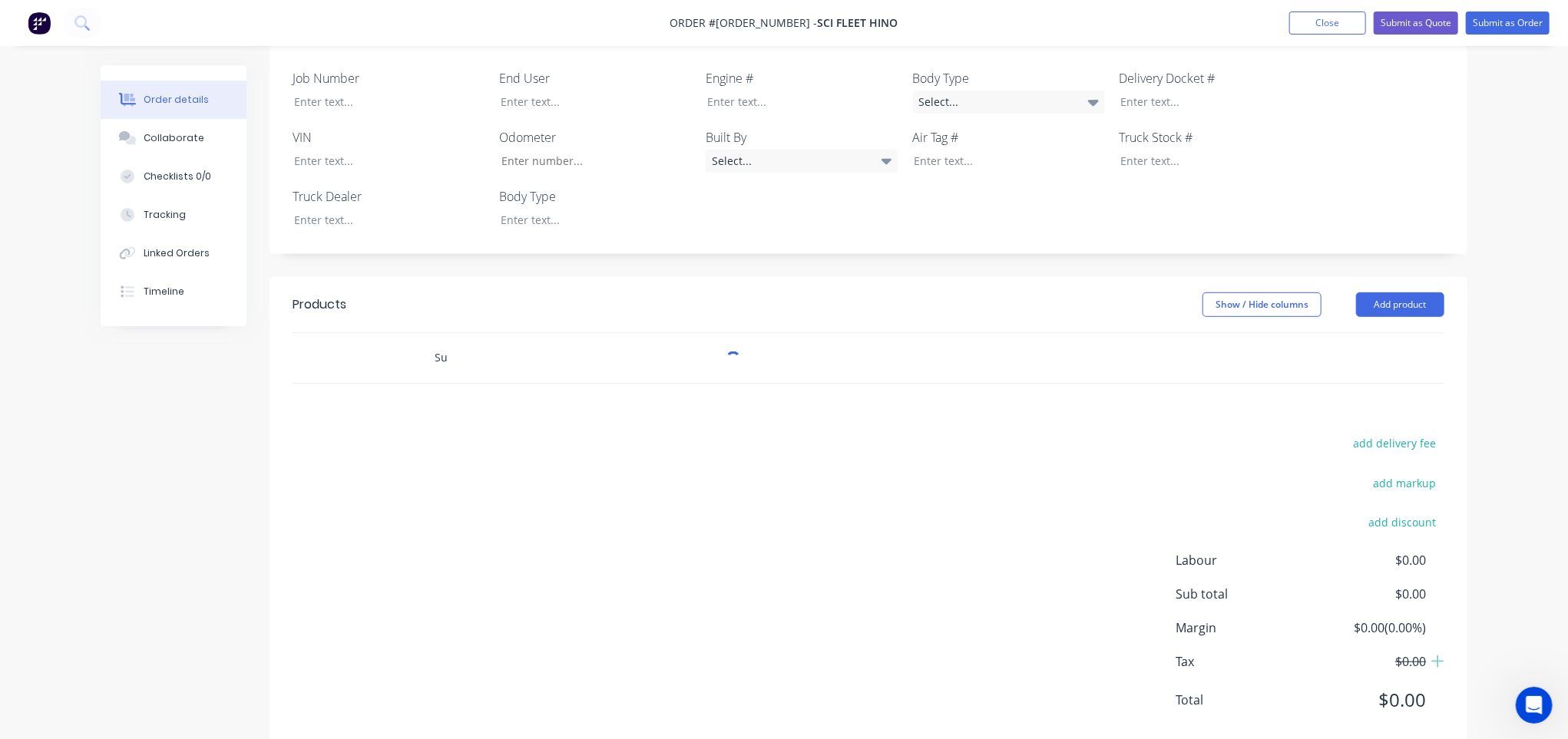 type on "S" 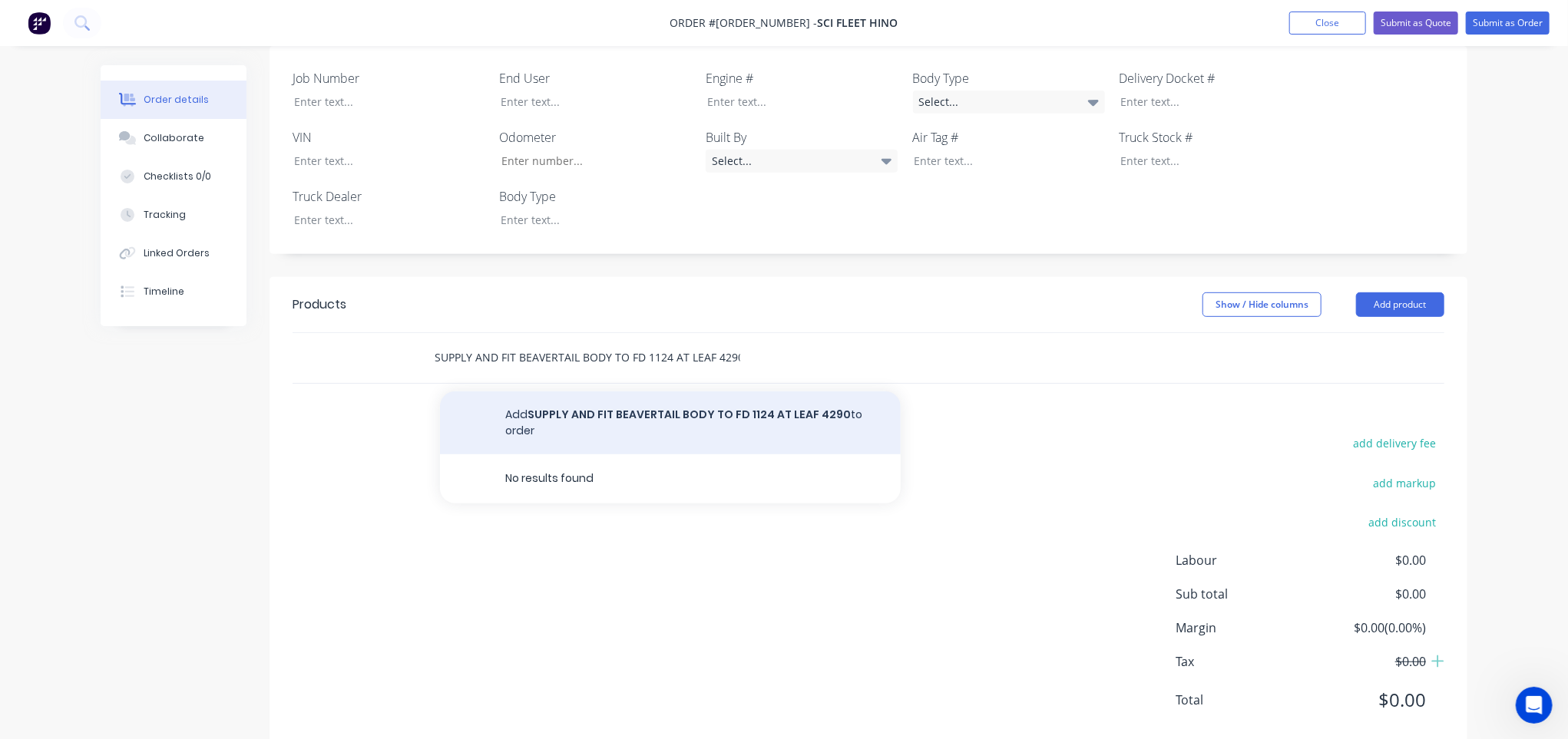 type on "SUPPLY AND FIT BEAVERTAIL BODY TO FD 1124 AT LEAF 4290" 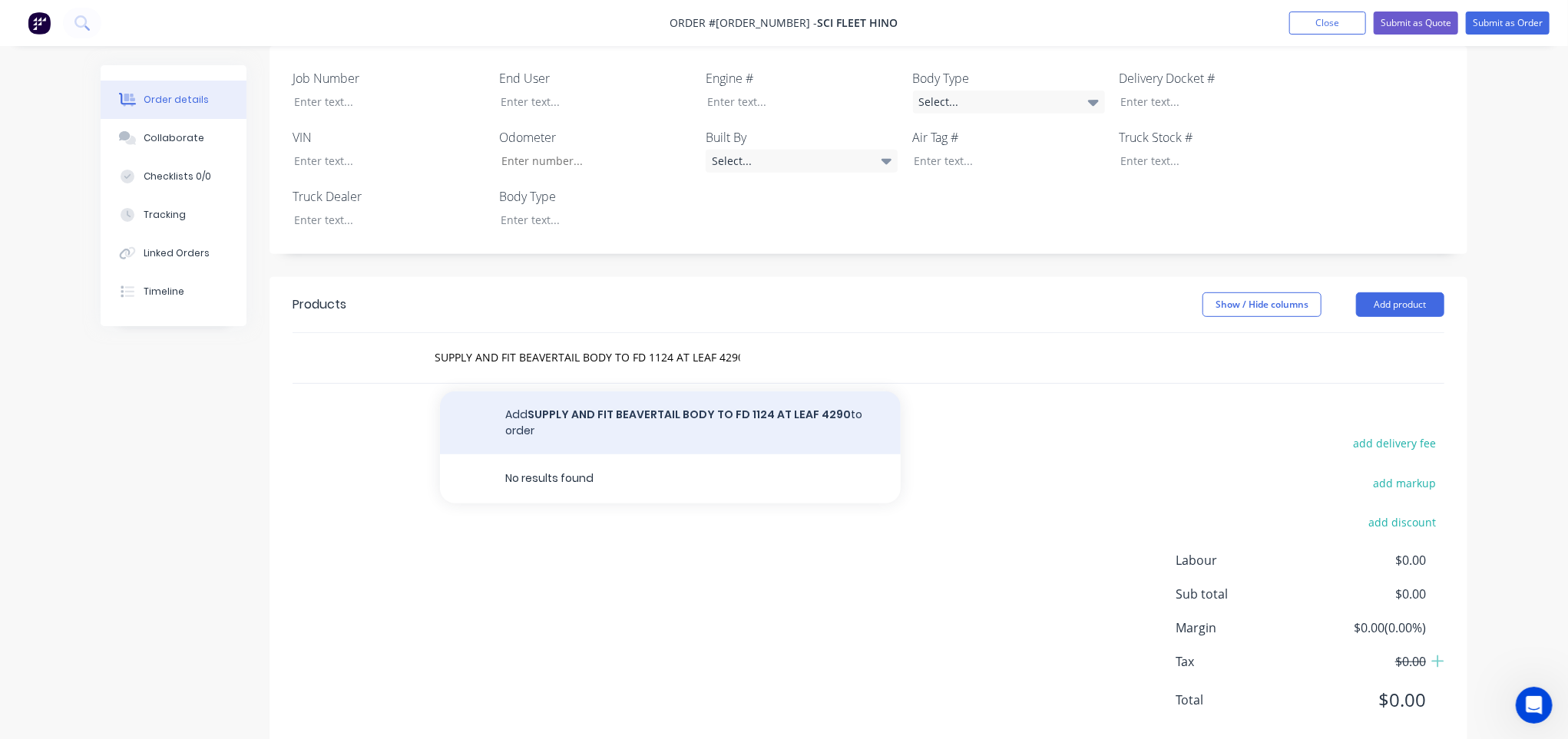 click on "Add SUPPLY AND FIT BEAVERTAIL BODY TO FD [NUMBER] AT LEAF [NUMBER] to order" at bounding box center [670, 423] 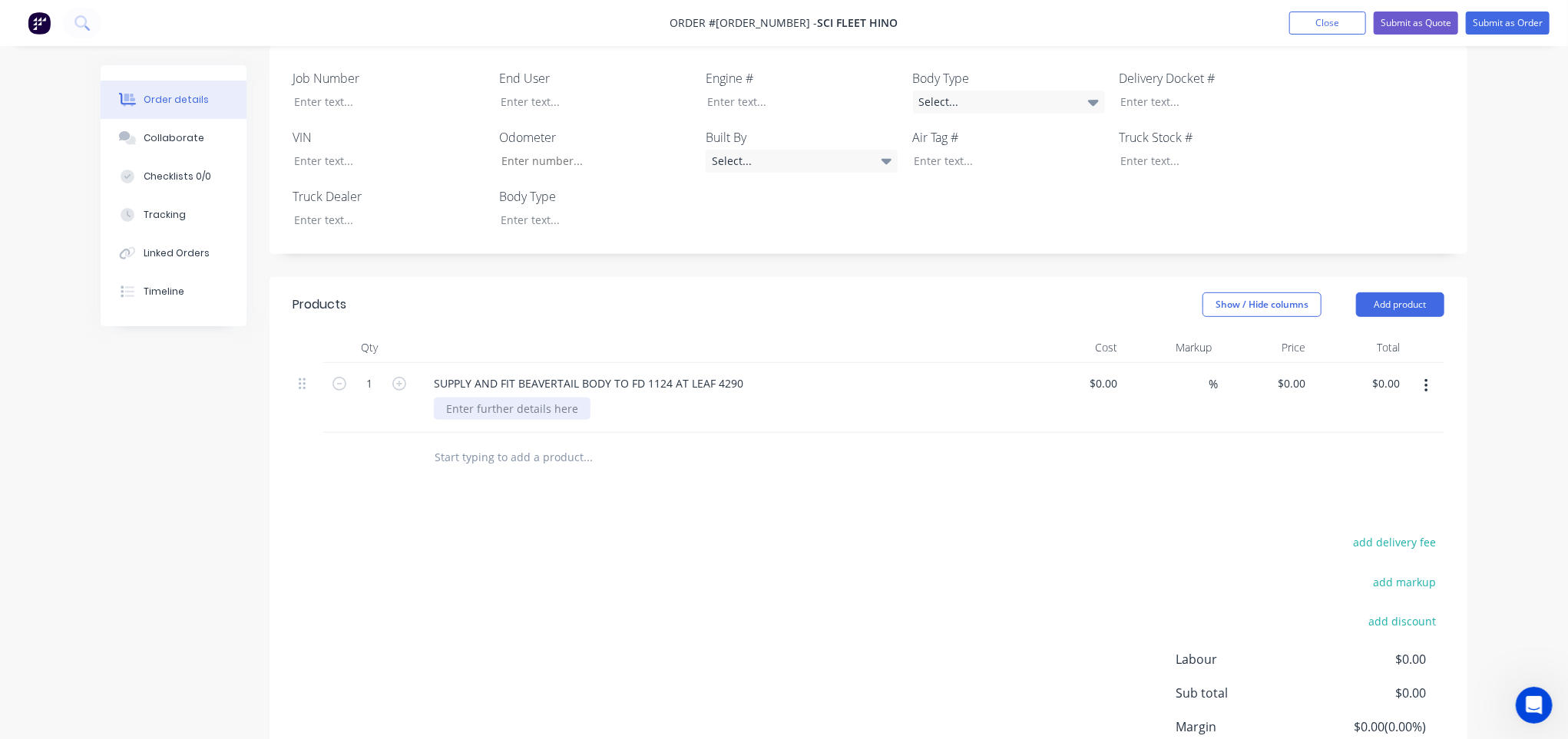 click at bounding box center (512, 408) 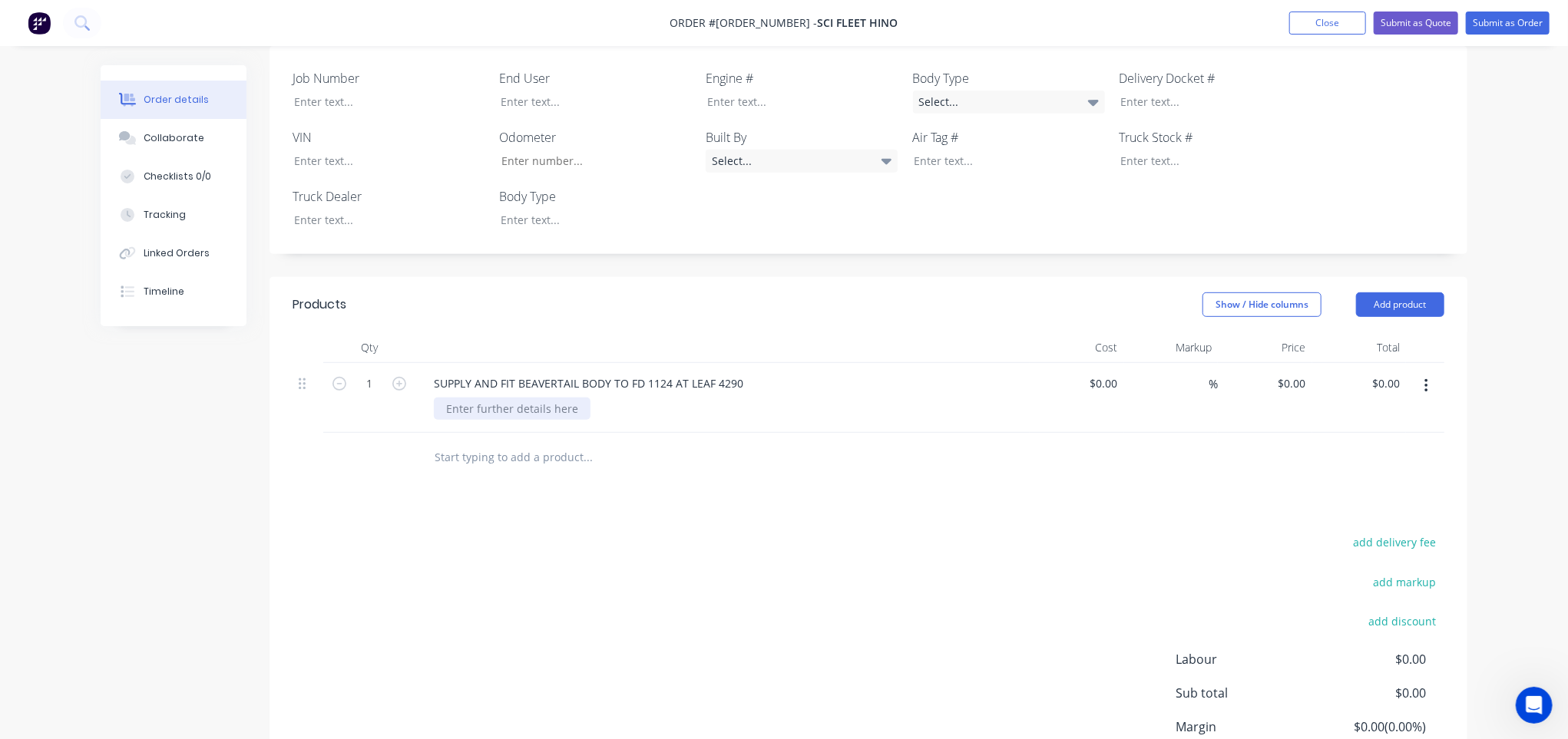 paste 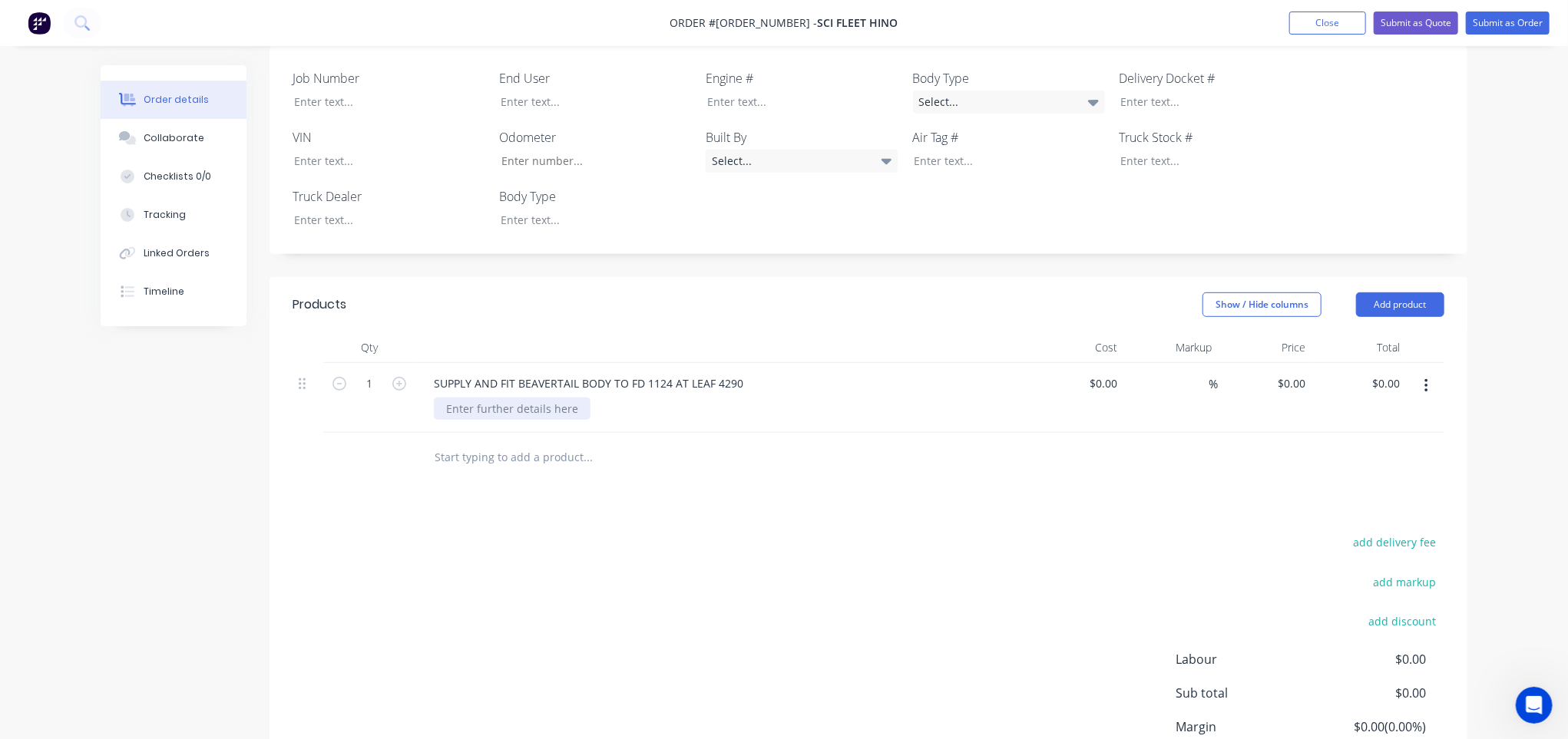 type 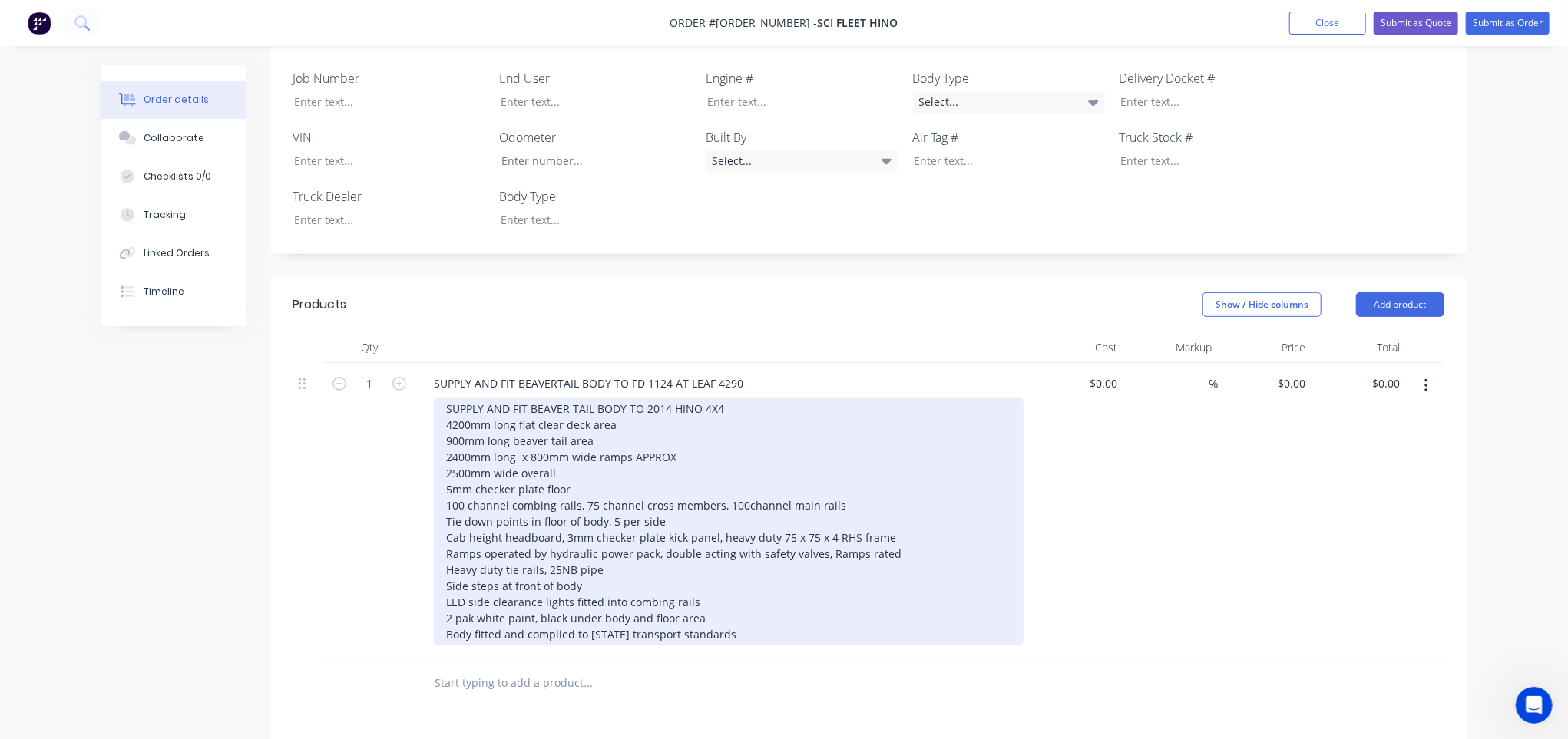drag, startPoint x: 667, startPoint y: 444, endPoint x: 676, endPoint y: 440, distance: 9.848858 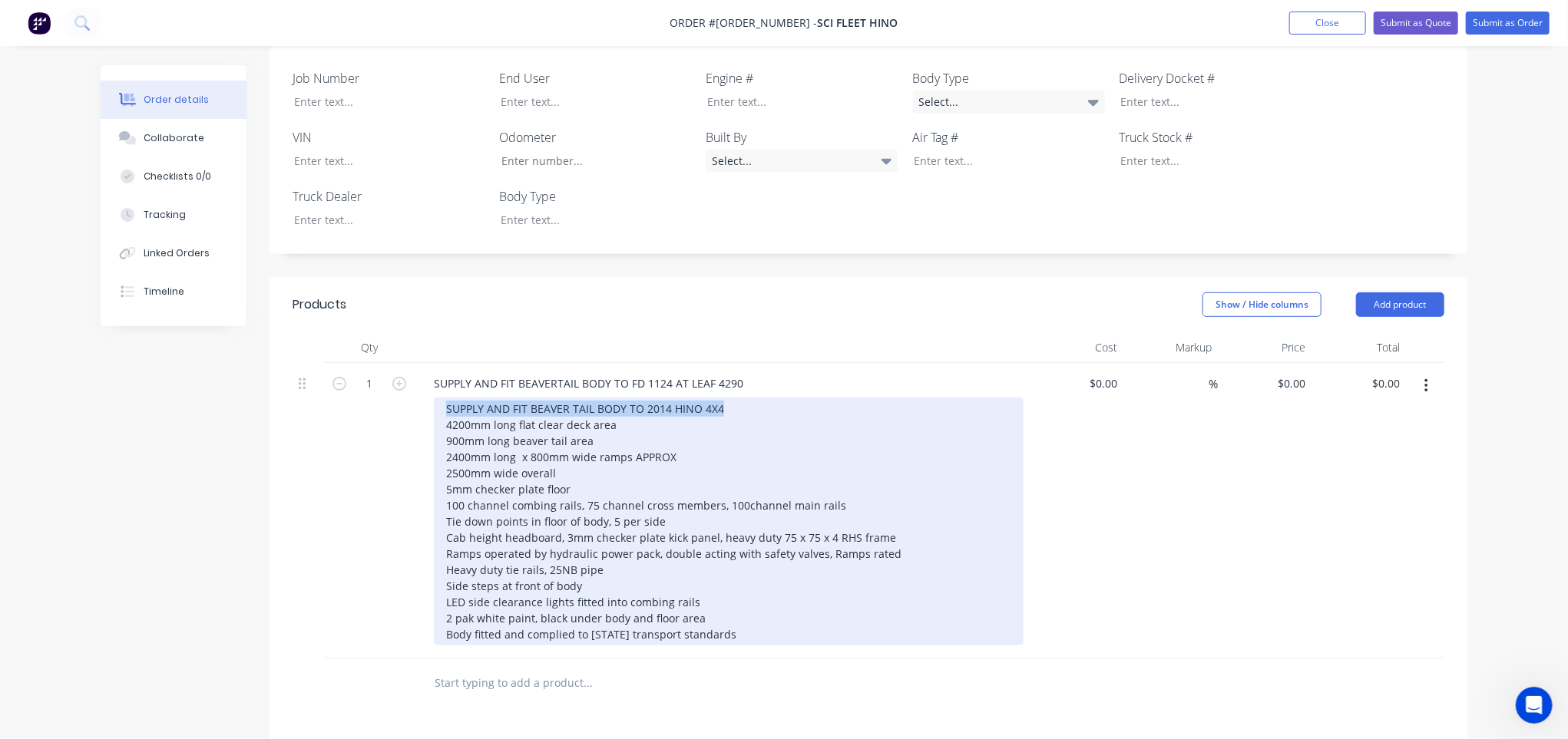 drag, startPoint x: 737, startPoint y: 404, endPoint x: 445, endPoint y: 405, distance: 292.0017 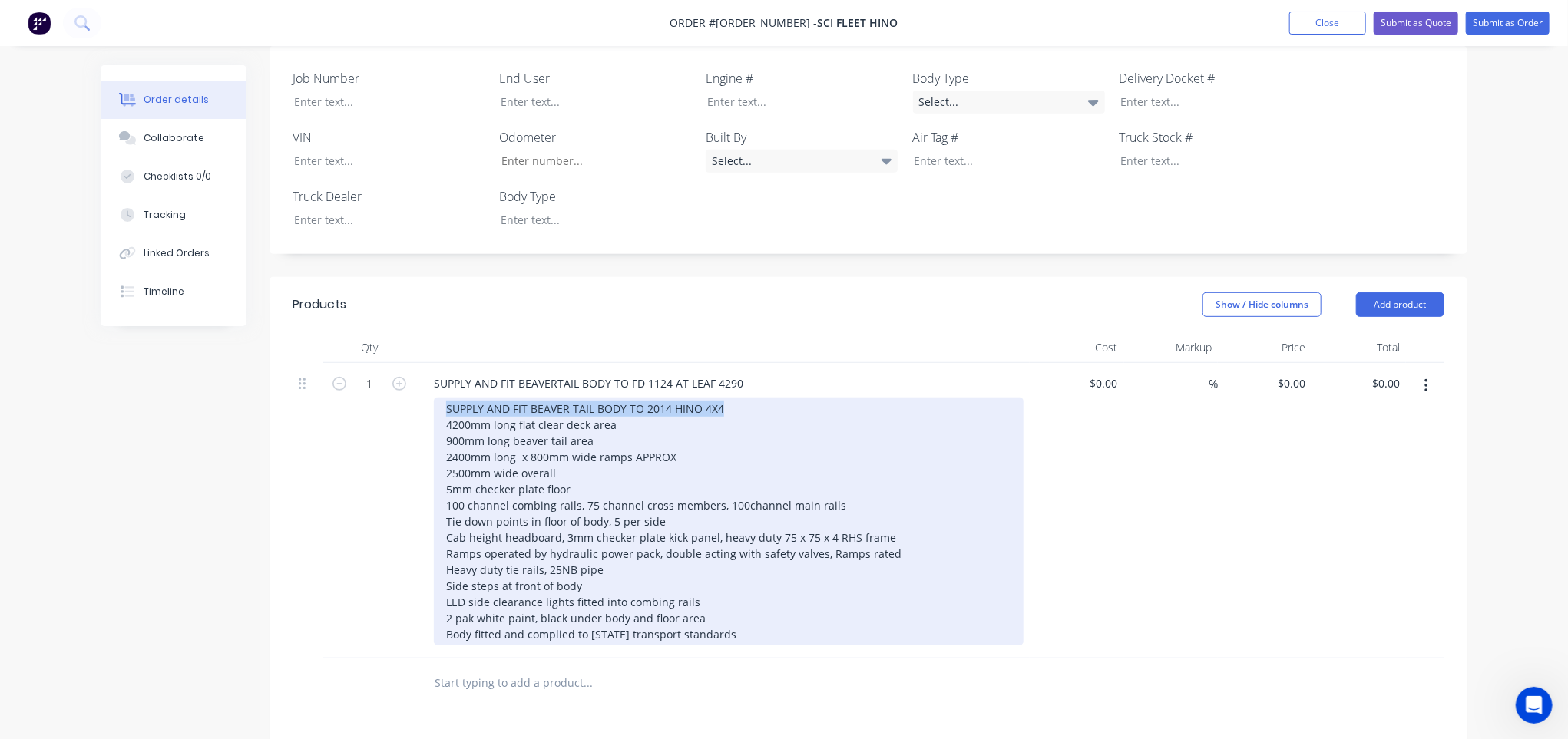 click on "SUPPLY AND FIT BEAVER TAIL BODY TO 2014 HINO 4X4
4200mm long flat clear deck area
900mm long beaver tail area
2400mm long  x 800mm wide ramps APPROX
2500mm wide overall
5mm checker plate floor
100 channel combing rails, 75 channel cross members, 100channel main rails
Tie down points in floor of body, 5 per side
Cab height headboard, 3mm checker plate kick panel, heavy duty 75 x 75 x 4 RHS frame
Ramps operated by hydraulic power pack, double acting with safety valves, Ramps rated
Heavy duty tie rails, 25NB pipe
Side steps at front of body
LED side clearance lights fitted into combing rails
2 pak white paint, black under body and floor area
Body fitted and complied to [STATE] transport standards" at bounding box center (729, 521) 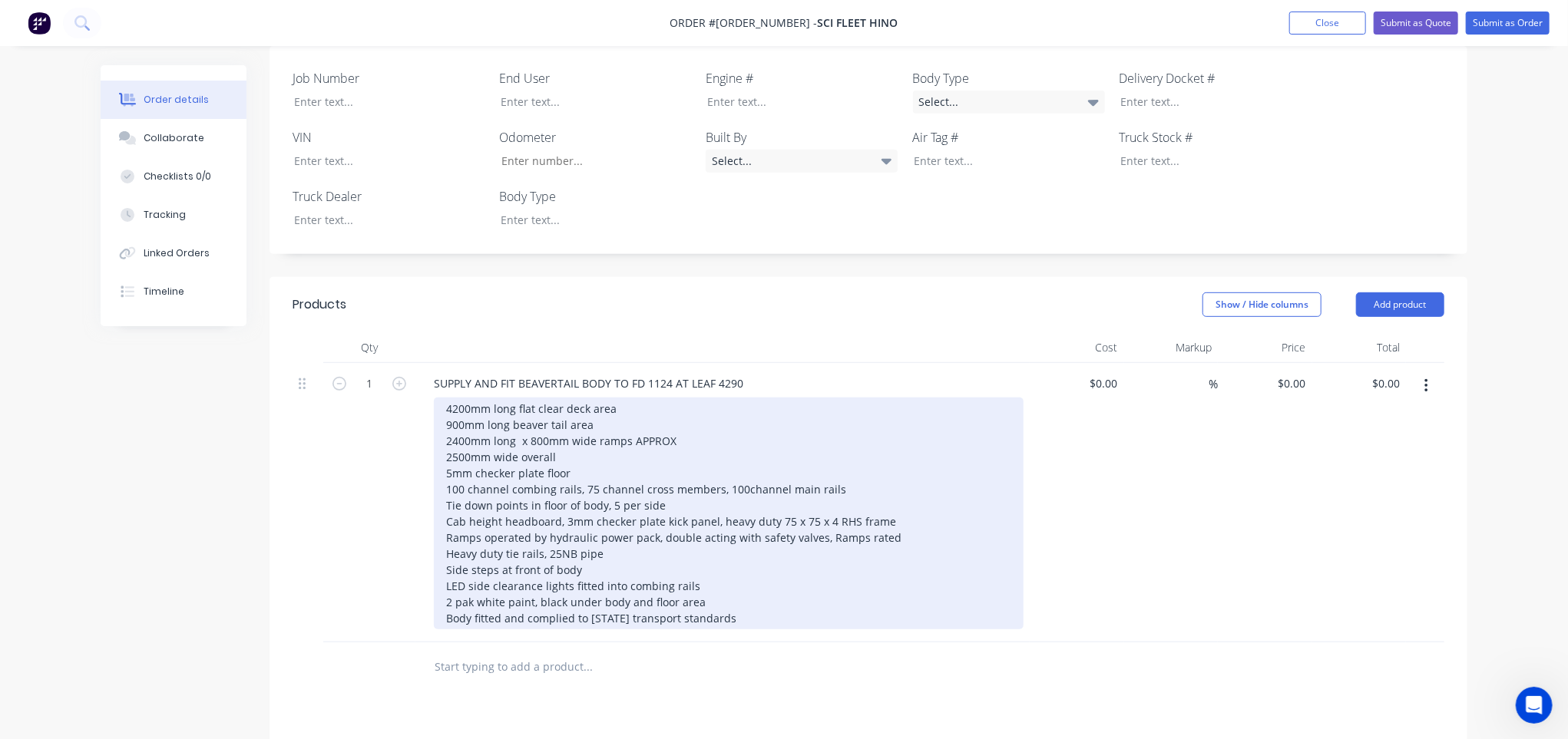 click on "4200mm long flat clear deck area
900mm long beaver tail area
2400mm long  x 800mm wide ramps APPROX
2500mm wide overall
5mm checker plate floor
100 channel combing rails, 75 channel cross members, 100channel main rails
Tie down points in floor of body, 5 per side
Cab height headboard, 3mm checker plate kick panel, heavy duty 75 x 75 x 4 RHS frame
Ramps operated by hydraulic power pack, double acting with safety valves, Ramps rated
Heavy duty tie rails, 25NB pipe
Side steps at front of body
LED side clearance lights fitted into combing rails
2 pak white paint, black under body and floor area
Body fitted and complied to [STATE] transport standards" at bounding box center [729, 513] 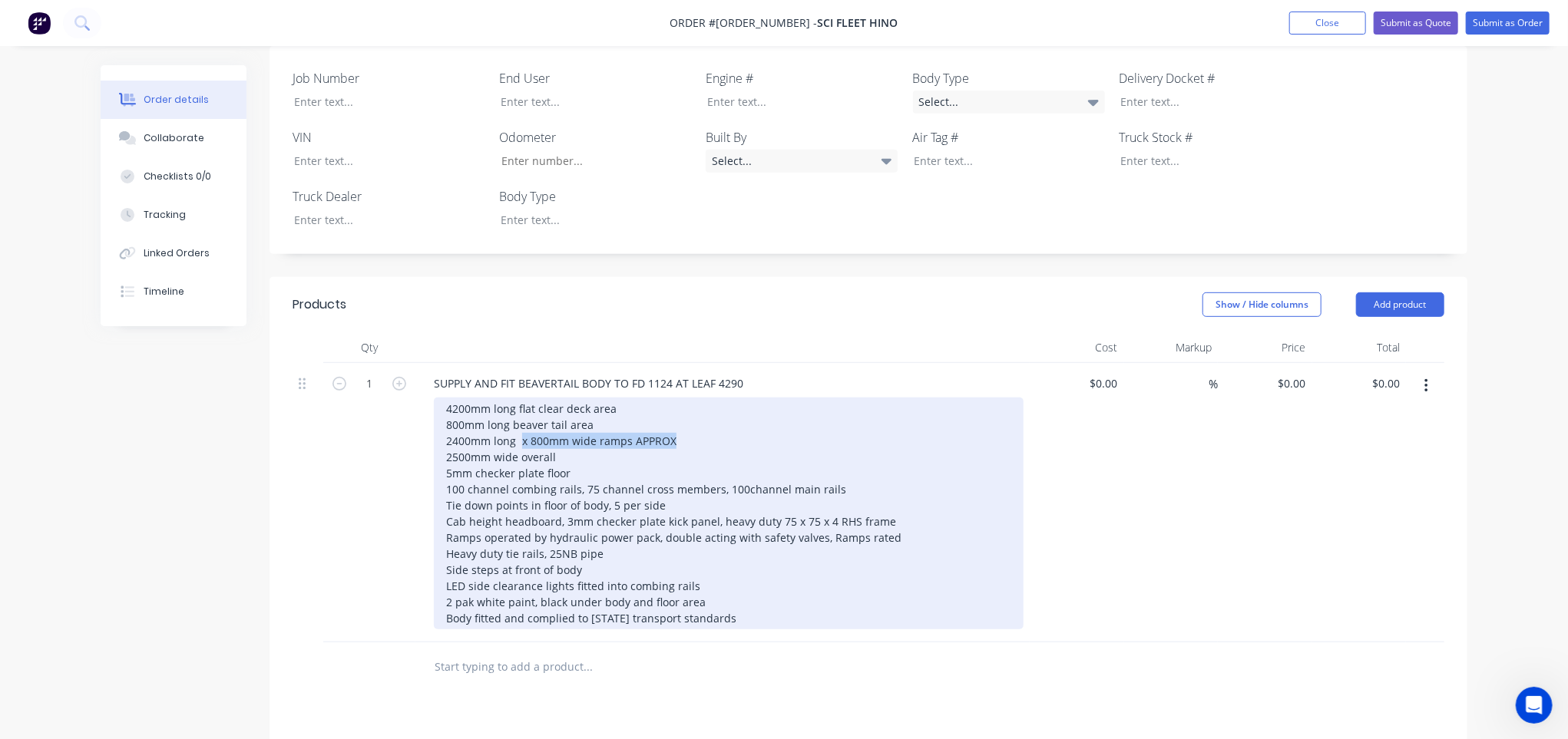 drag, startPoint x: 520, startPoint y: 440, endPoint x: 675, endPoint y: 446, distance: 155.11609 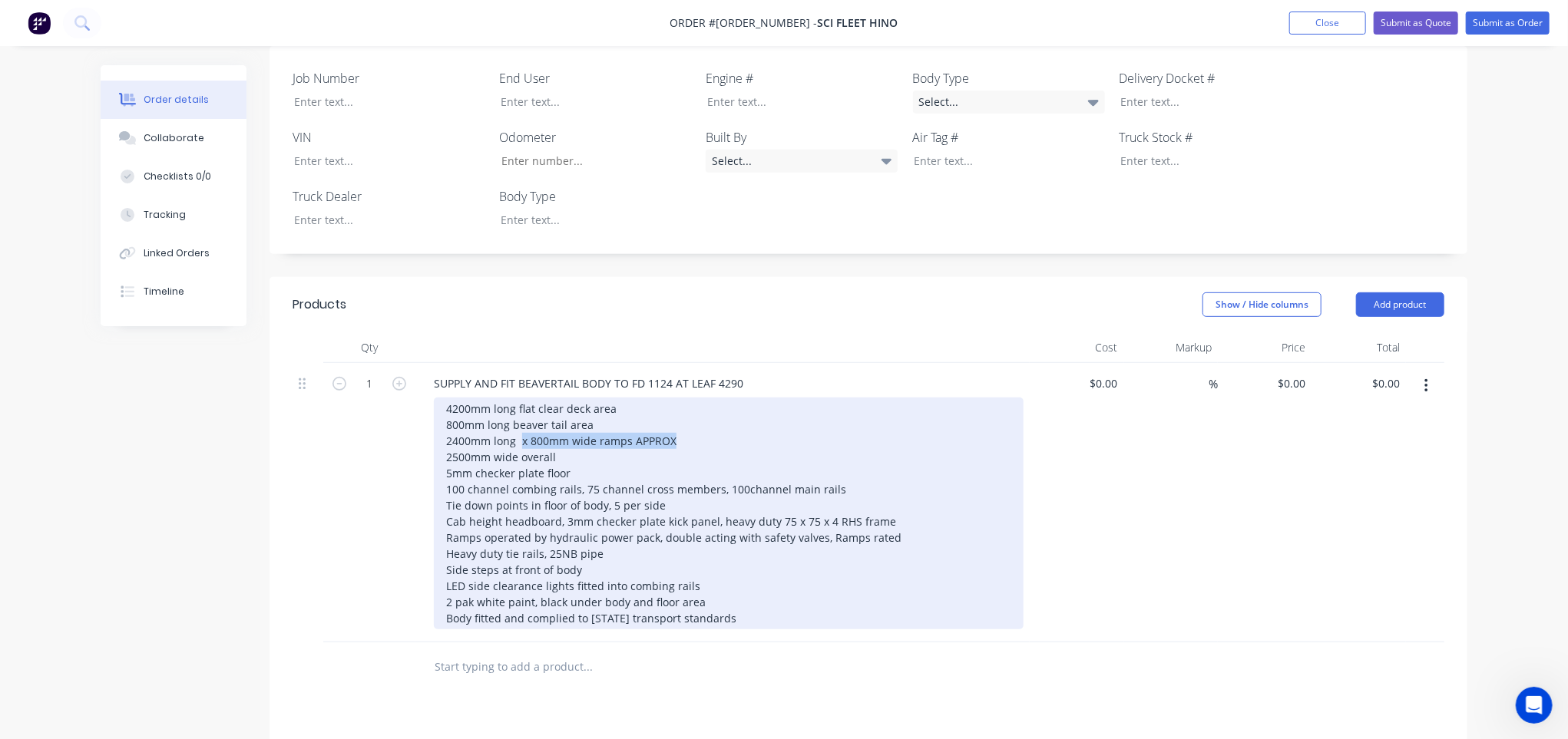 click on "4200mm long flat clear deck area
800mm long beaver tail area
2400mm long  x 800mm wide ramps APPROX
2500mm wide overall
5mm checker plate floor
100 channel combing rails, 75 channel cross members, 100channel main rails
Tie down points in floor of body, 5 per side
Cab height headboard, 3mm checker plate kick panel, heavy duty 75 x 75 x 4 RHS frame
Ramps operated by hydraulic power pack, double acting with safety valves, Ramps rated
Heavy duty tie rails, 25NB pipe
Side steps at front of body
LED side clearance lights fitted into combing rails
2 pak white paint, black under body and floor area
Body fitted and complied to [STATE] transport standards" at bounding box center (729, 513) 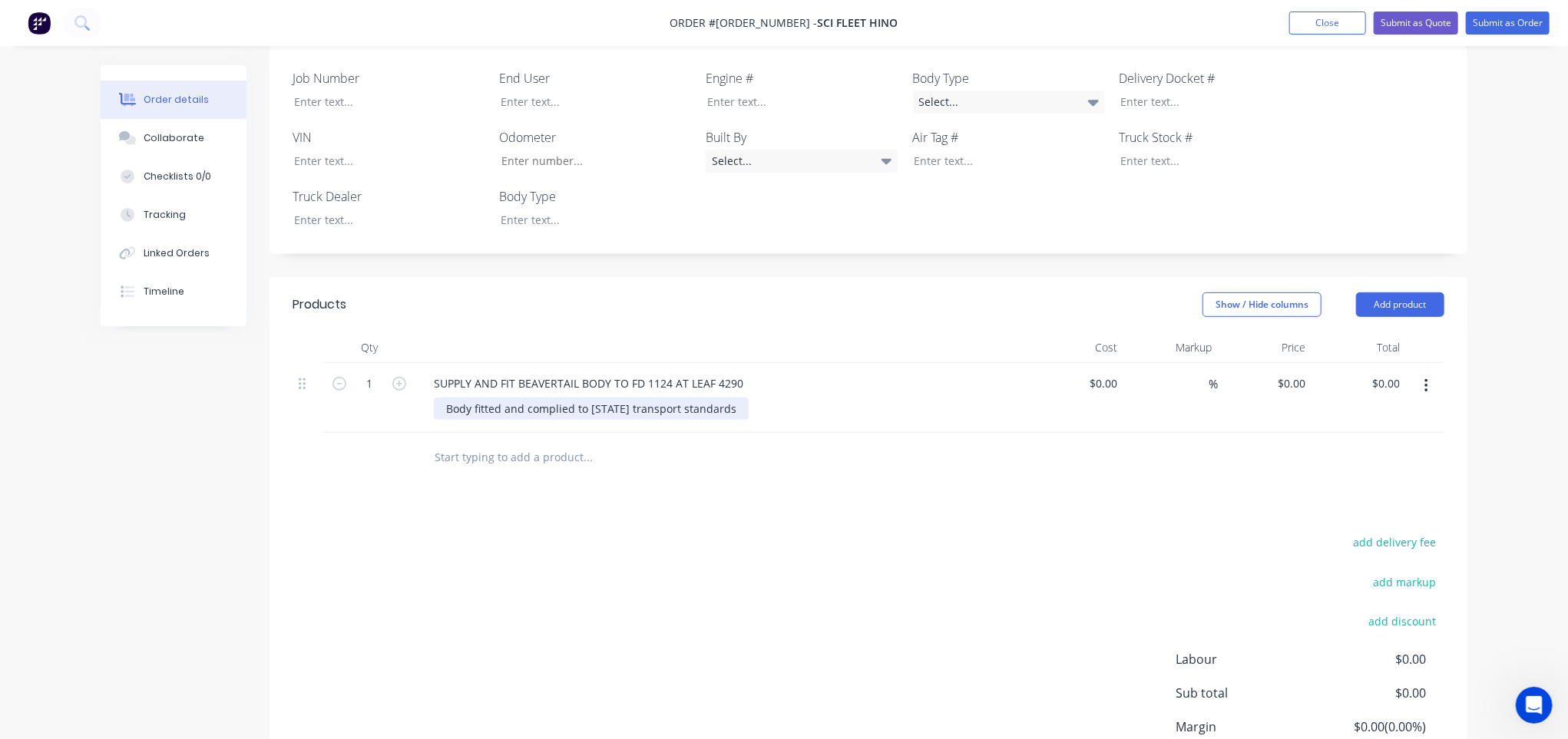click on "Body fitted and complied to [STATE] transport standards" at bounding box center (591, 408) 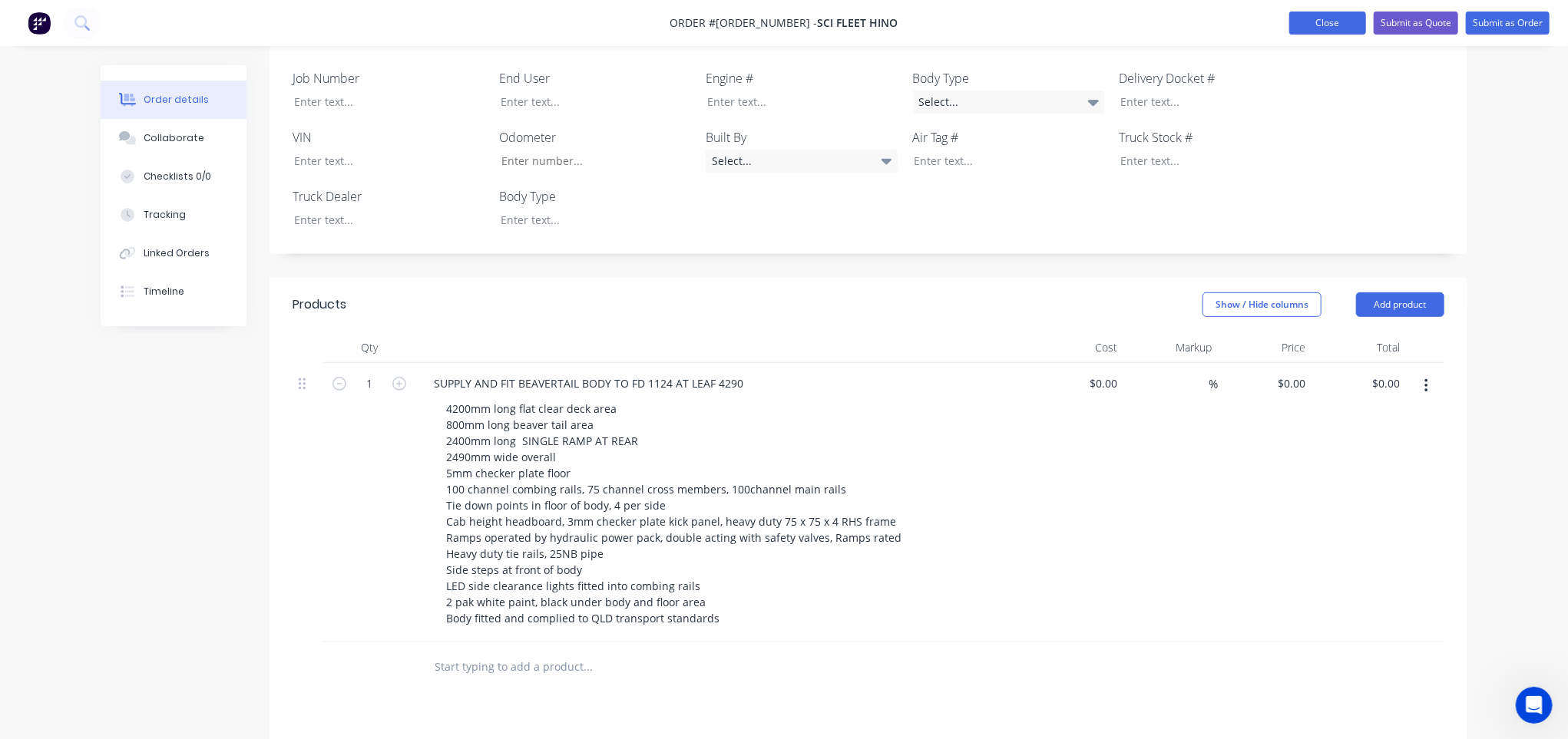 click on "Close" at bounding box center (1328, 23) 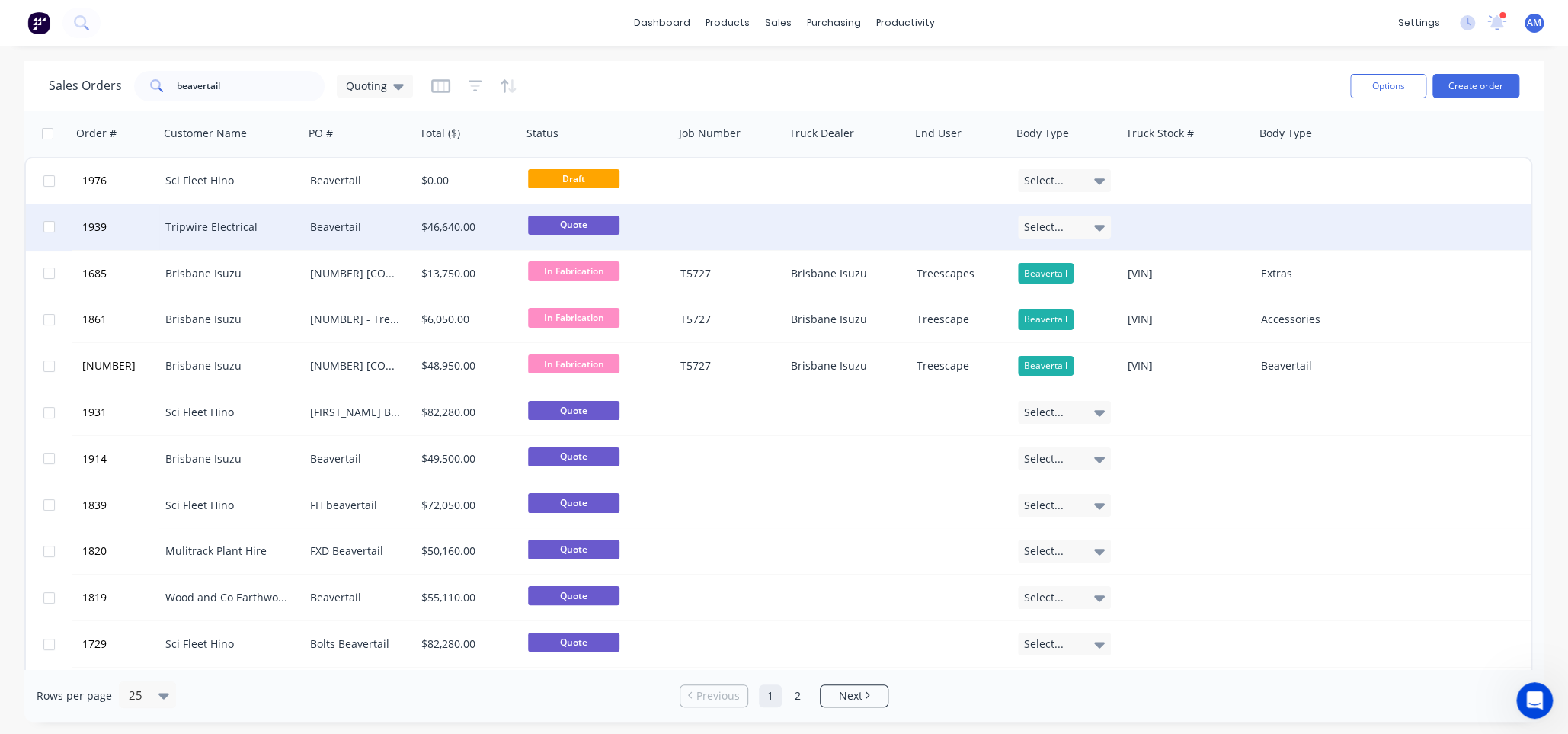 click on "Tripwire Electrical" at bounding box center (232, 227) 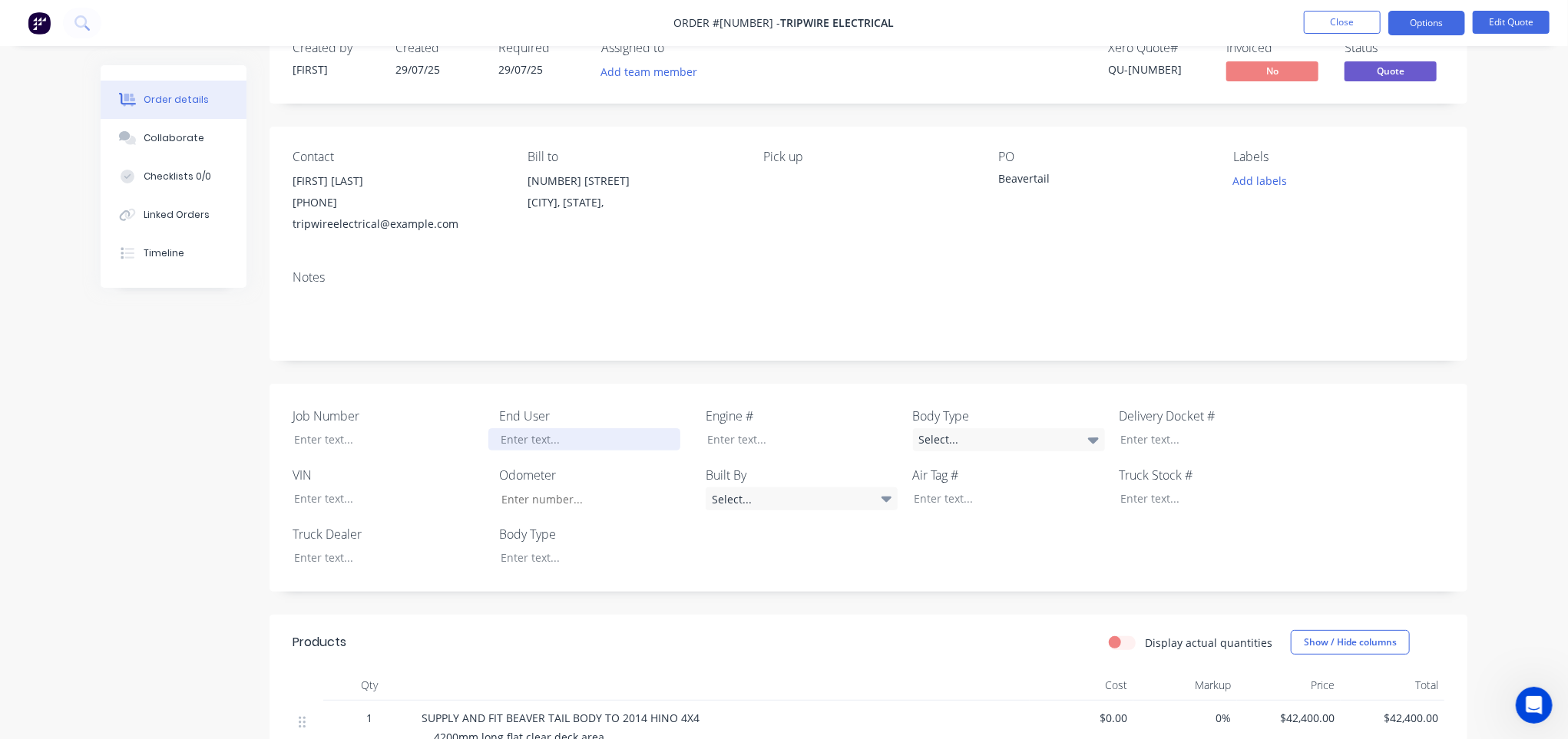scroll, scrollTop: 0, scrollLeft: 0, axis: both 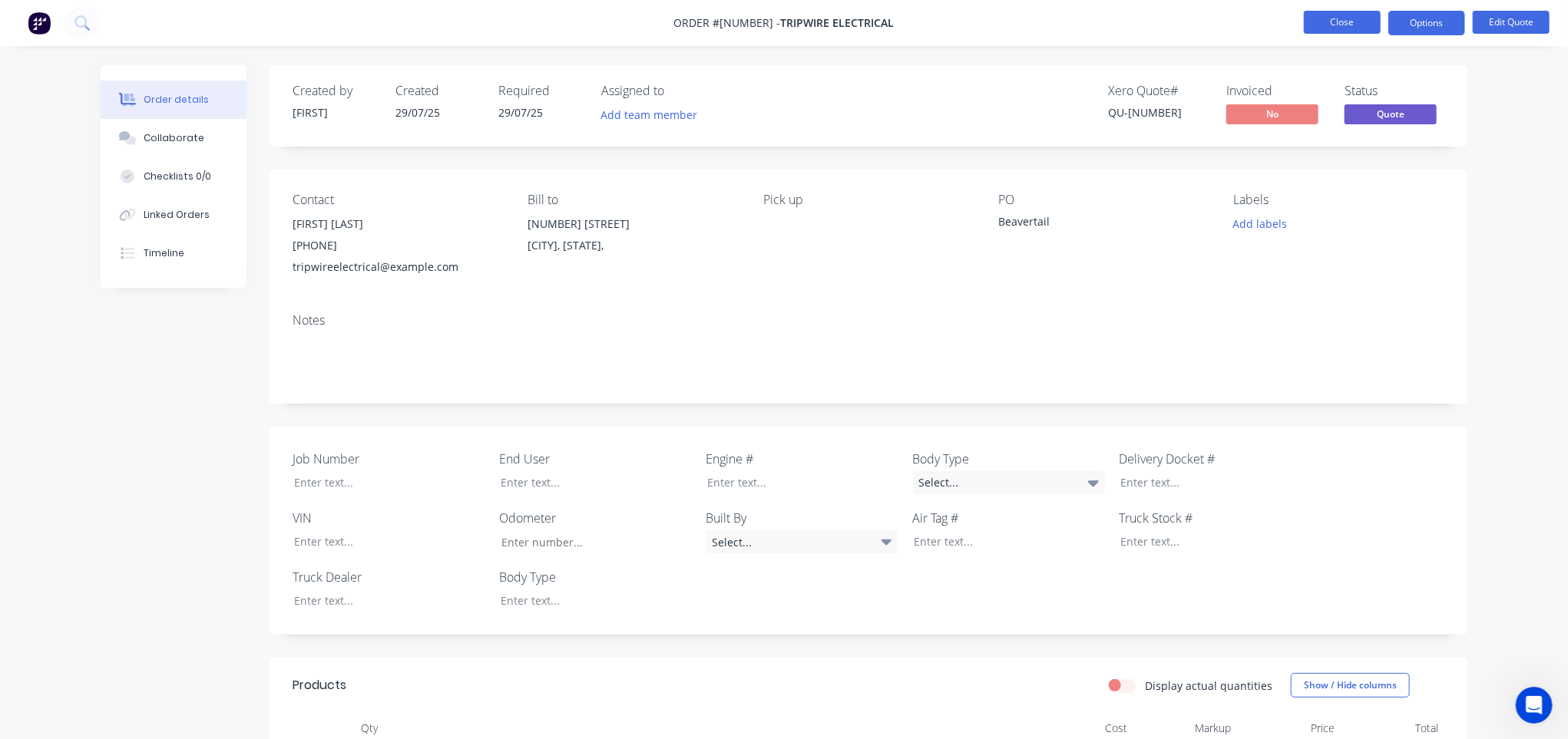 click on "Close" at bounding box center [1342, 22] 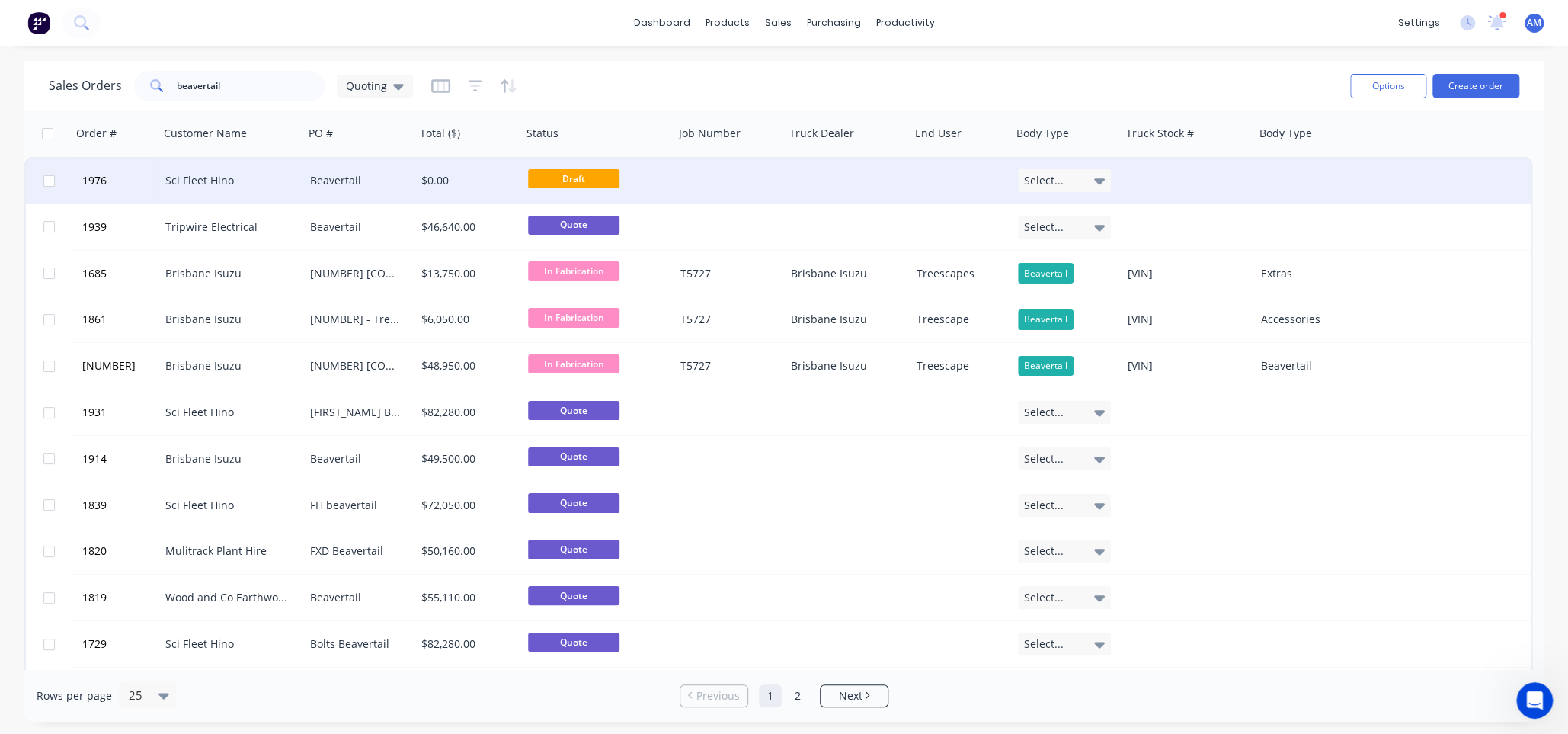 click on "Beavertail" at bounding box center (357, 181) 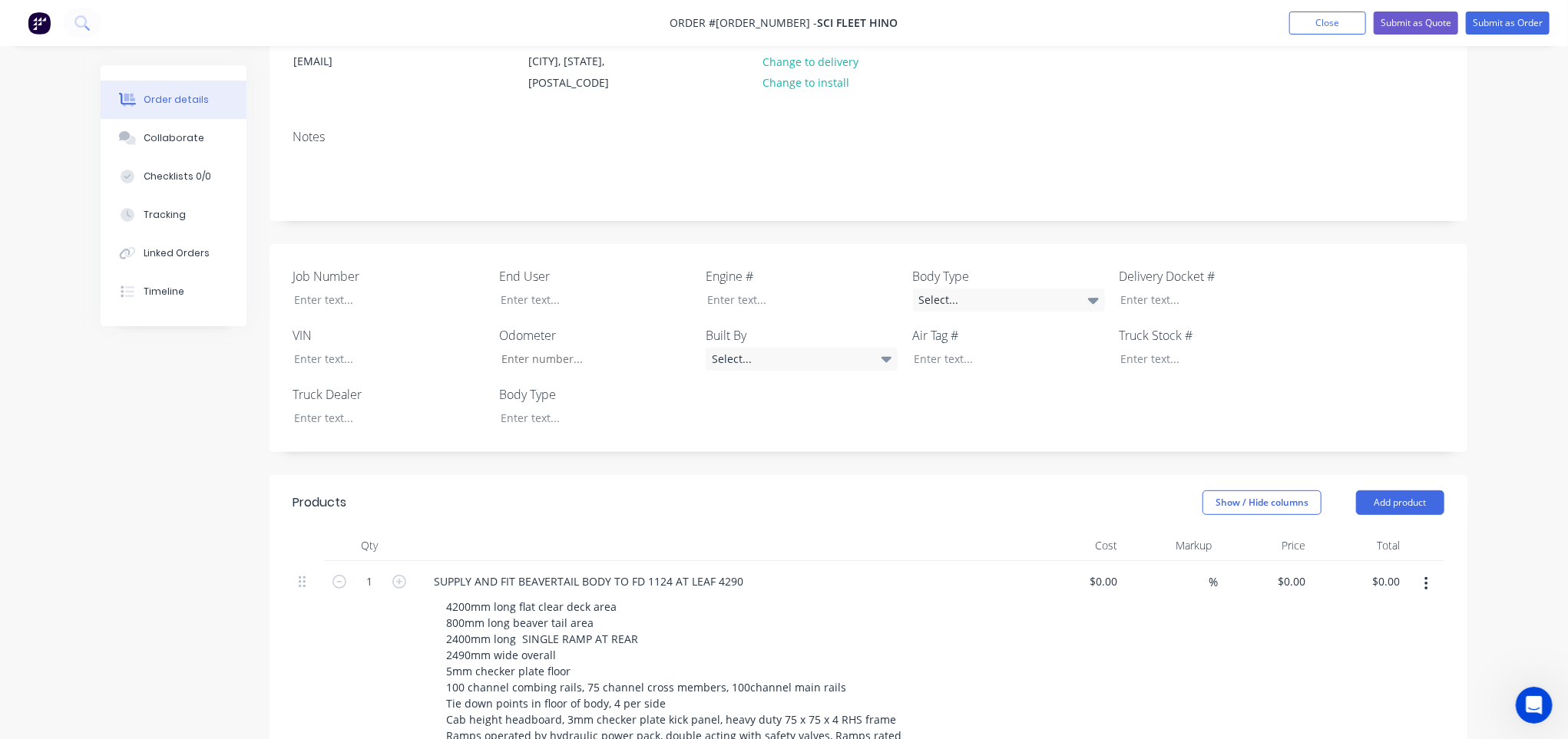 scroll, scrollTop: 384, scrollLeft: 0, axis: vertical 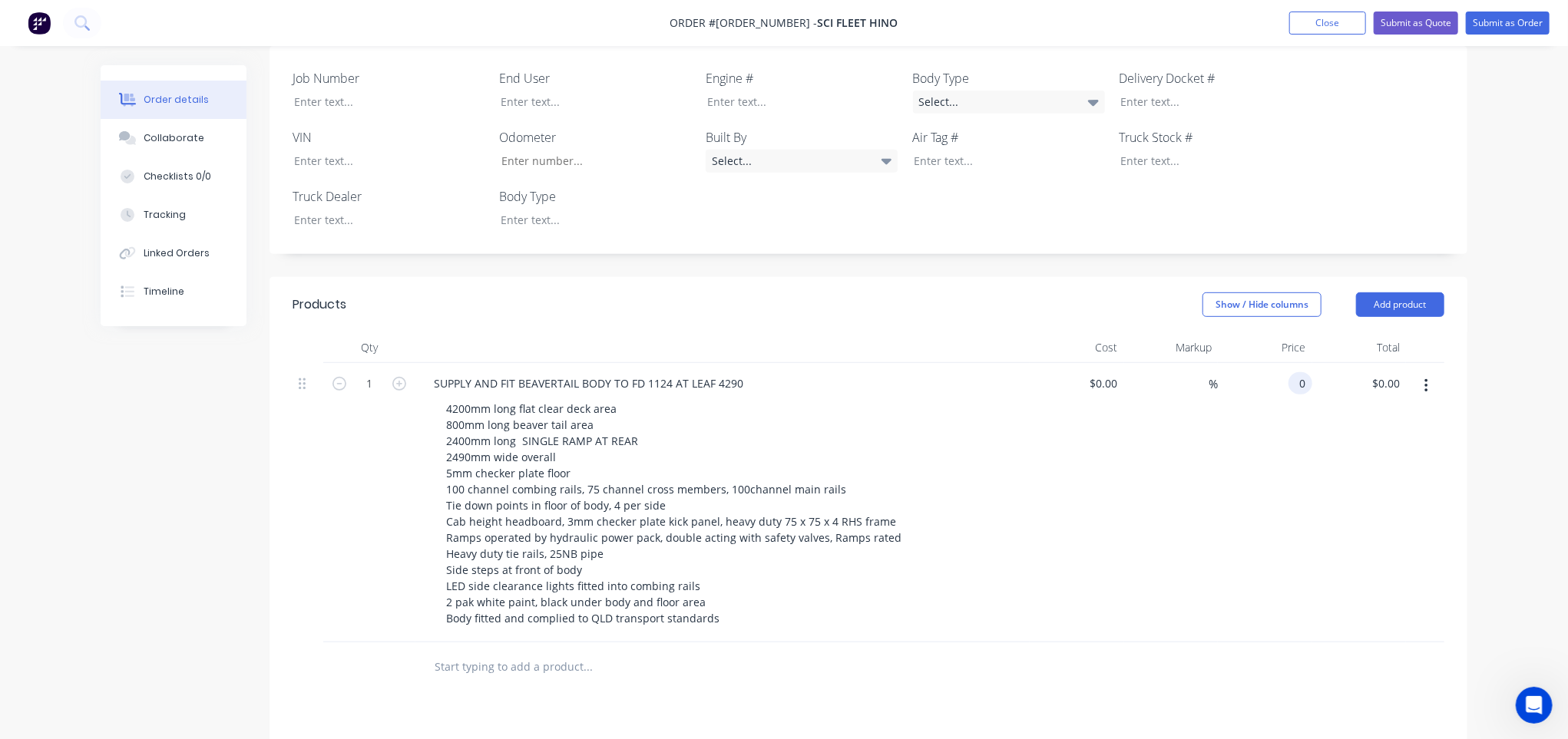 click on "0 0" at bounding box center (1265, 503) 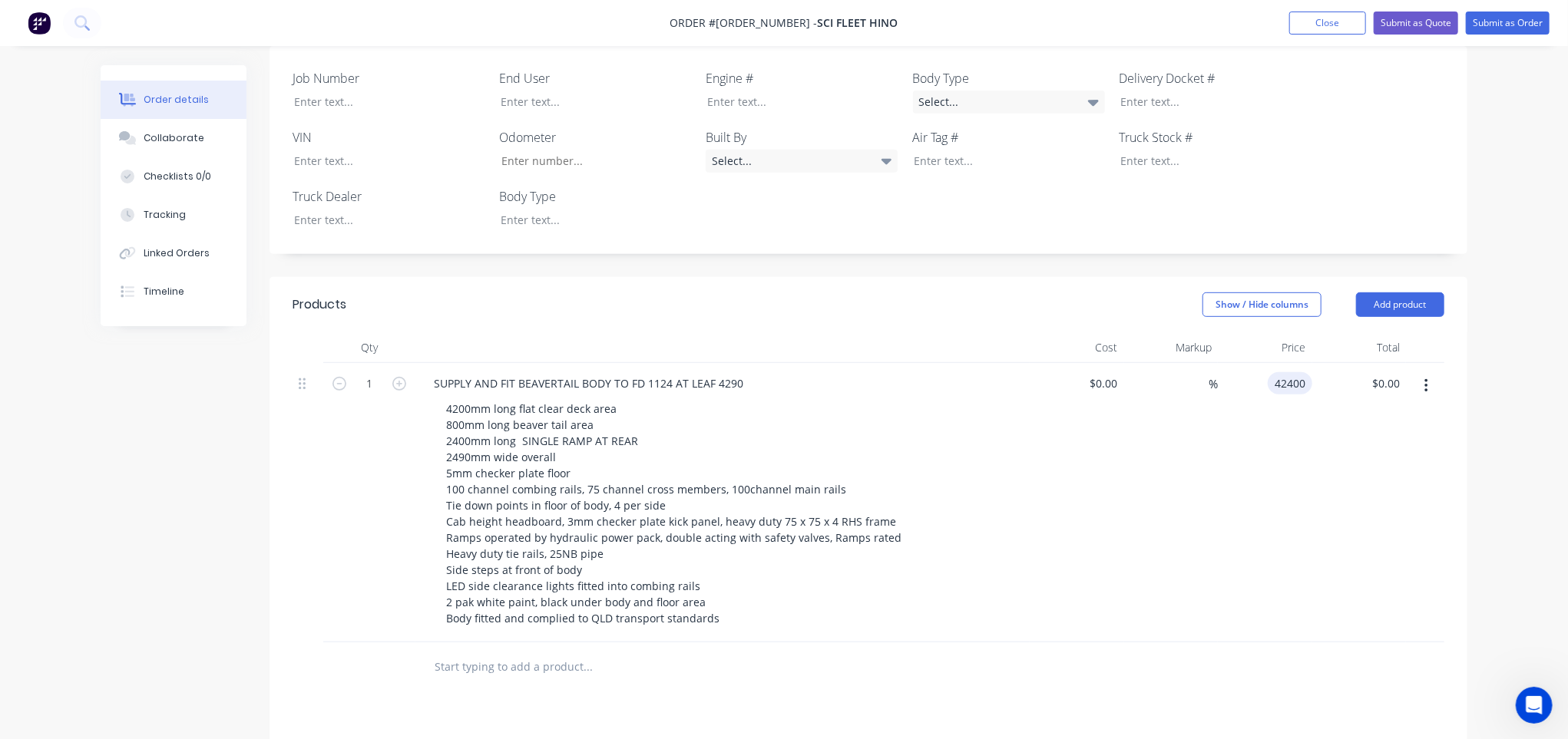 type on "$42,400.00" 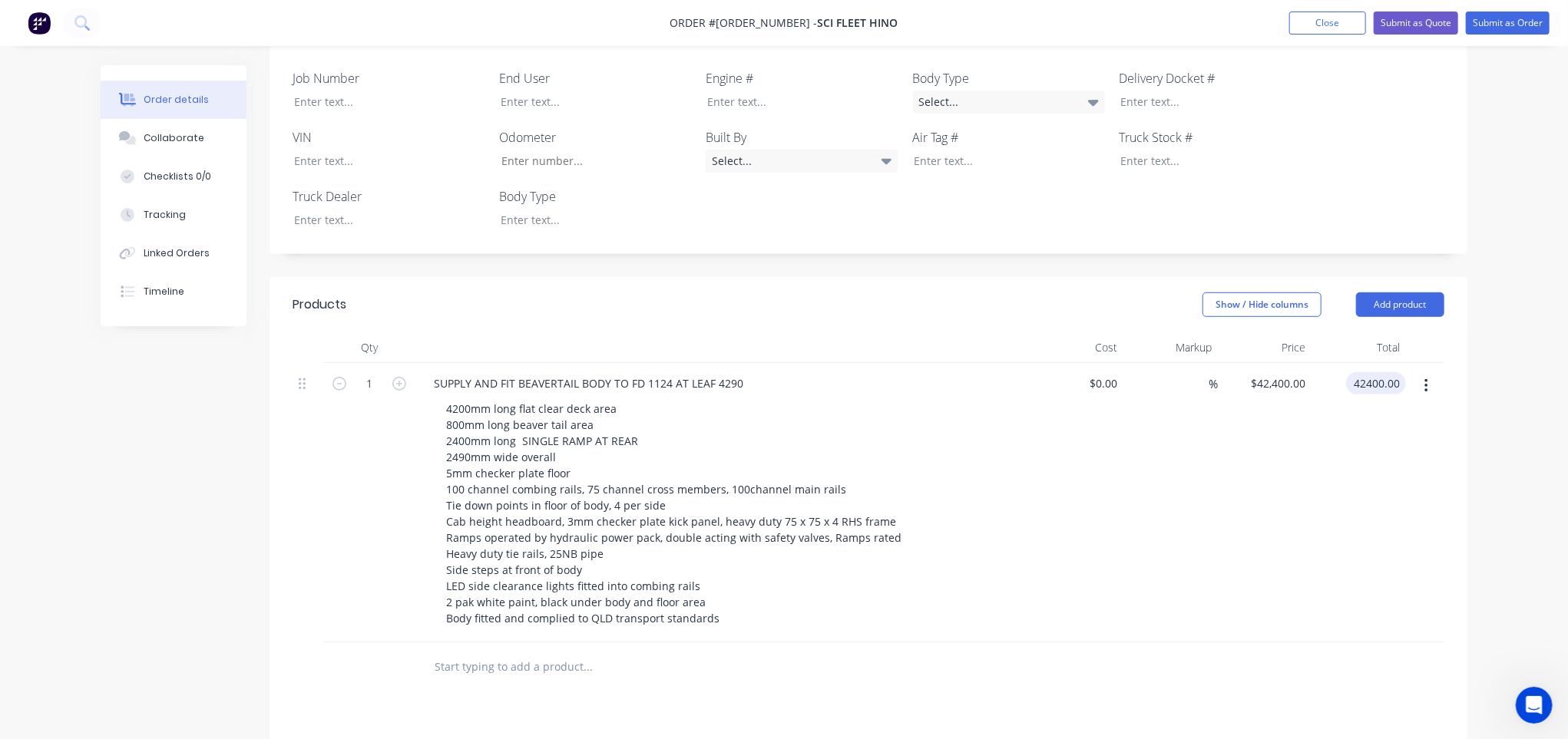 type on "$42,400.00" 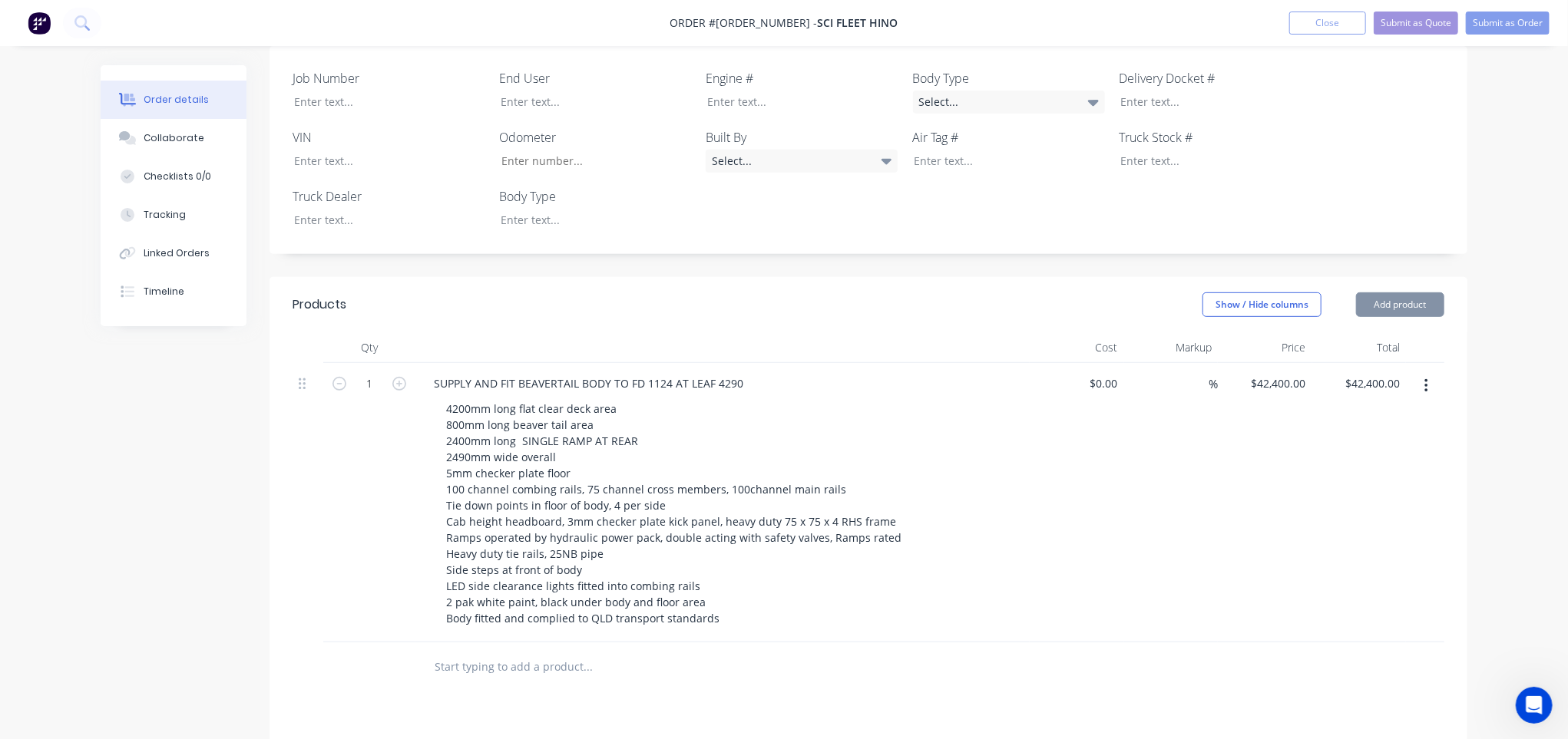 click on "$0.00 $0.00" at bounding box center [1077, 503] 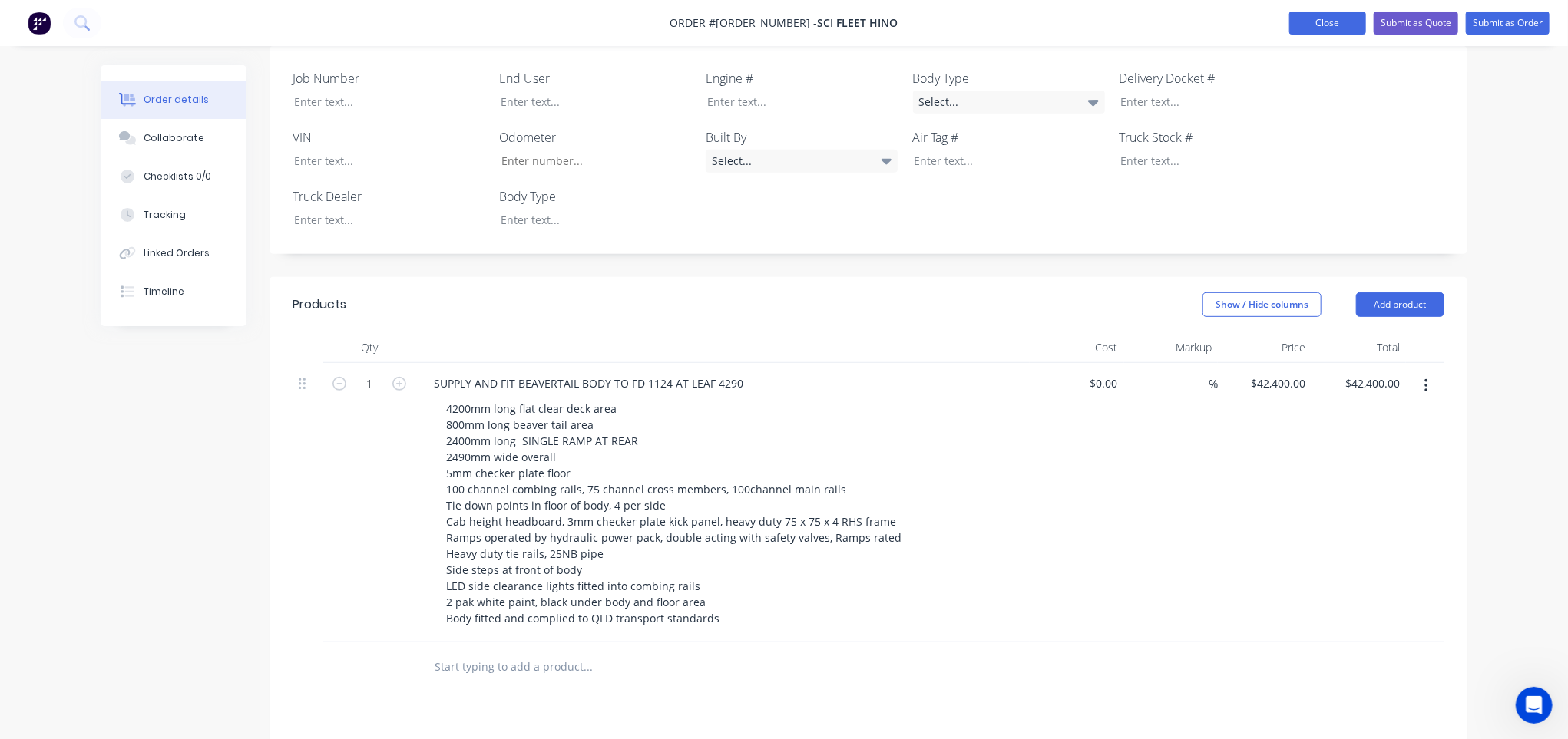 click on "Close" at bounding box center [1328, 23] 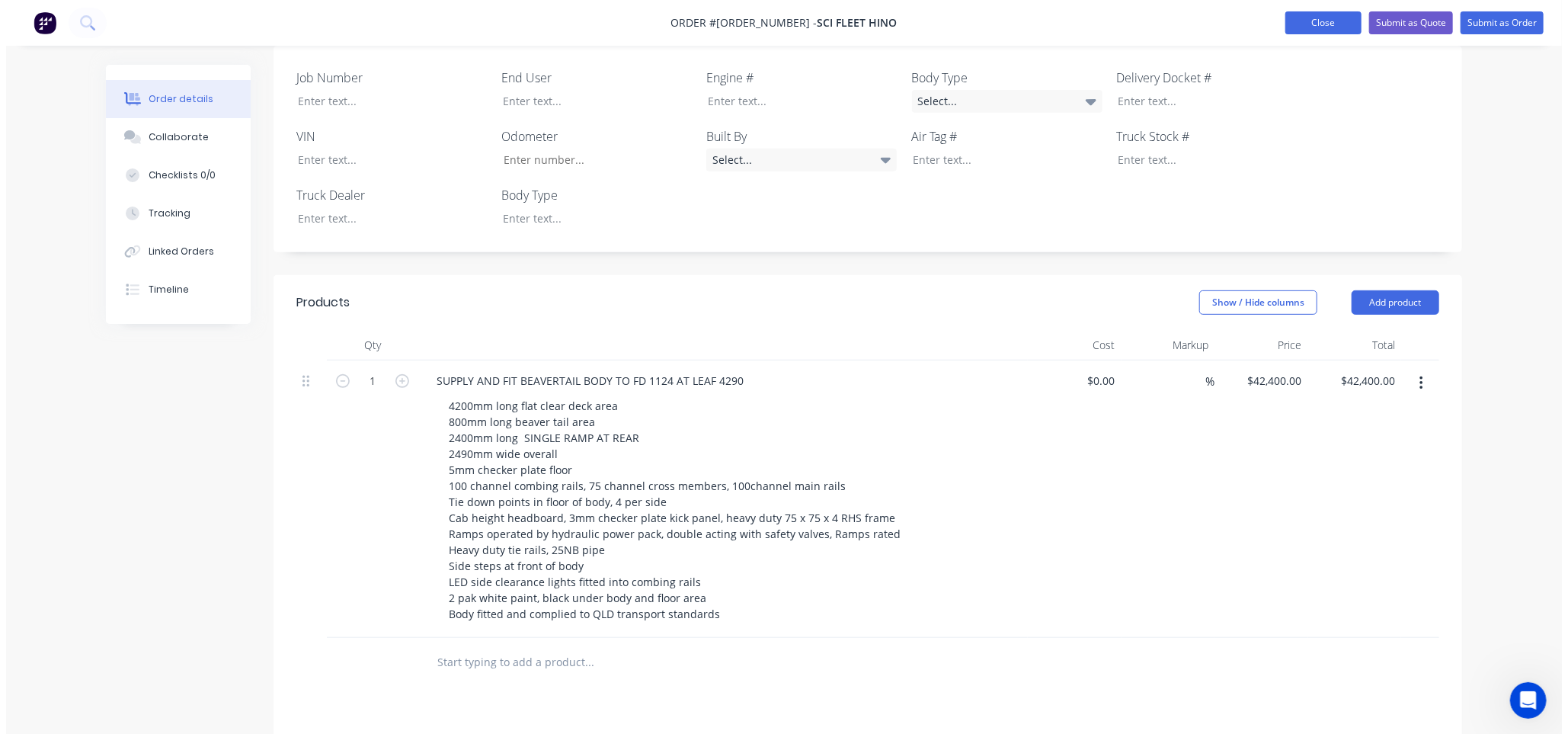scroll, scrollTop: 0, scrollLeft: 0, axis: both 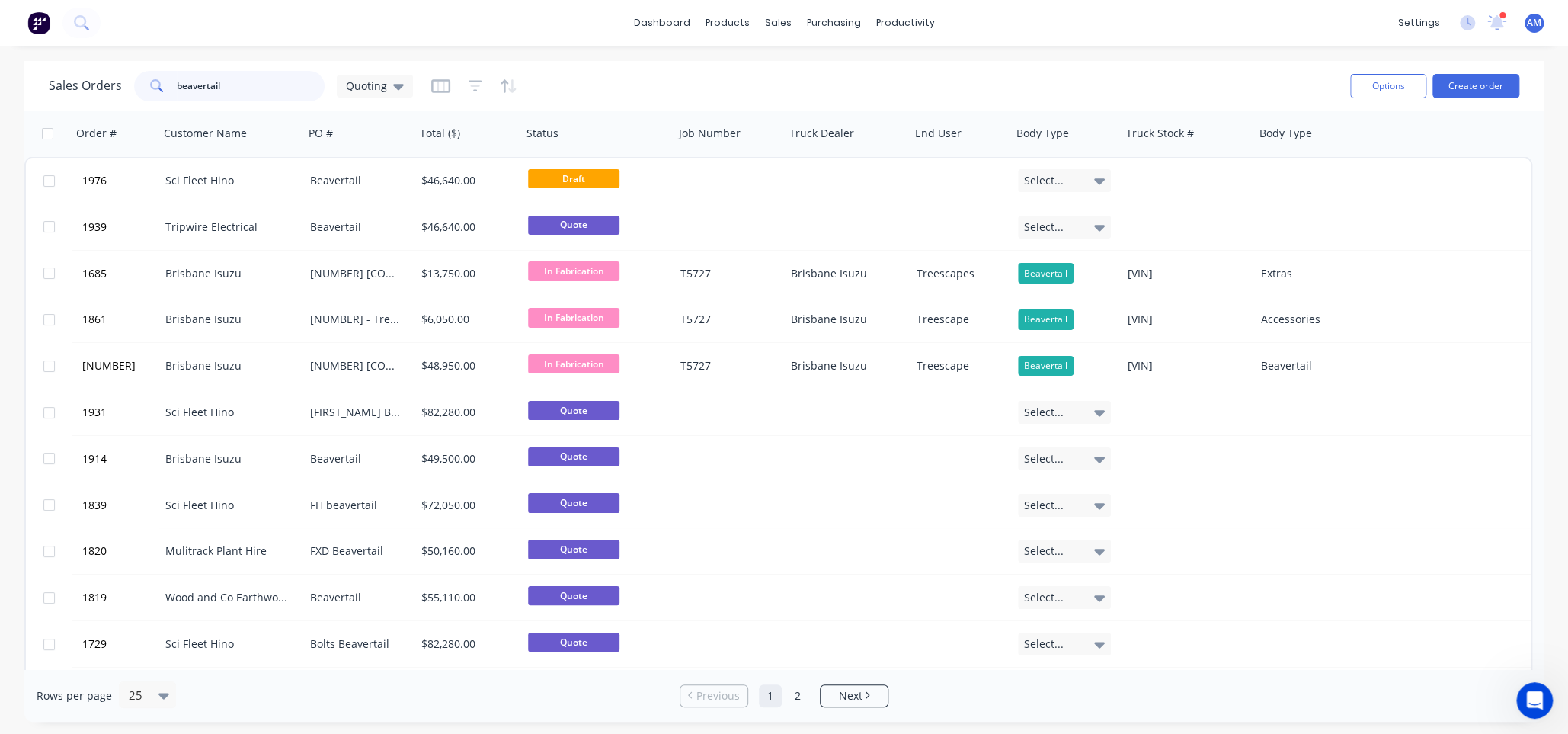 drag, startPoint x: 250, startPoint y: 86, endPoint x: 57, endPoint y: 77, distance: 193.20973 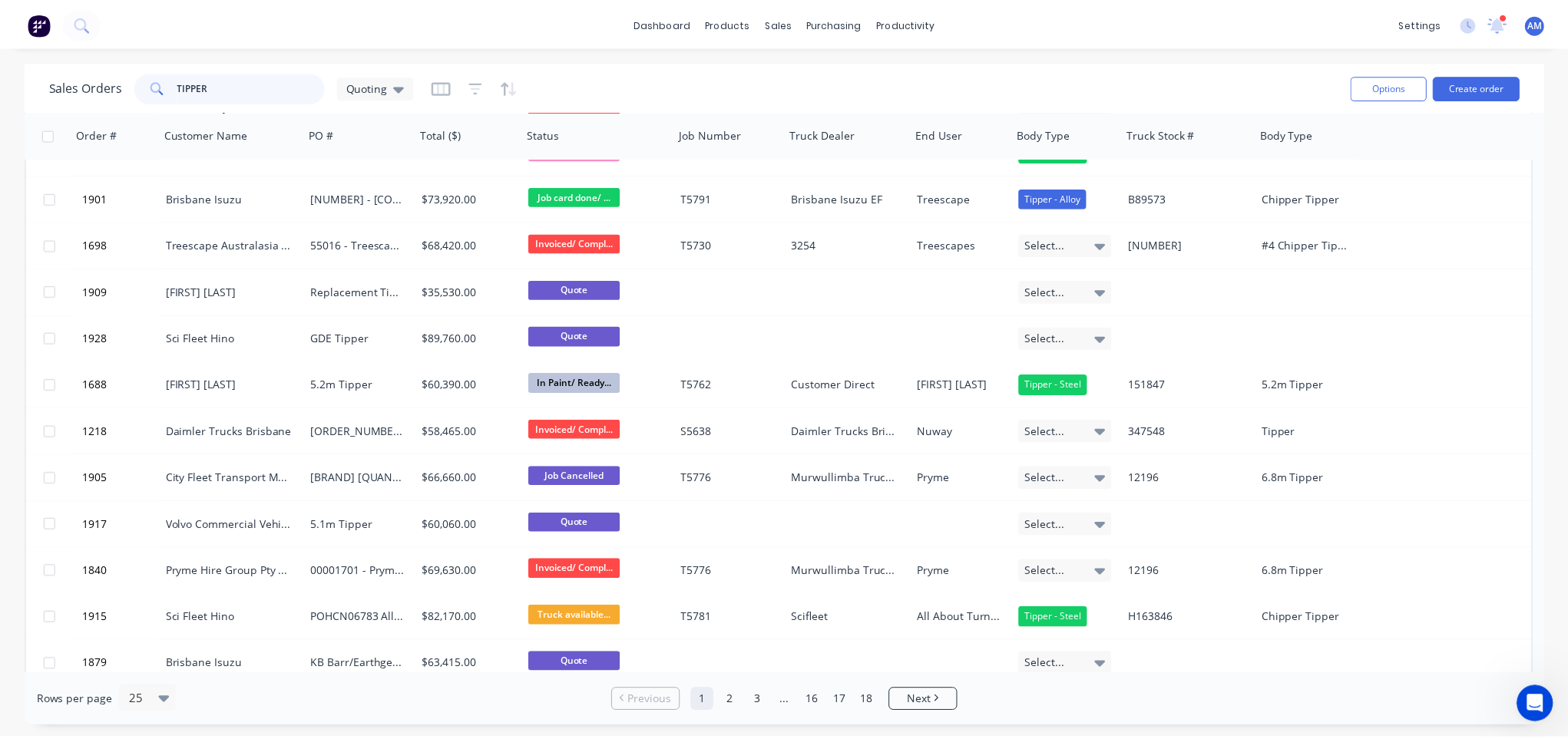 scroll, scrollTop: 649, scrollLeft: 0, axis: vertical 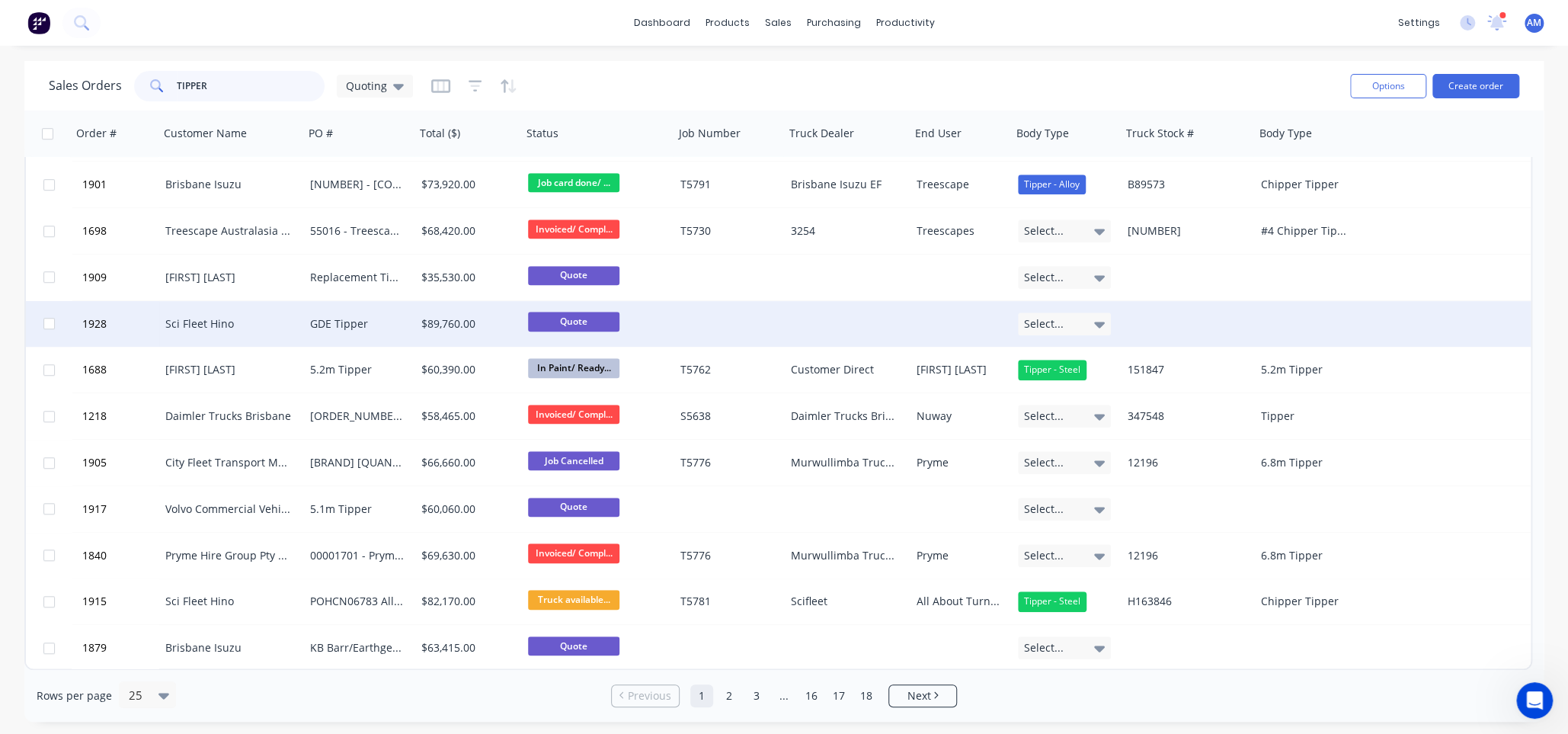 type on "TIPPER" 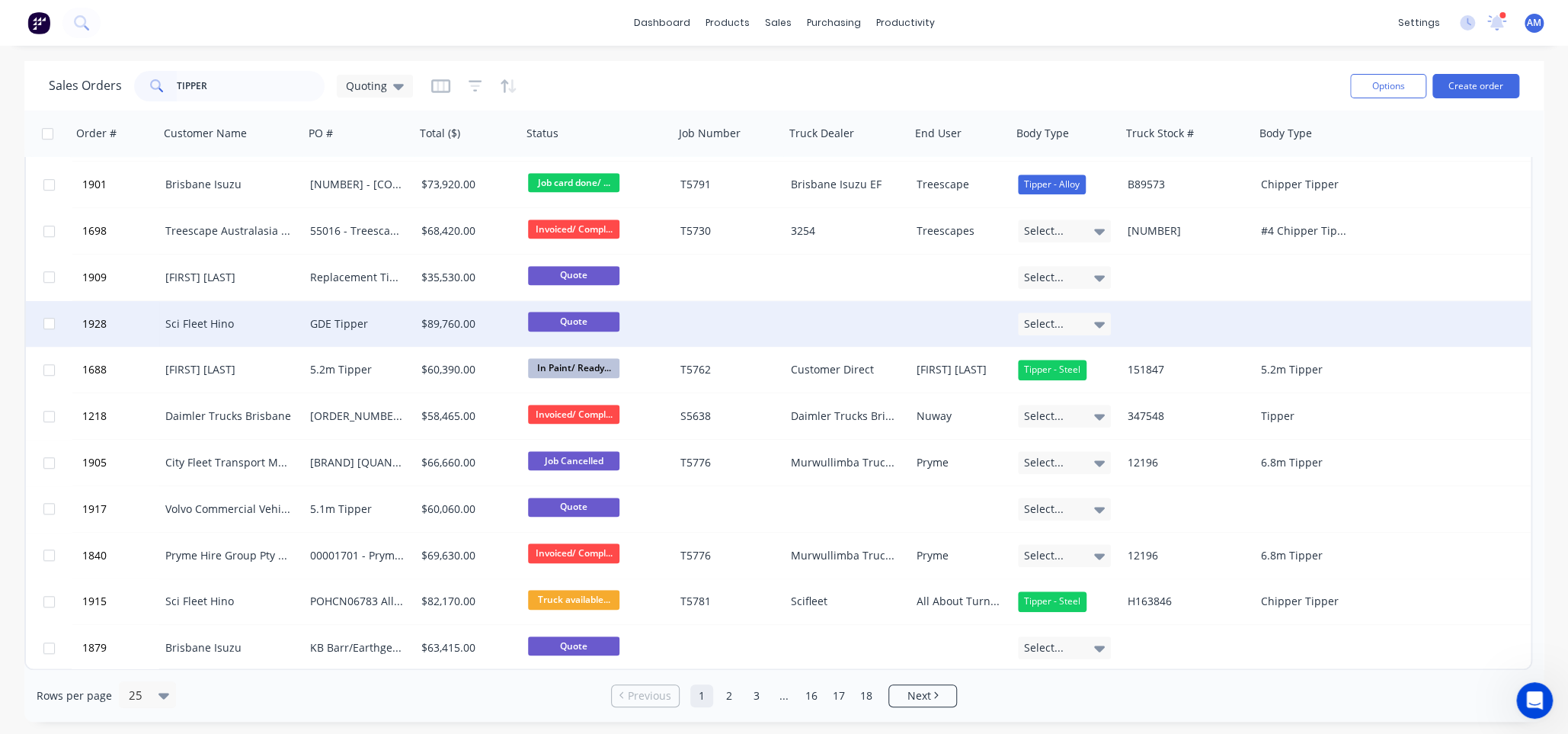 click on "$89,760.00" at bounding box center [466, 324] 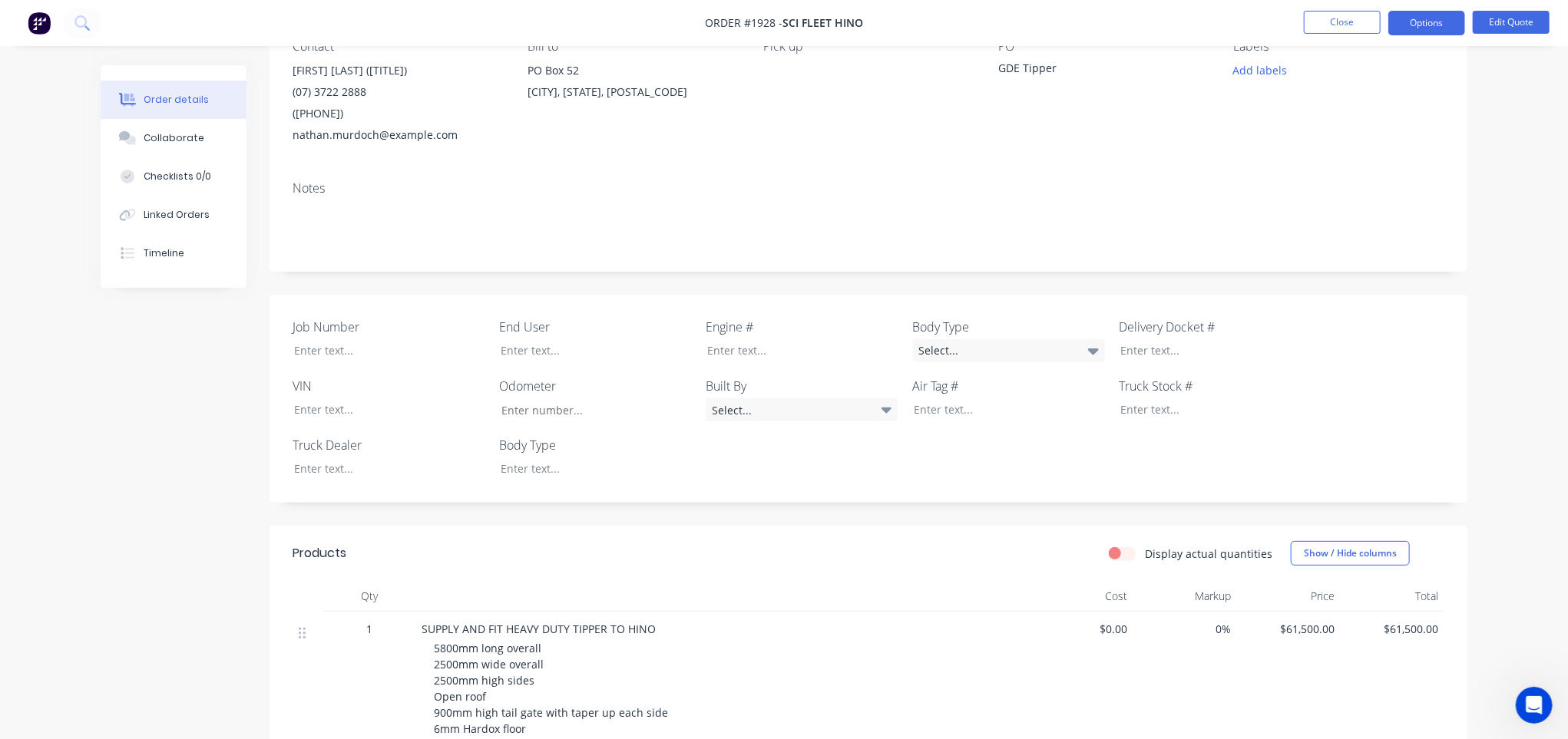 scroll, scrollTop: 0, scrollLeft: 0, axis: both 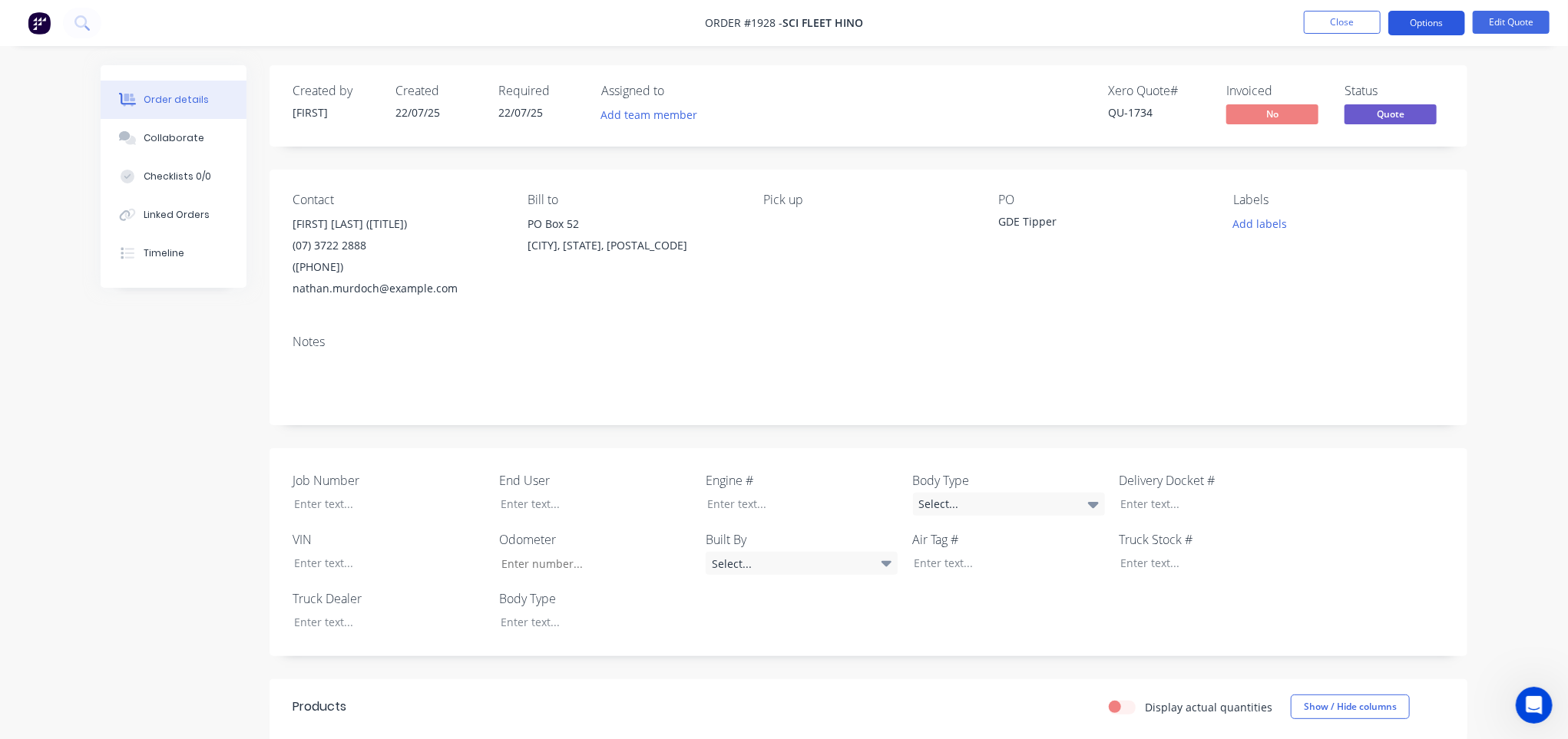 click on "Options" at bounding box center [1427, 23] 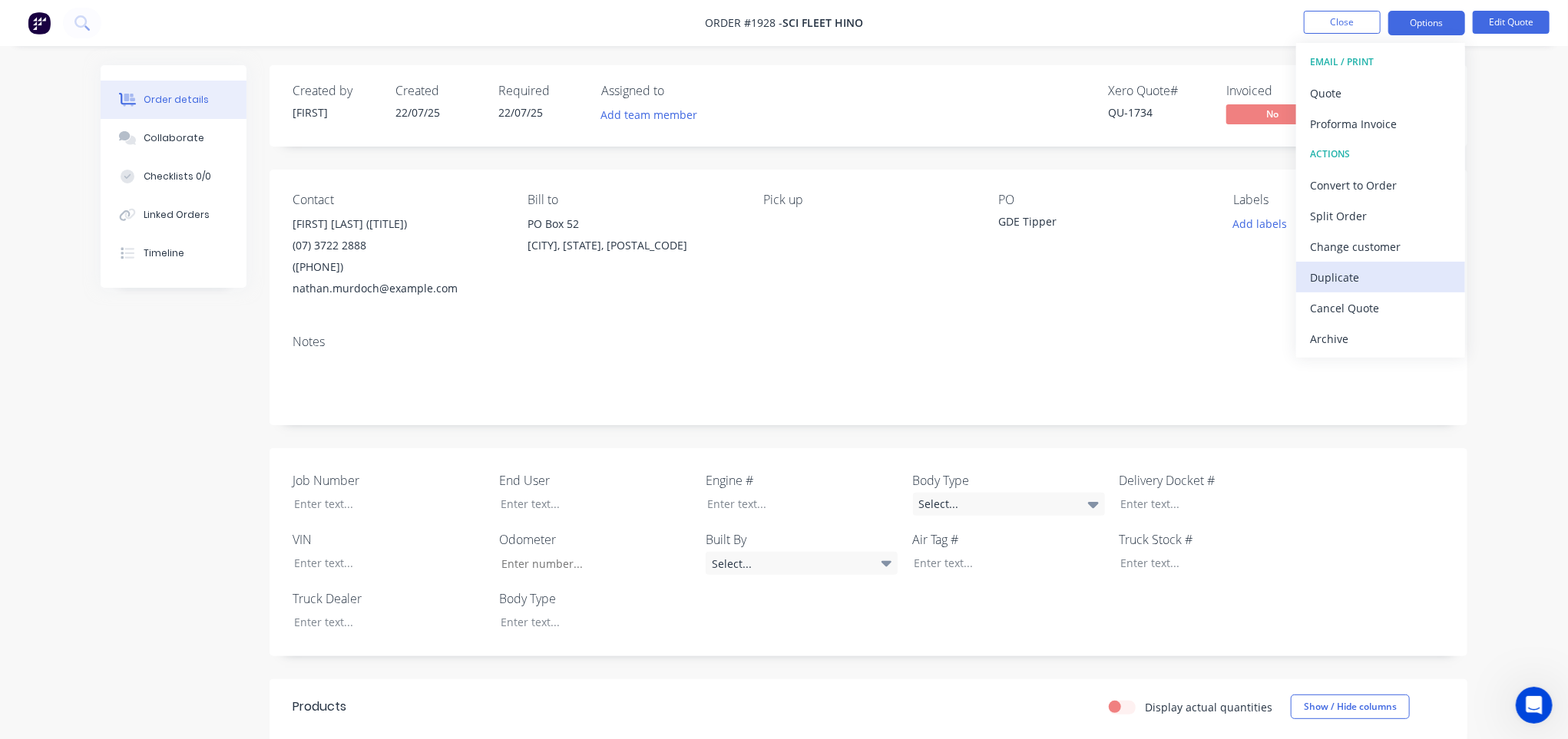 click on "Duplicate" at bounding box center [1381, 277] 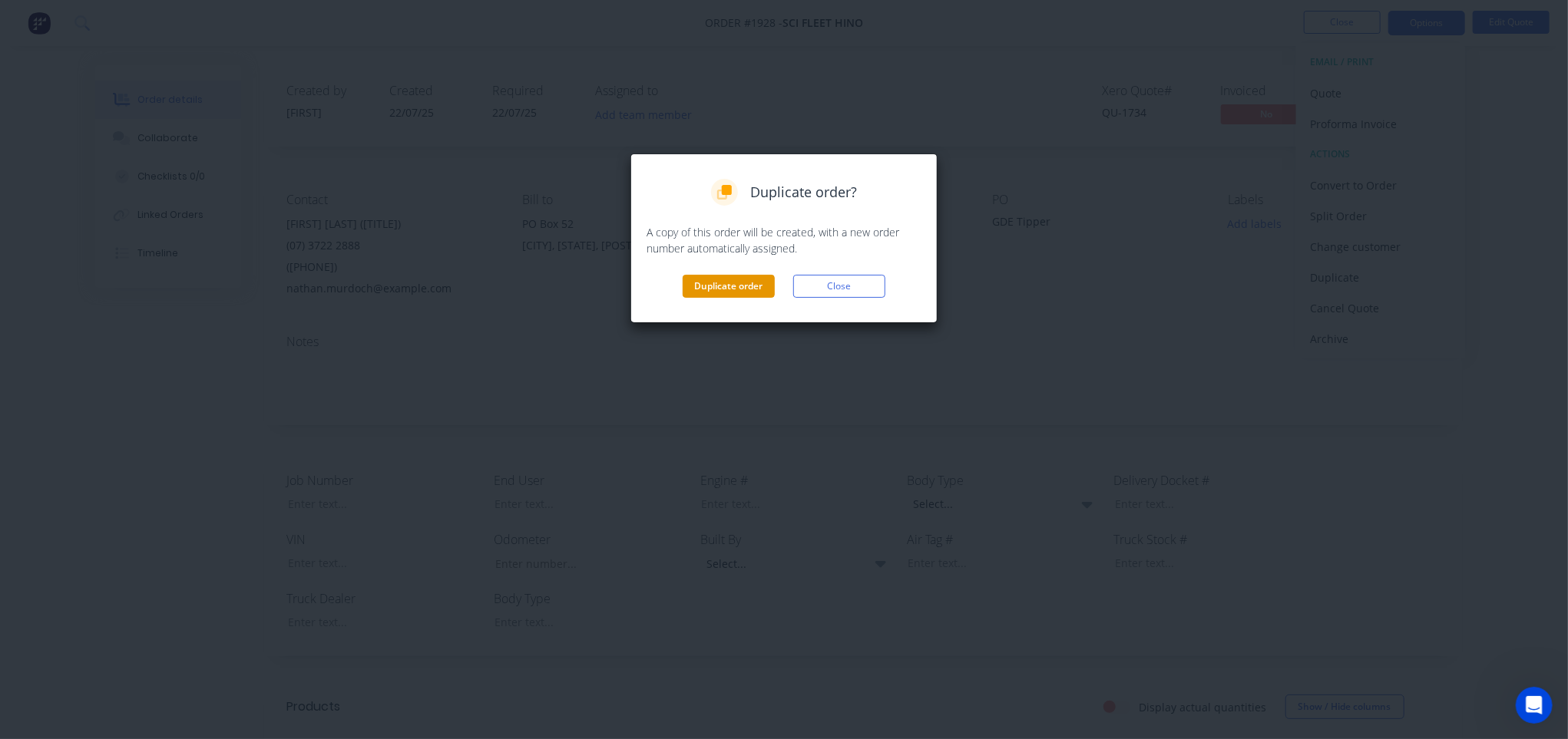 click on "Duplicate order" at bounding box center [729, 286] 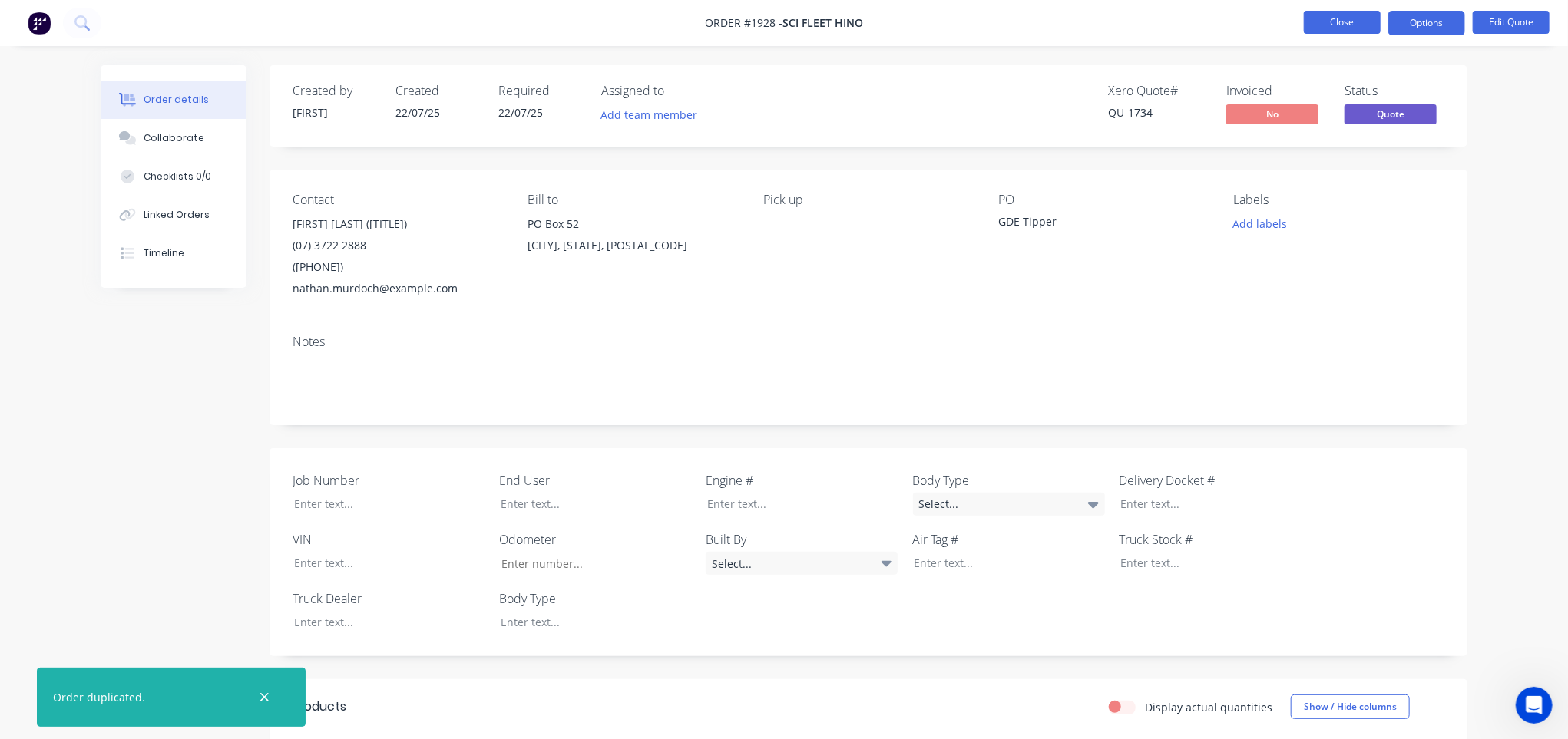 click on "Close" at bounding box center [1342, 22] 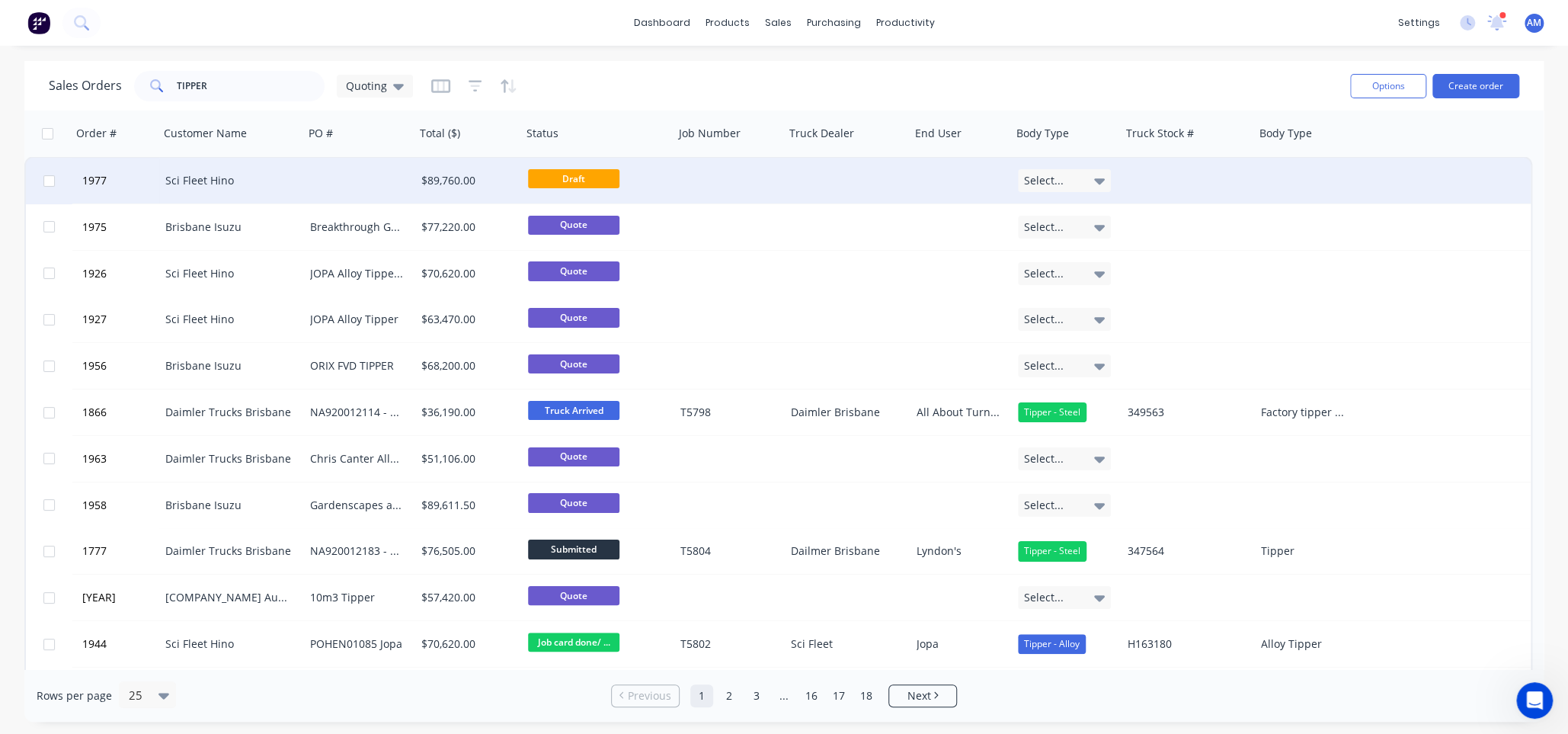 click at bounding box center [360, 181] 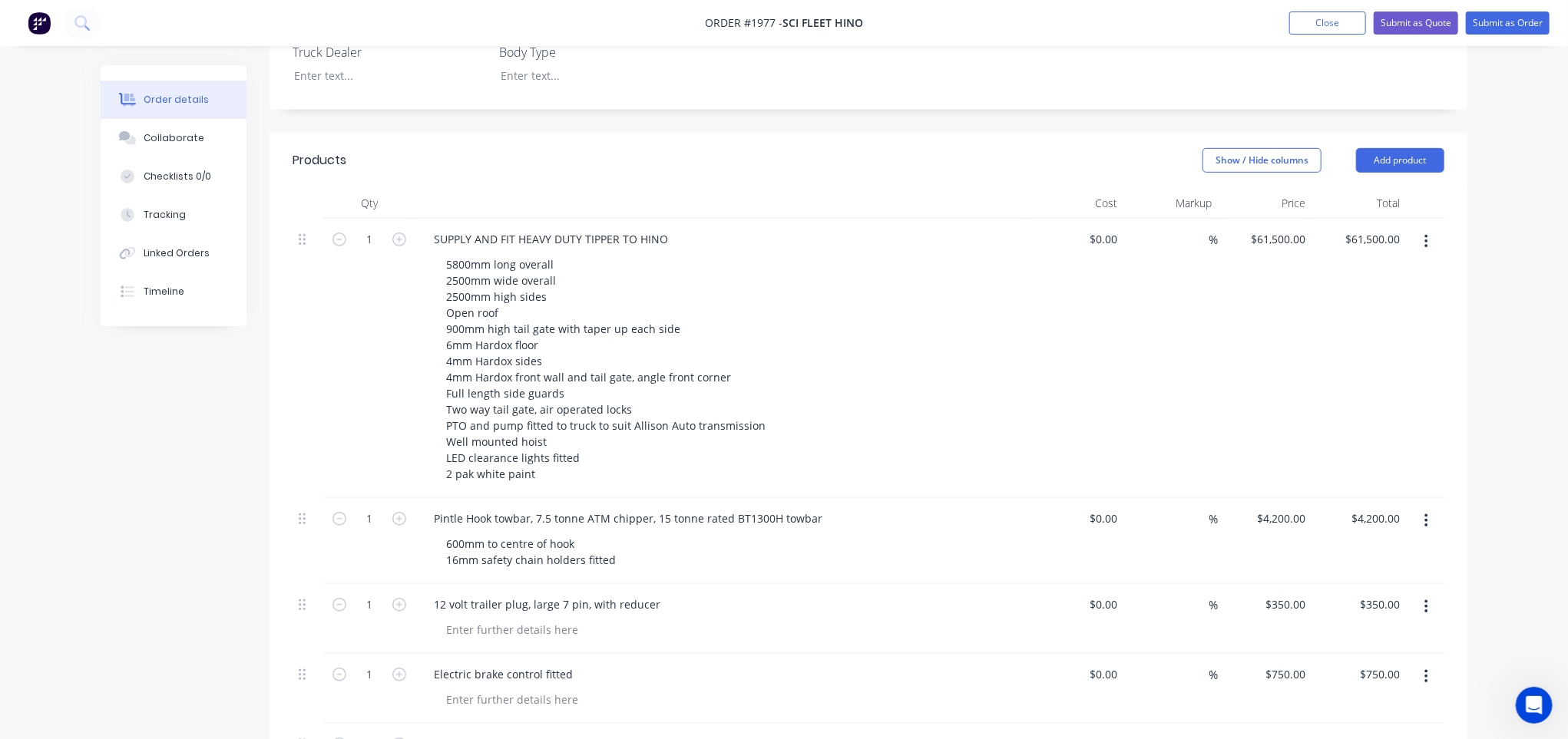 scroll, scrollTop: 614, scrollLeft: 0, axis: vertical 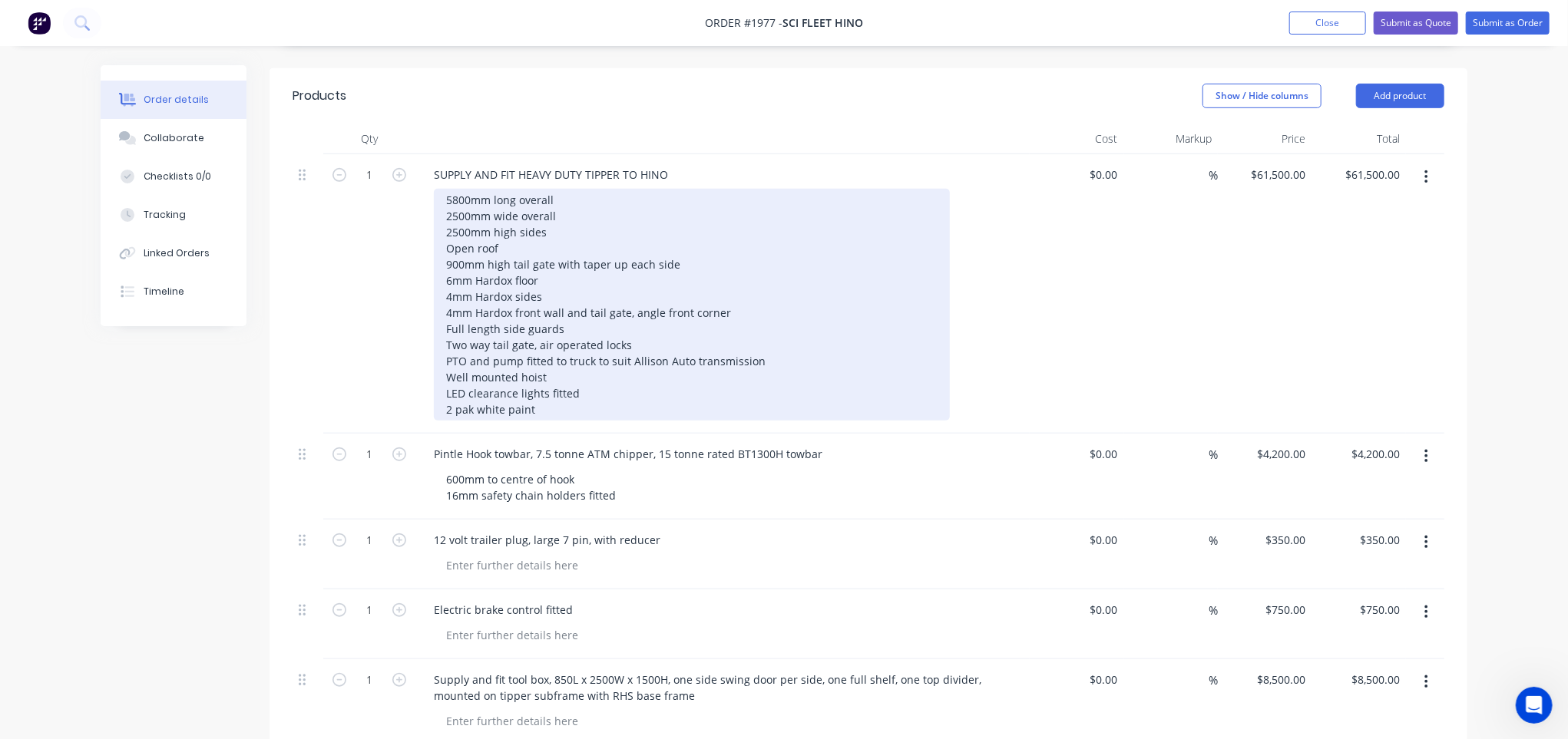 click on "5800mm long overall
2500mm wide overall
2500mm high sides
Open roof
900mm high tail gate with taper up each side
6mm Hardox floor
4mm Hardox sides
4mm Hardox front wall and tail gate, angle front corner
Full length side guards
Two way tail gate, air operated locks
PTO and pump fitted to truck to suit Allison Auto transmission
Well mounted hoist
LED clearance lights fitted
2 pak white paint" at bounding box center (692, 305) 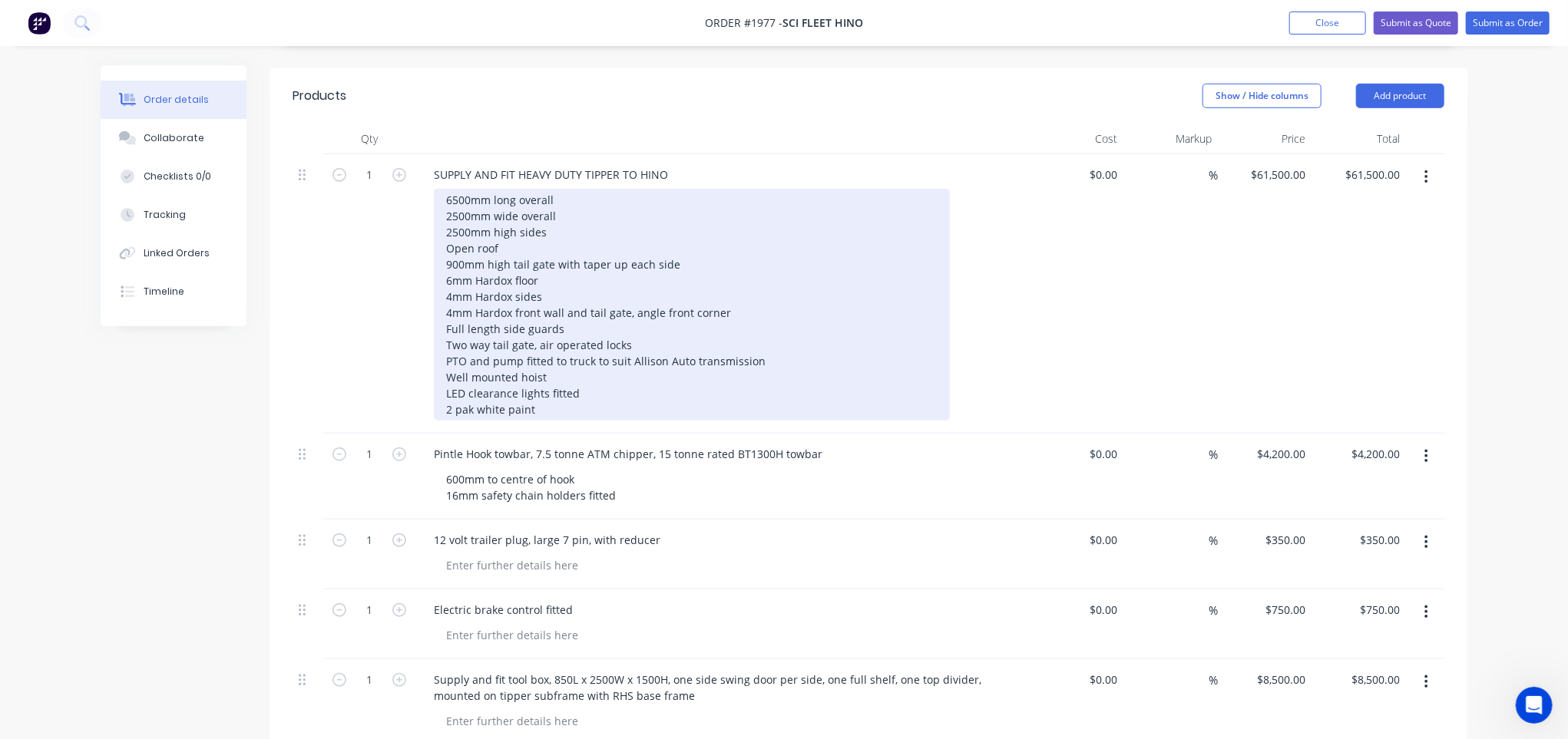 click on "6500mm long overall
2500mm wide overall
2500mm high sides
Open roof
900mm high tail gate with taper up each side
6mm Hardox floor
4mm Hardox sides
4mm Hardox front wall and tail gate, angle front corner
Full length side guards
Two way tail gate, air operated locks
PTO and pump fitted to truck to suit Allison Auto transmission
Well mounted hoist
LED clearance lights fitted
2 pak white paint" at bounding box center [692, 305] 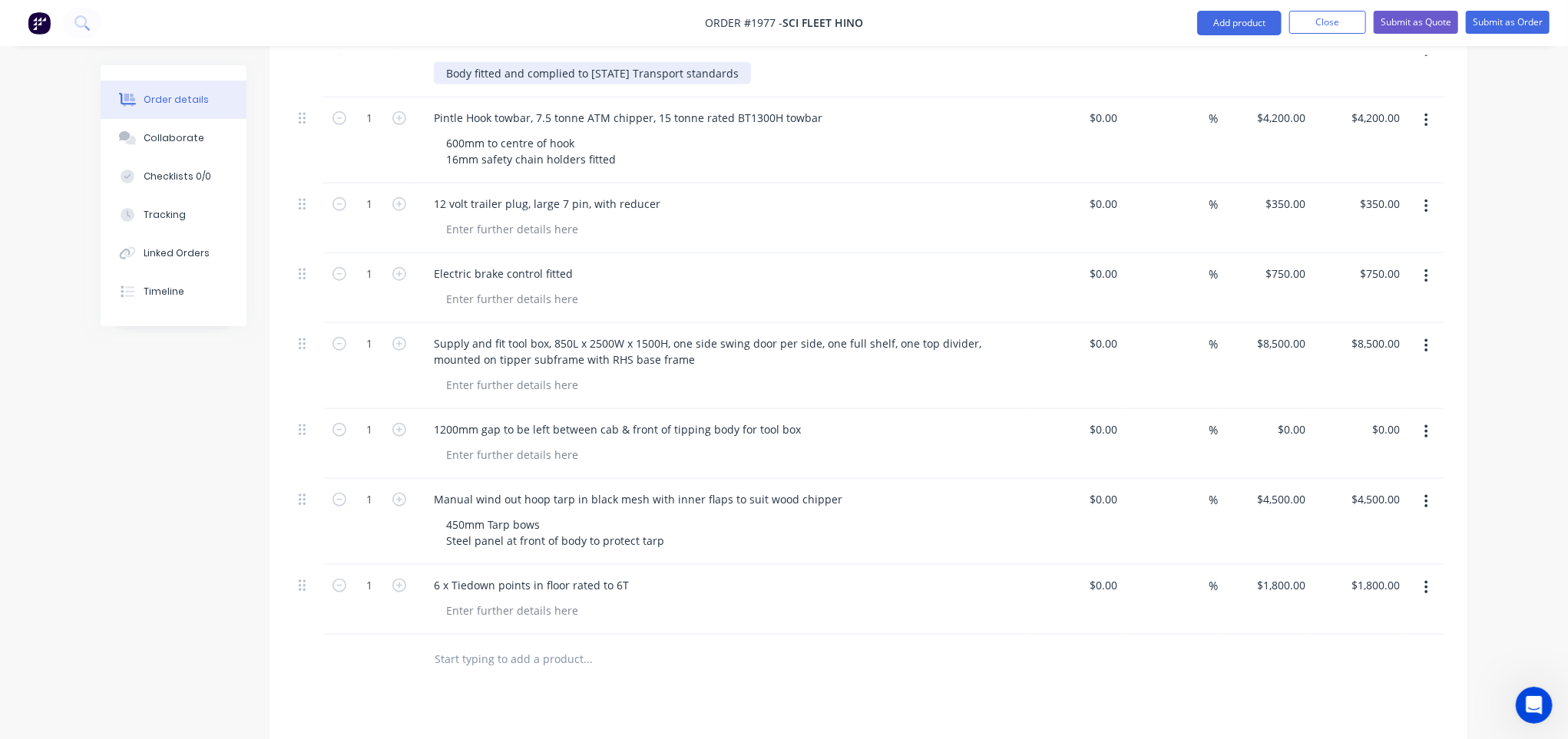 scroll, scrollTop: 767, scrollLeft: 0, axis: vertical 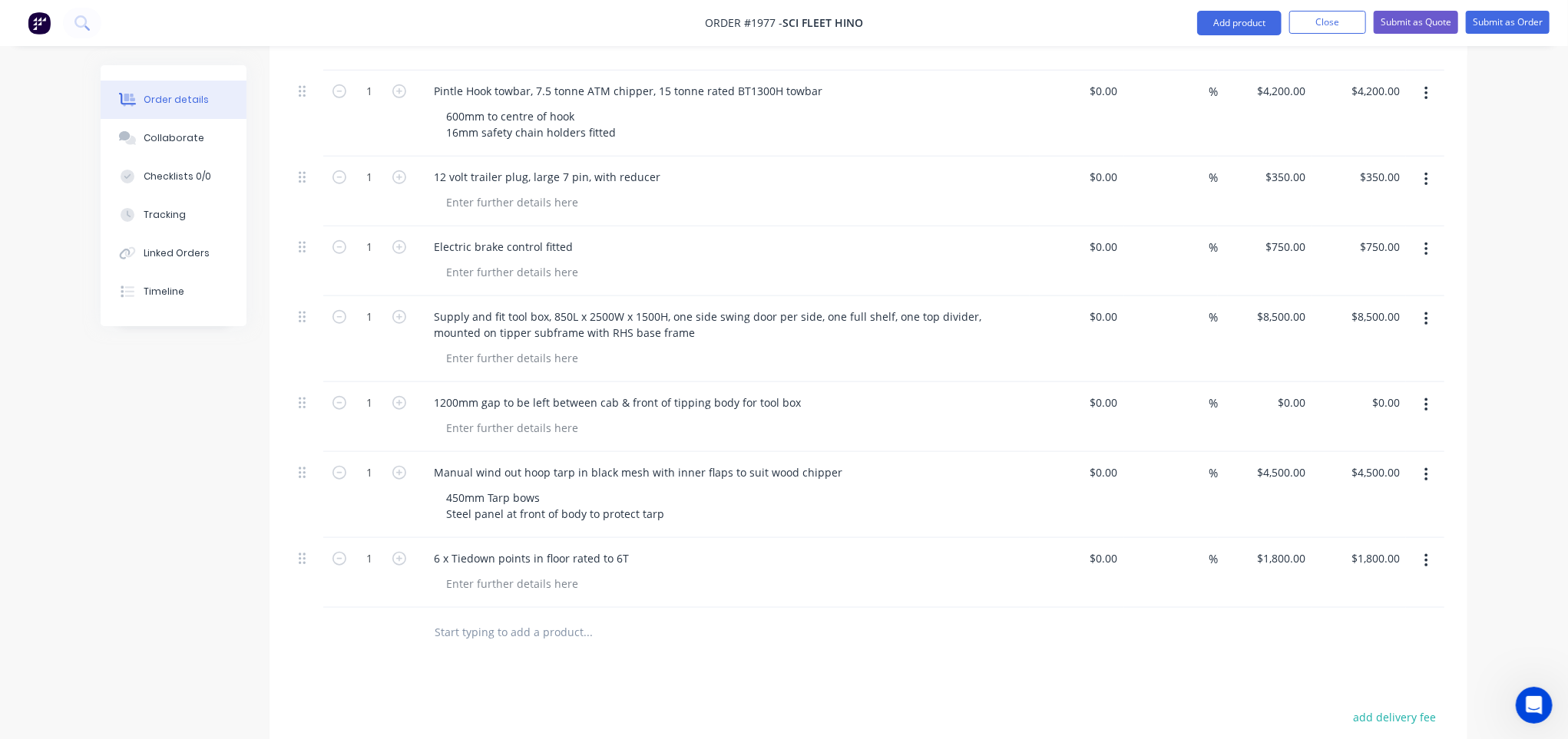 click 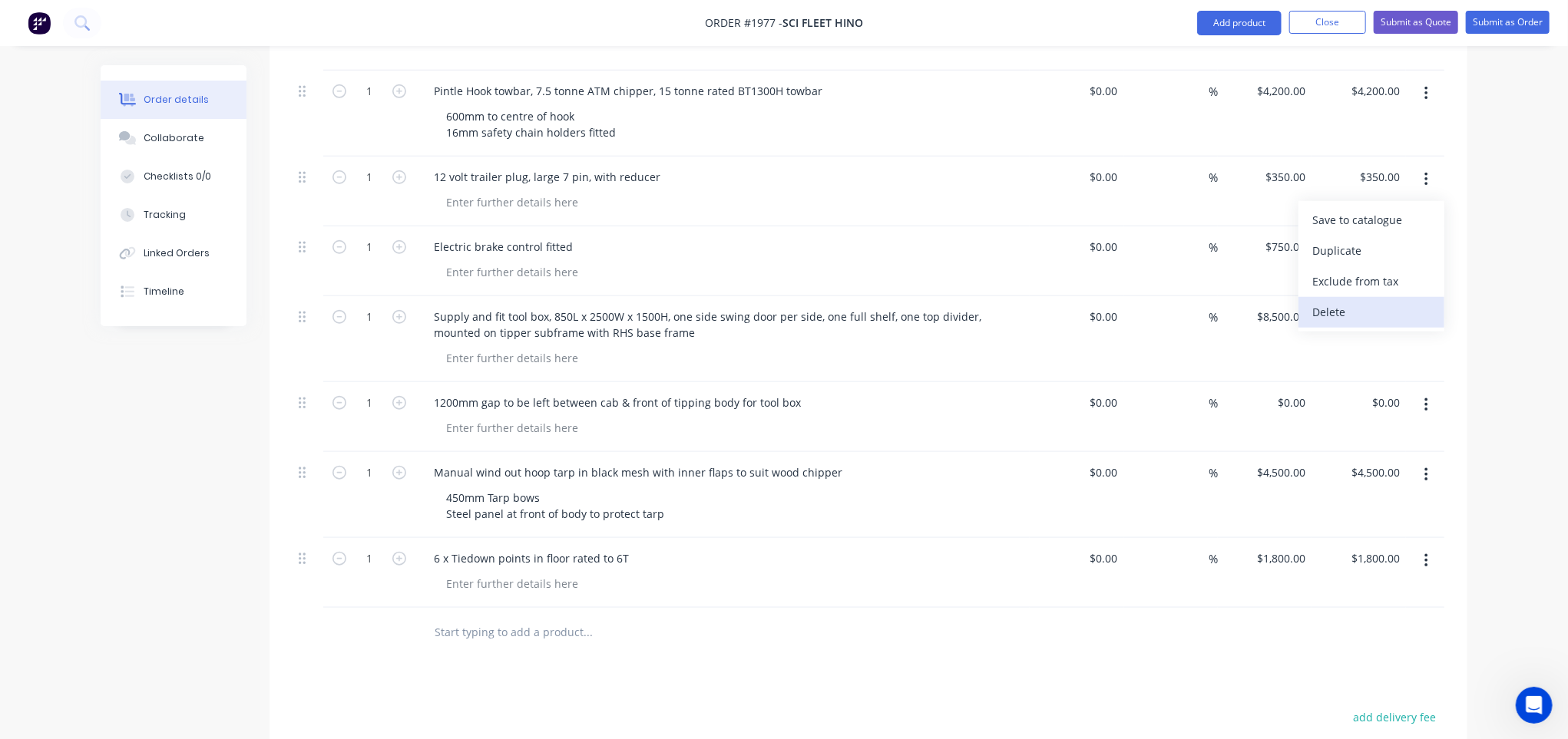 click on "Delete" at bounding box center (1371, 312) 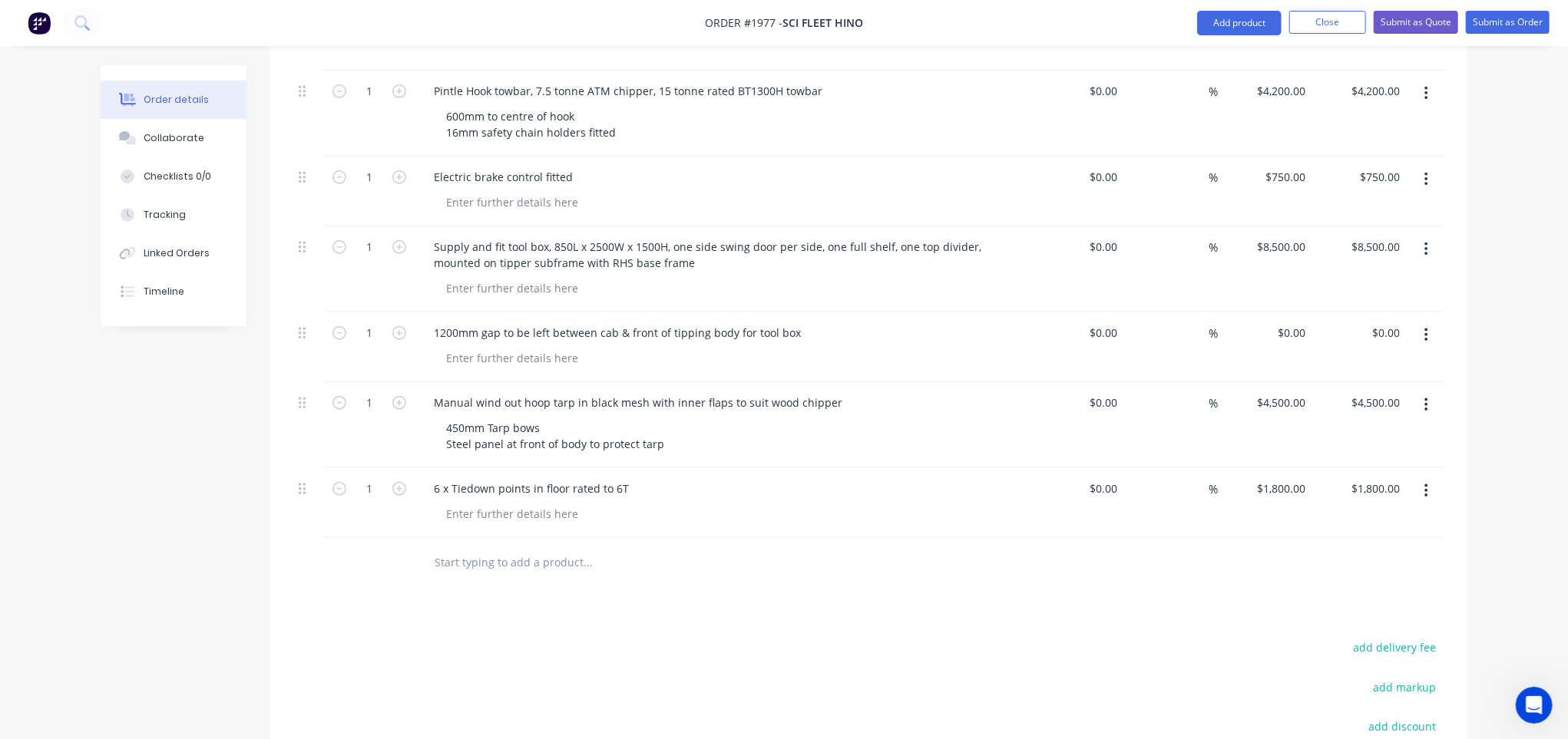 click at bounding box center (1426, 94) 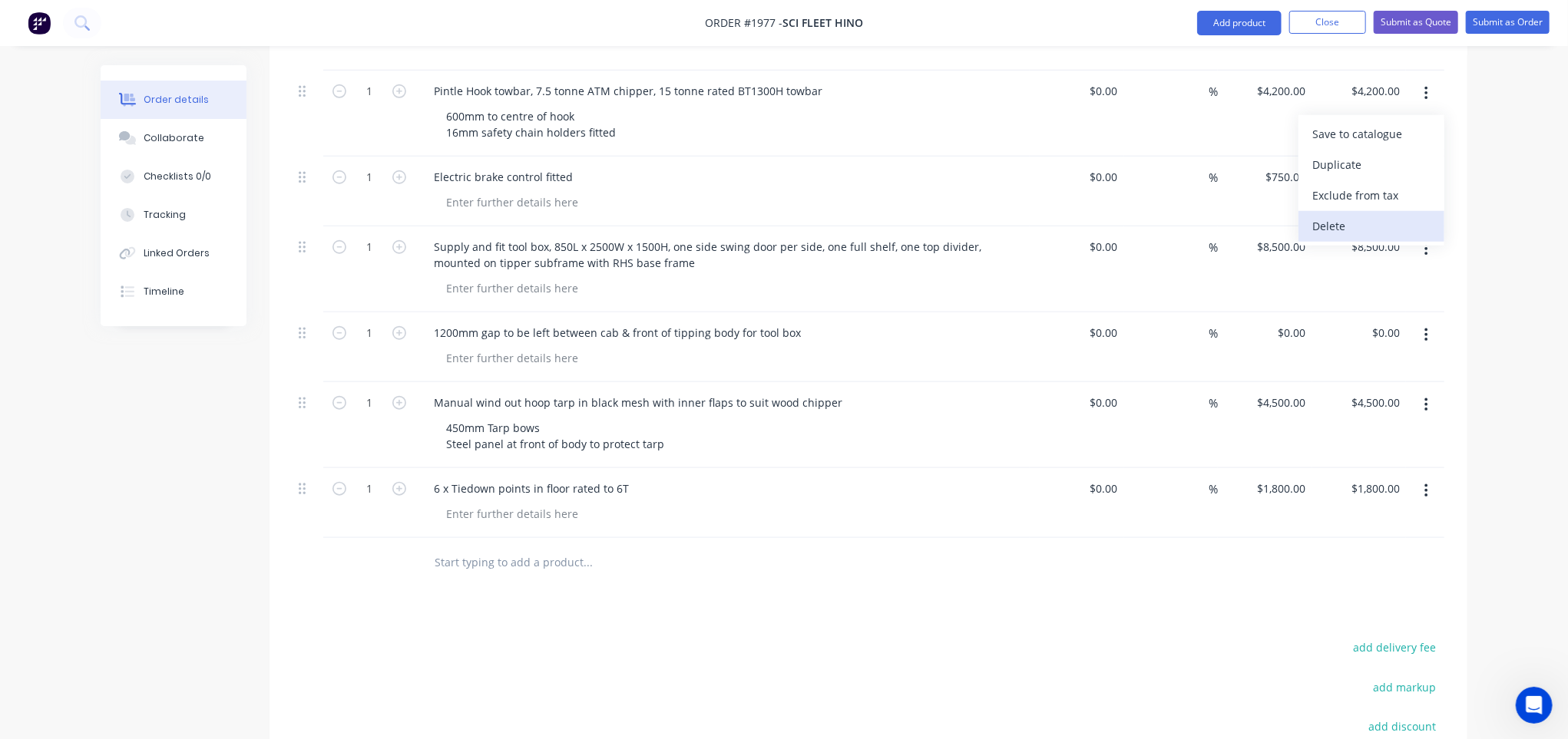 click on "Delete" at bounding box center [1371, 226] 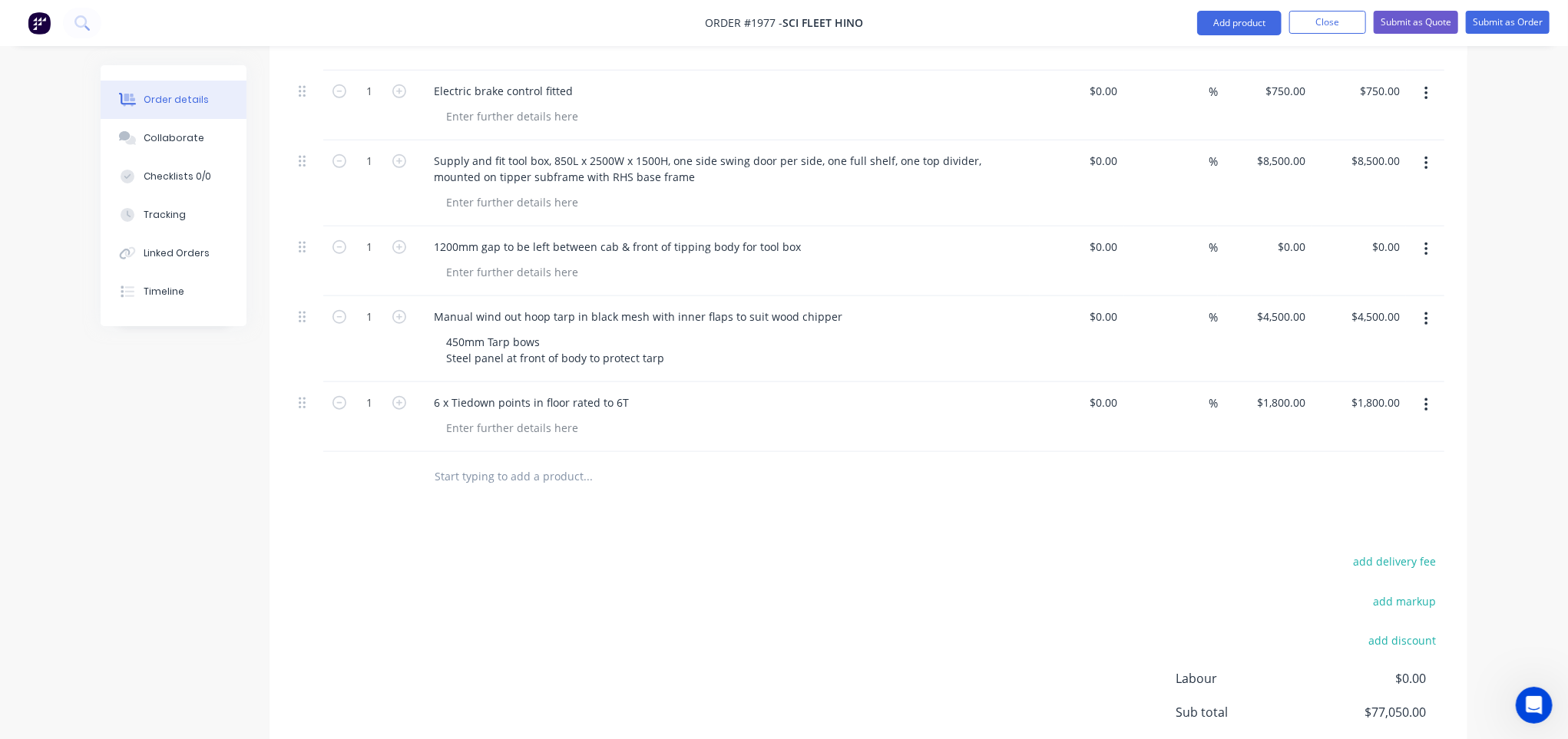 click 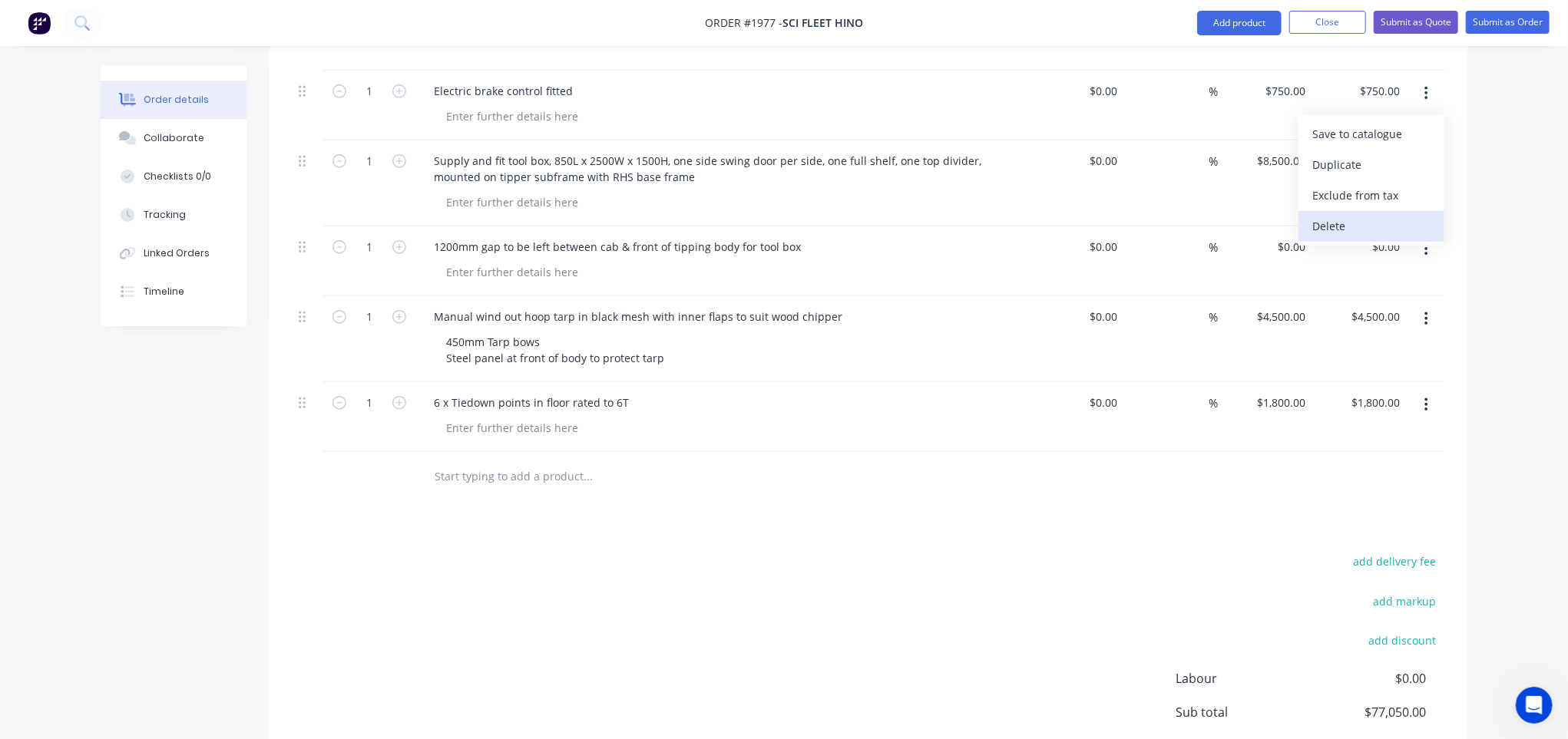 click on "Delete" at bounding box center [1371, 226] 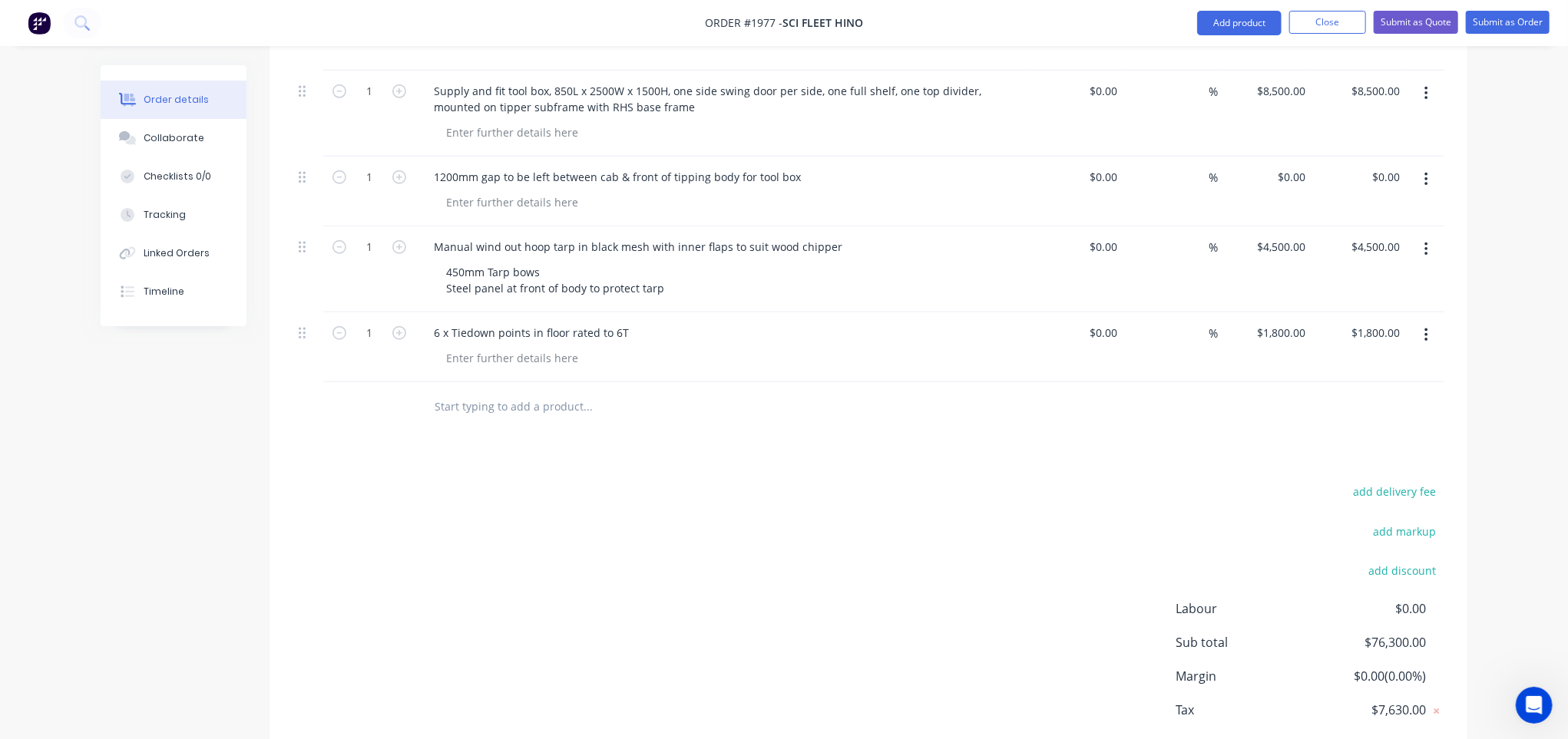click 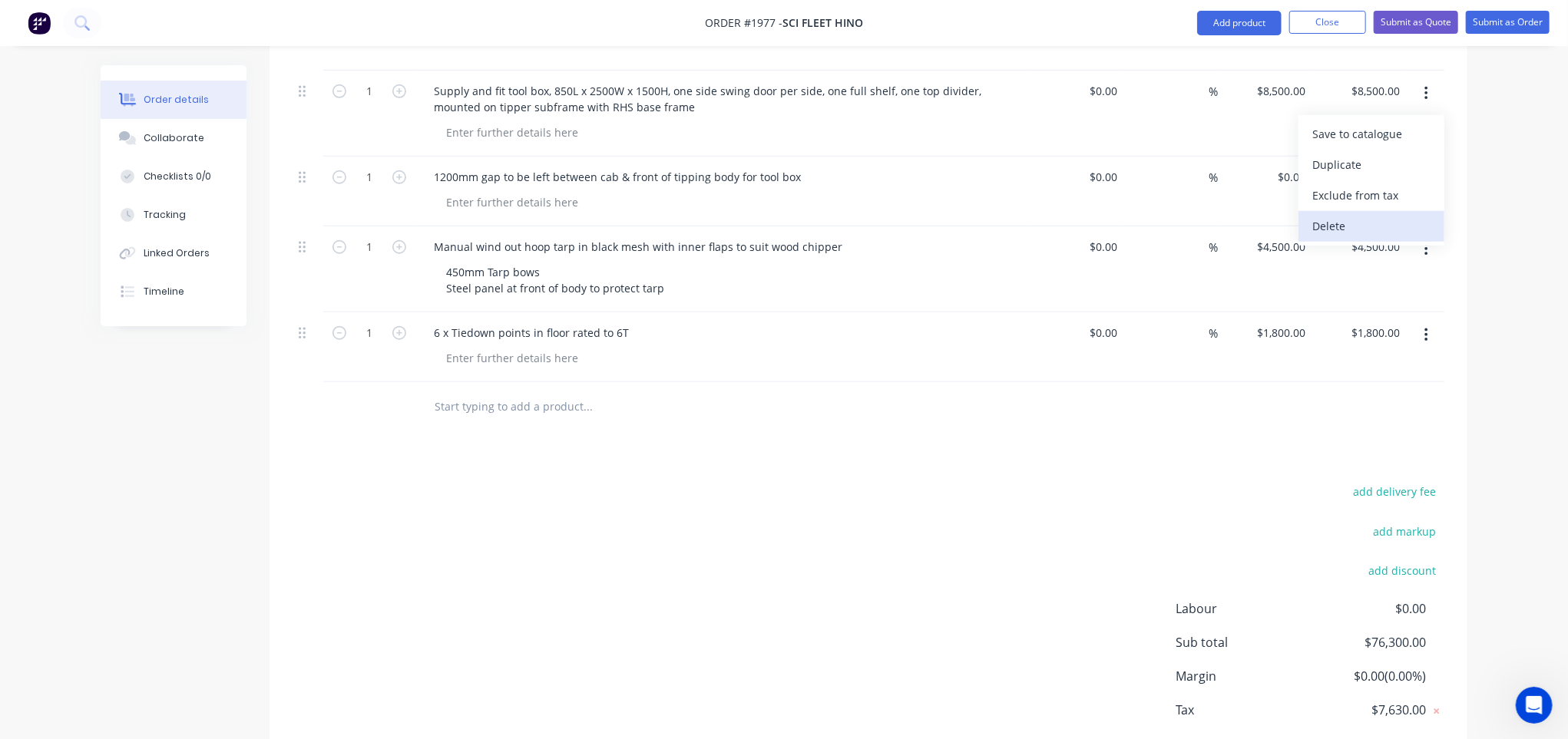 click on "Delete" at bounding box center [1371, 226] 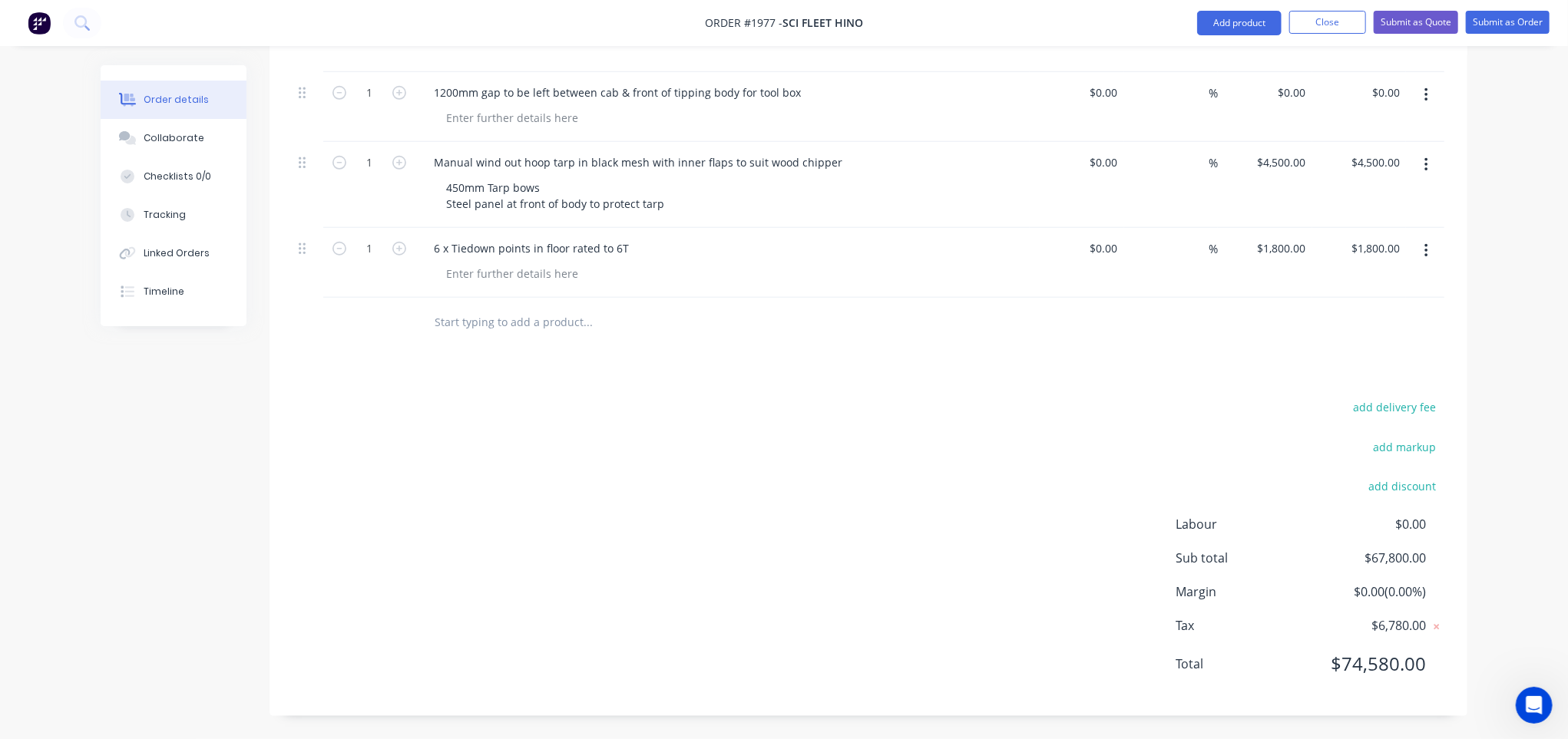 click 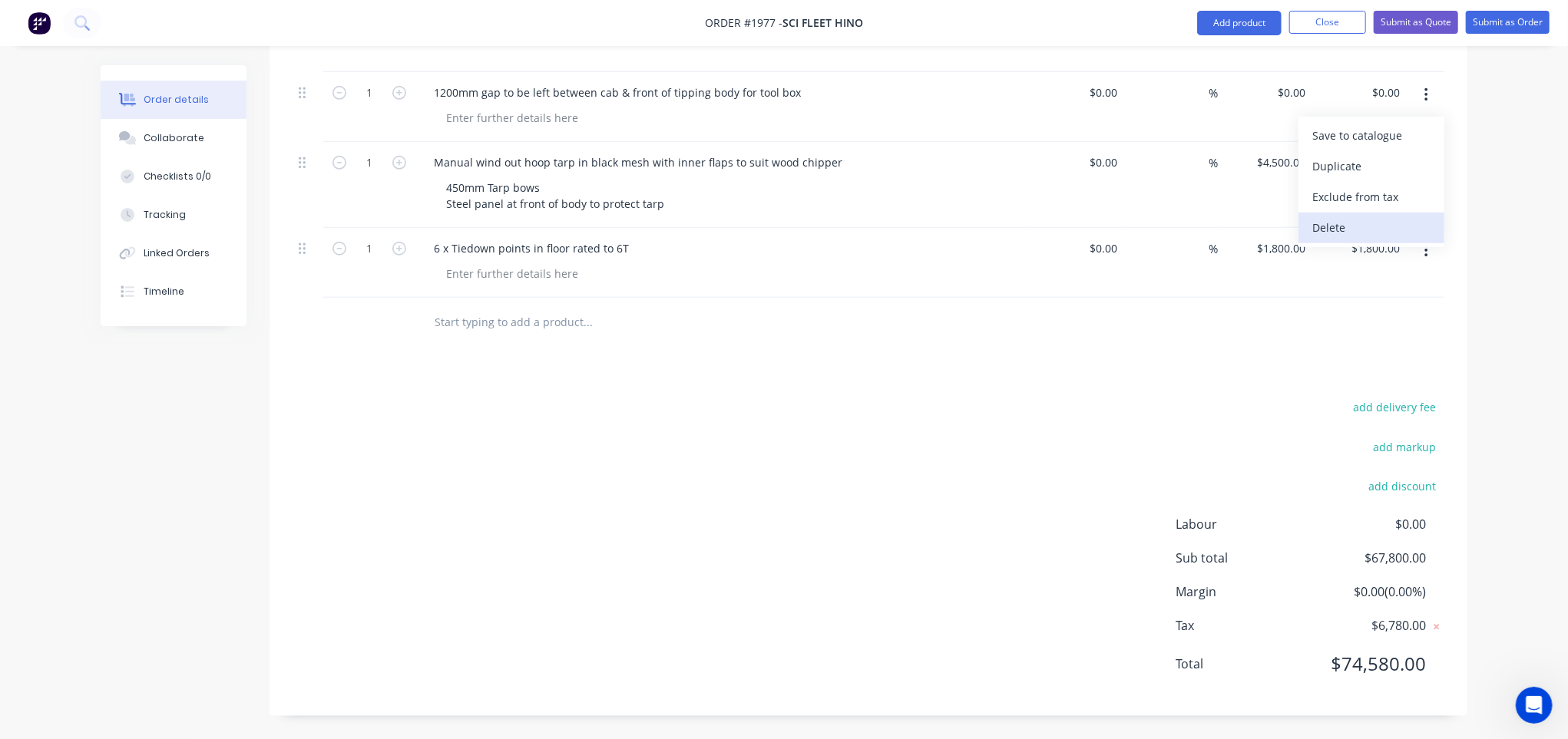 click on "Delete" at bounding box center [1371, 227] 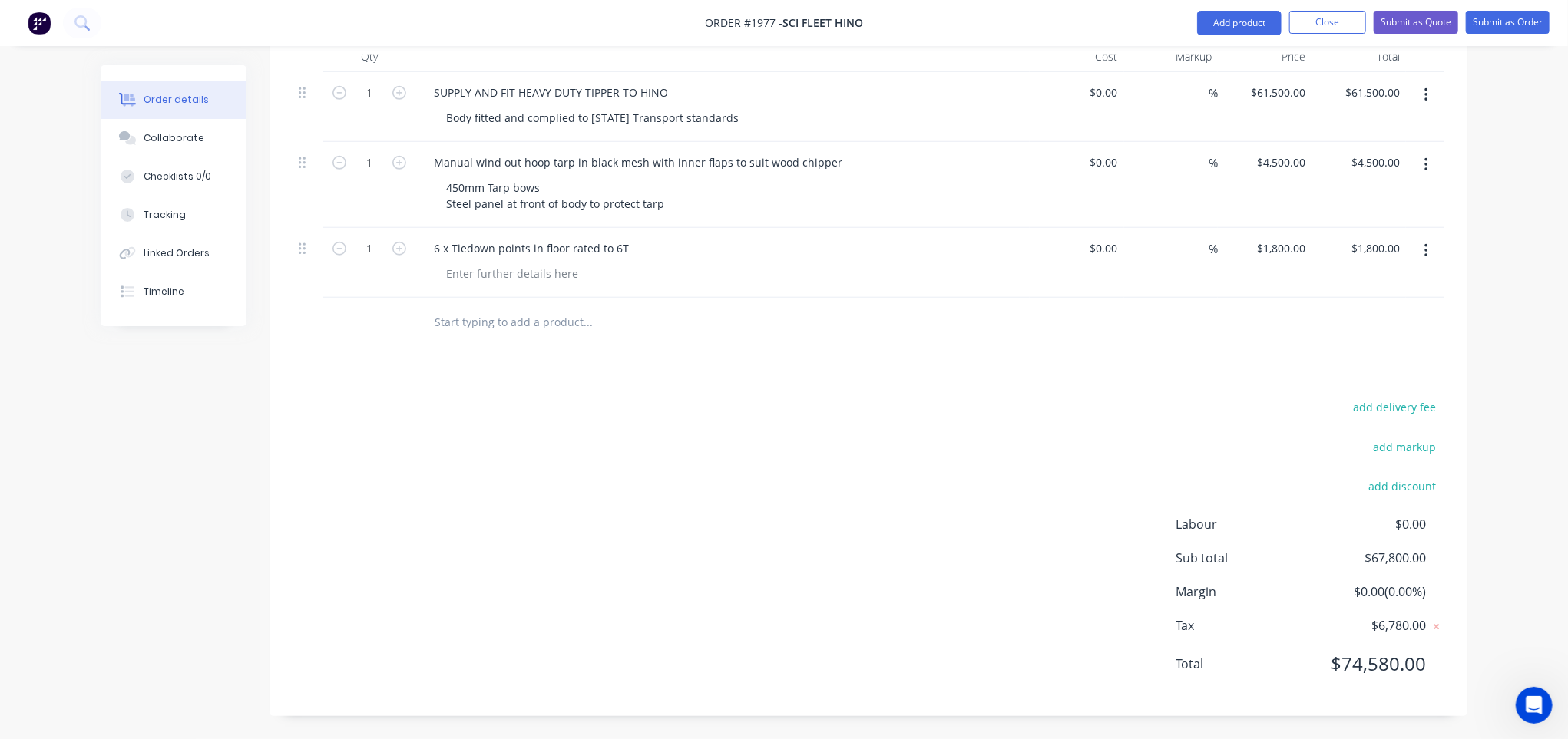 click 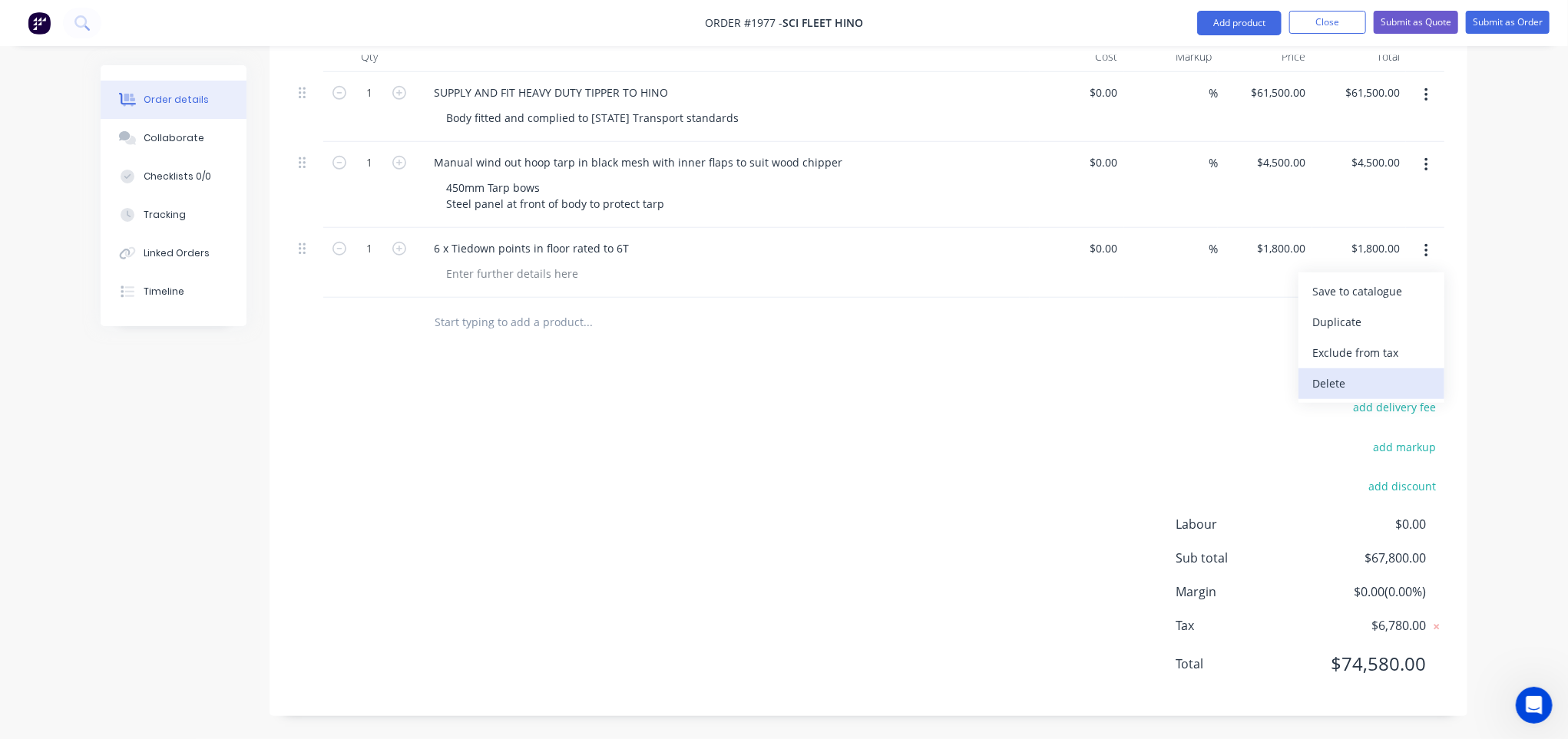 click on "Delete" at bounding box center (1371, 383) 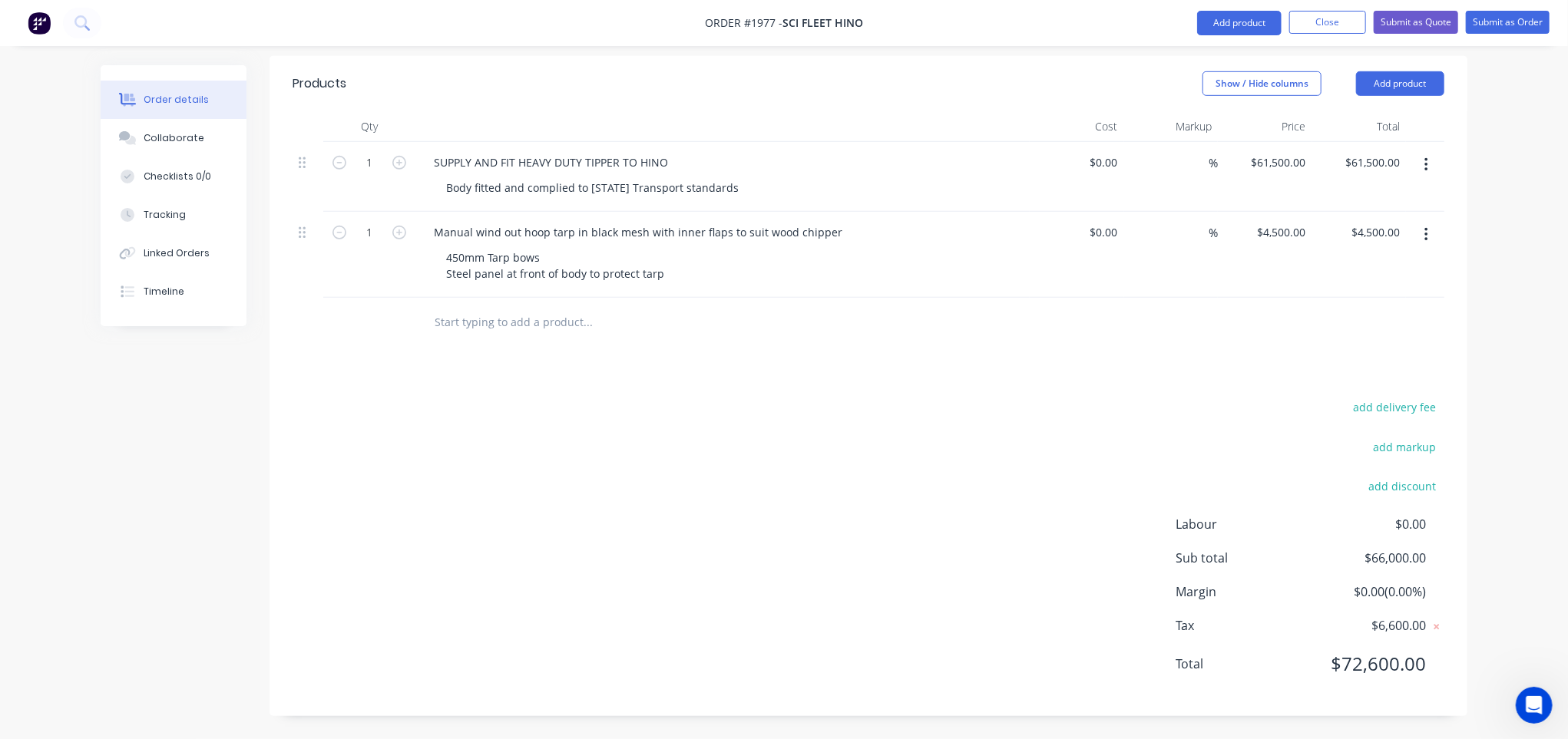 click at bounding box center (587, 322) 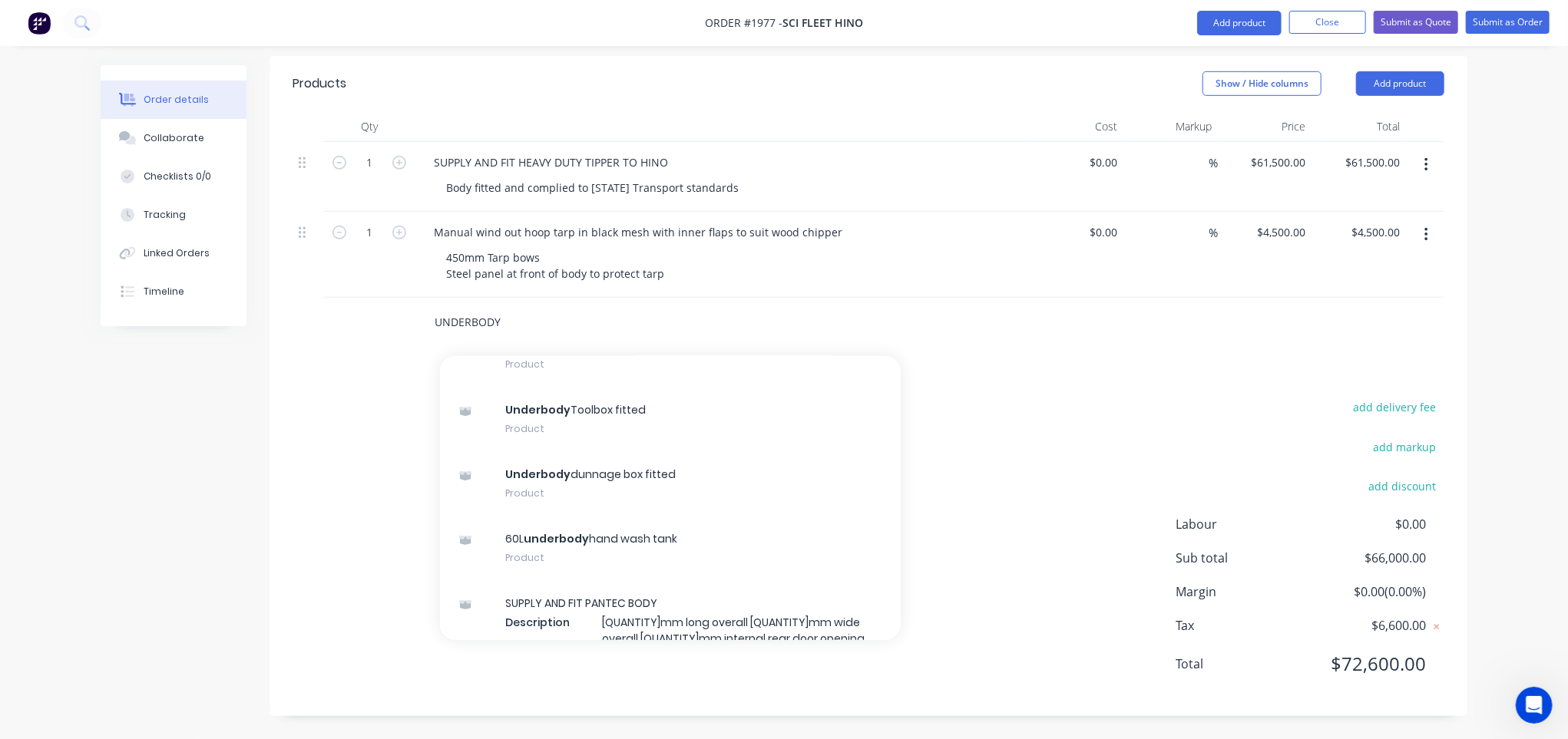 scroll, scrollTop: 384, scrollLeft: 0, axis: vertical 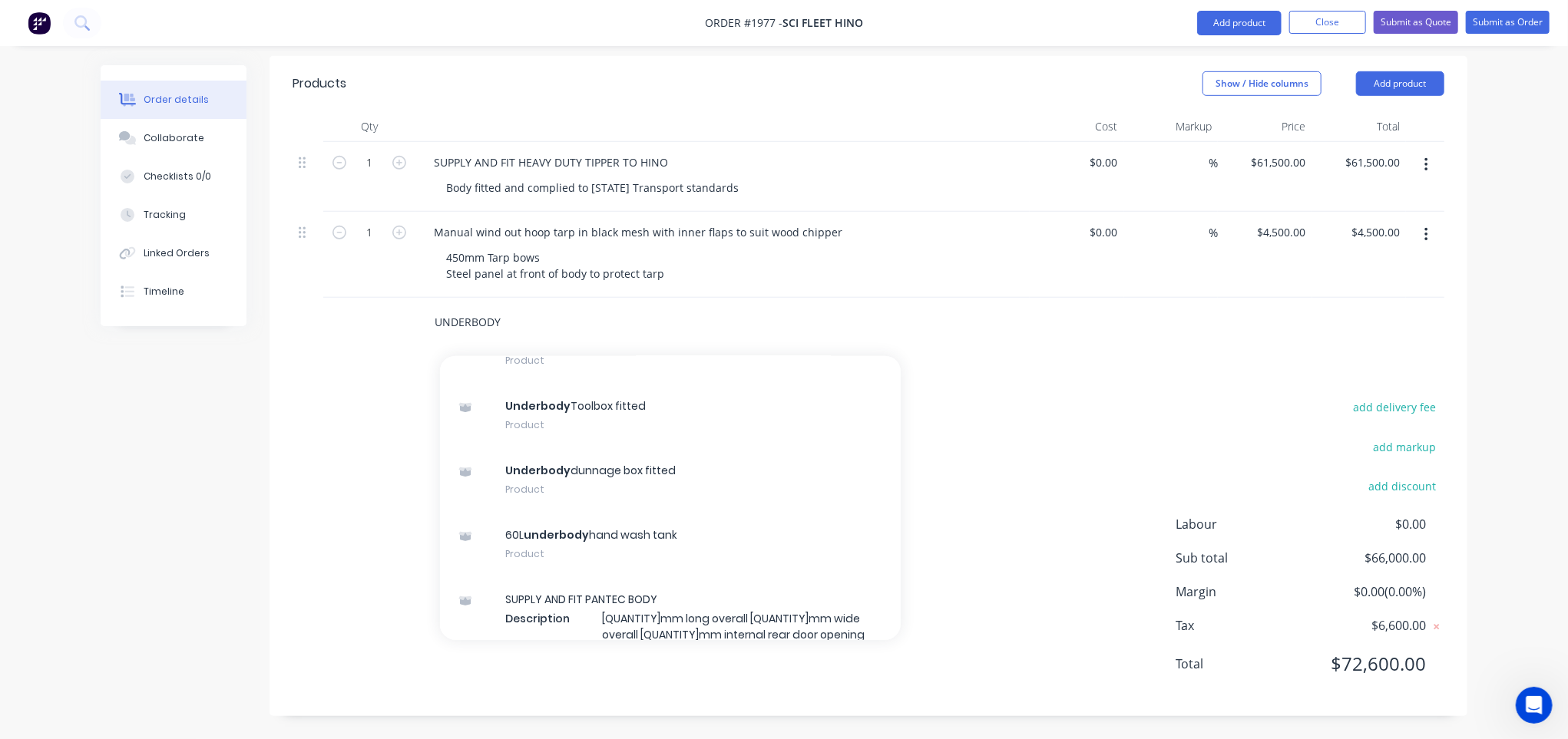 type on "UNDERBODY" 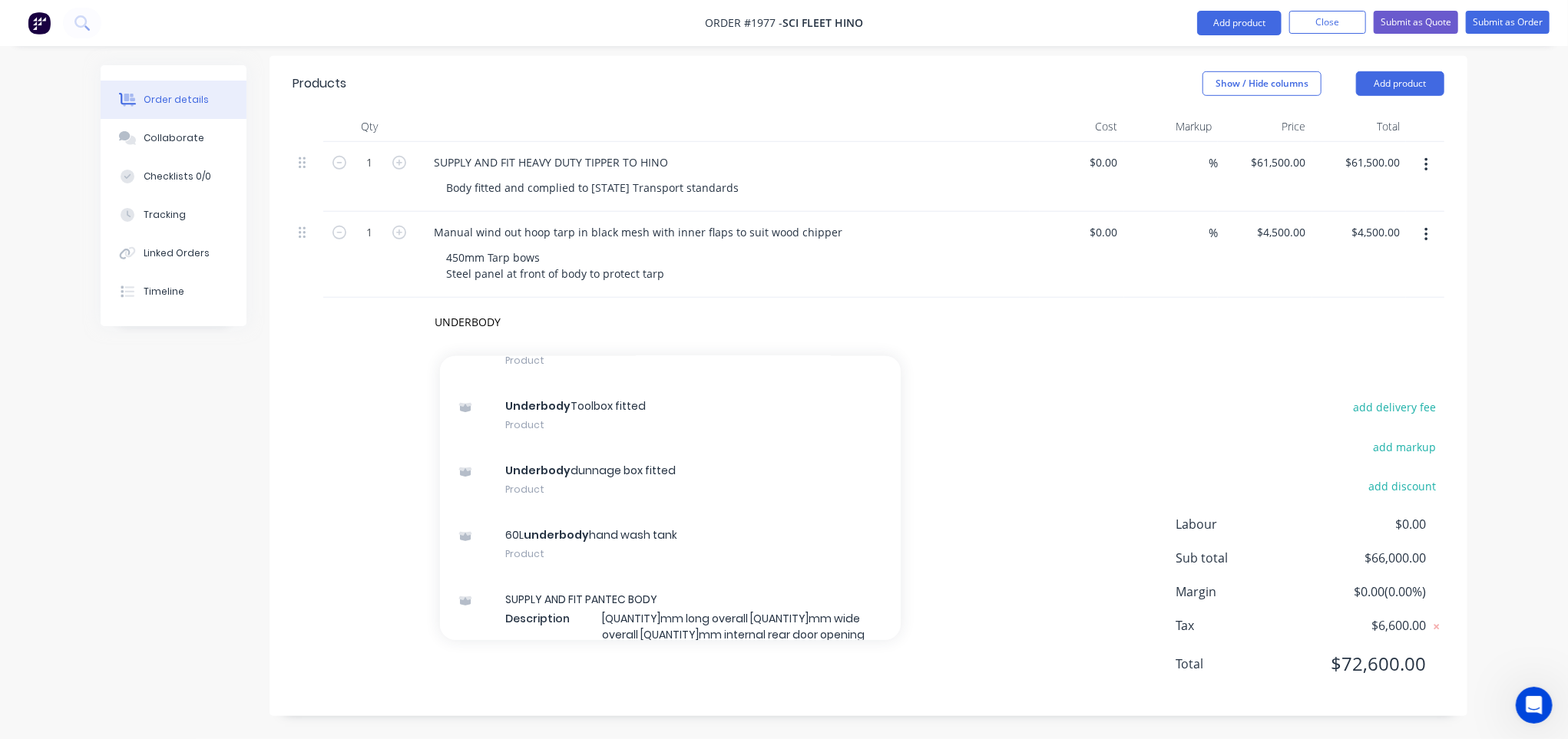 click on "Underbody  Toolbox fitted  Product" at bounding box center [670, 415] 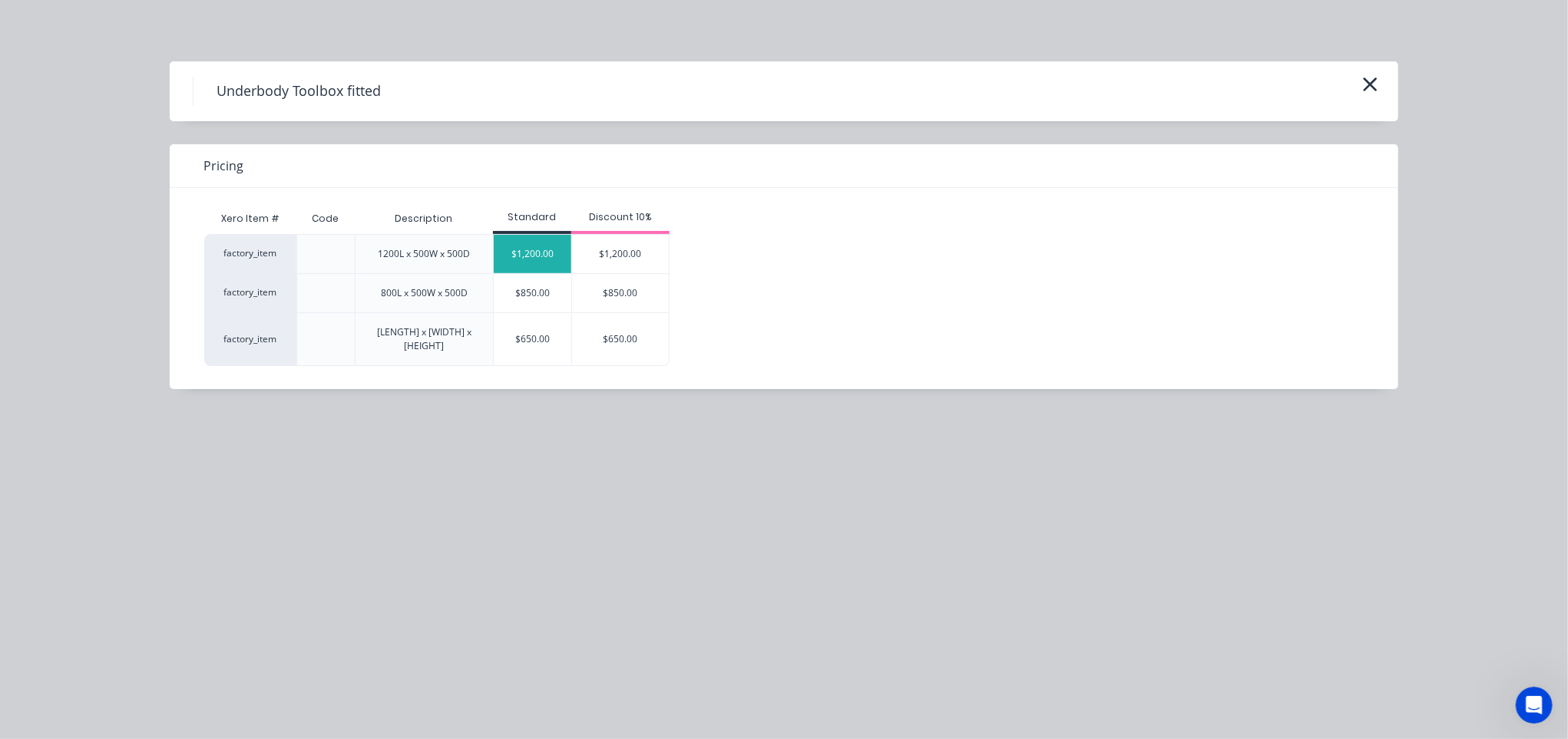 click on "$1,200.00" at bounding box center (532, 254) 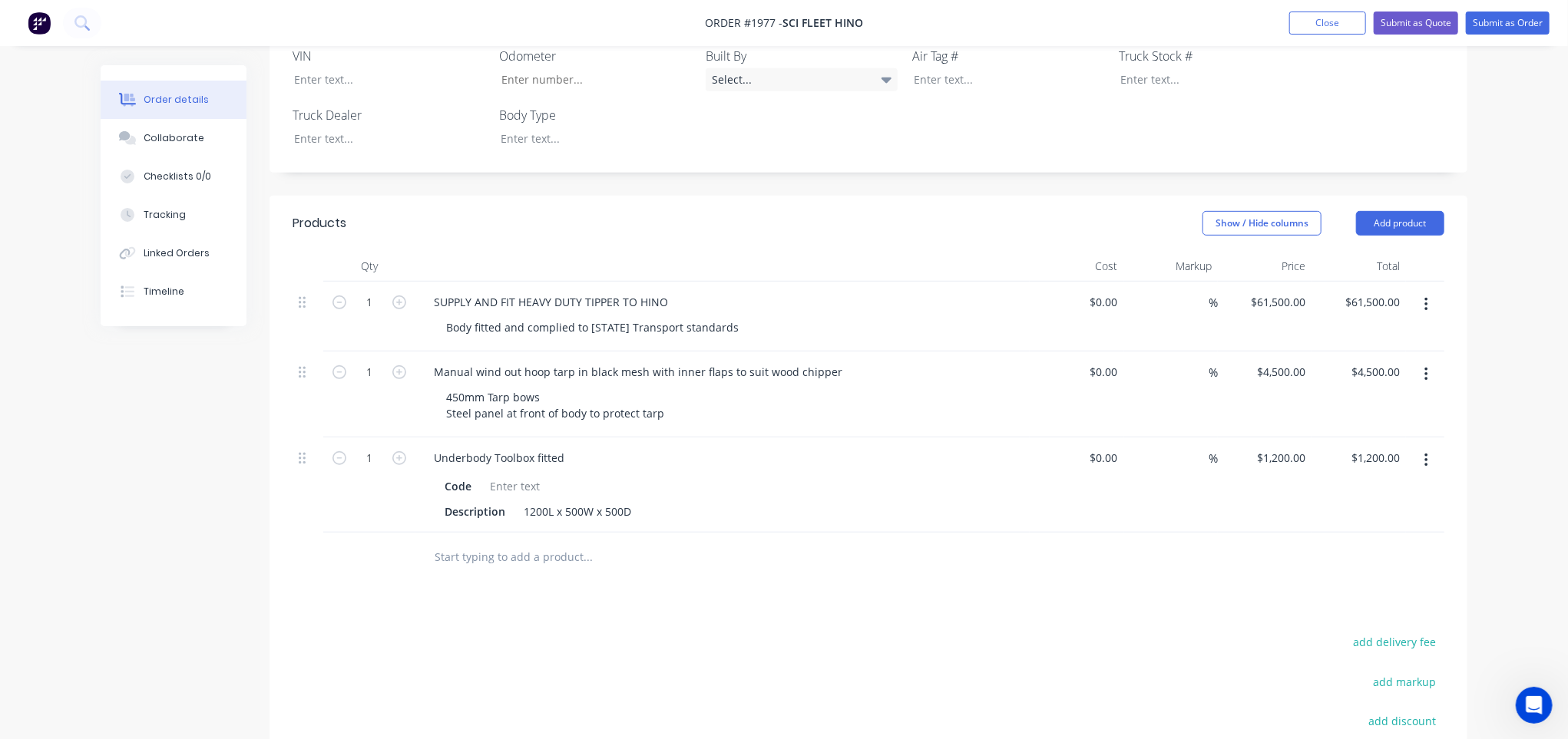 scroll, scrollTop: 460, scrollLeft: 0, axis: vertical 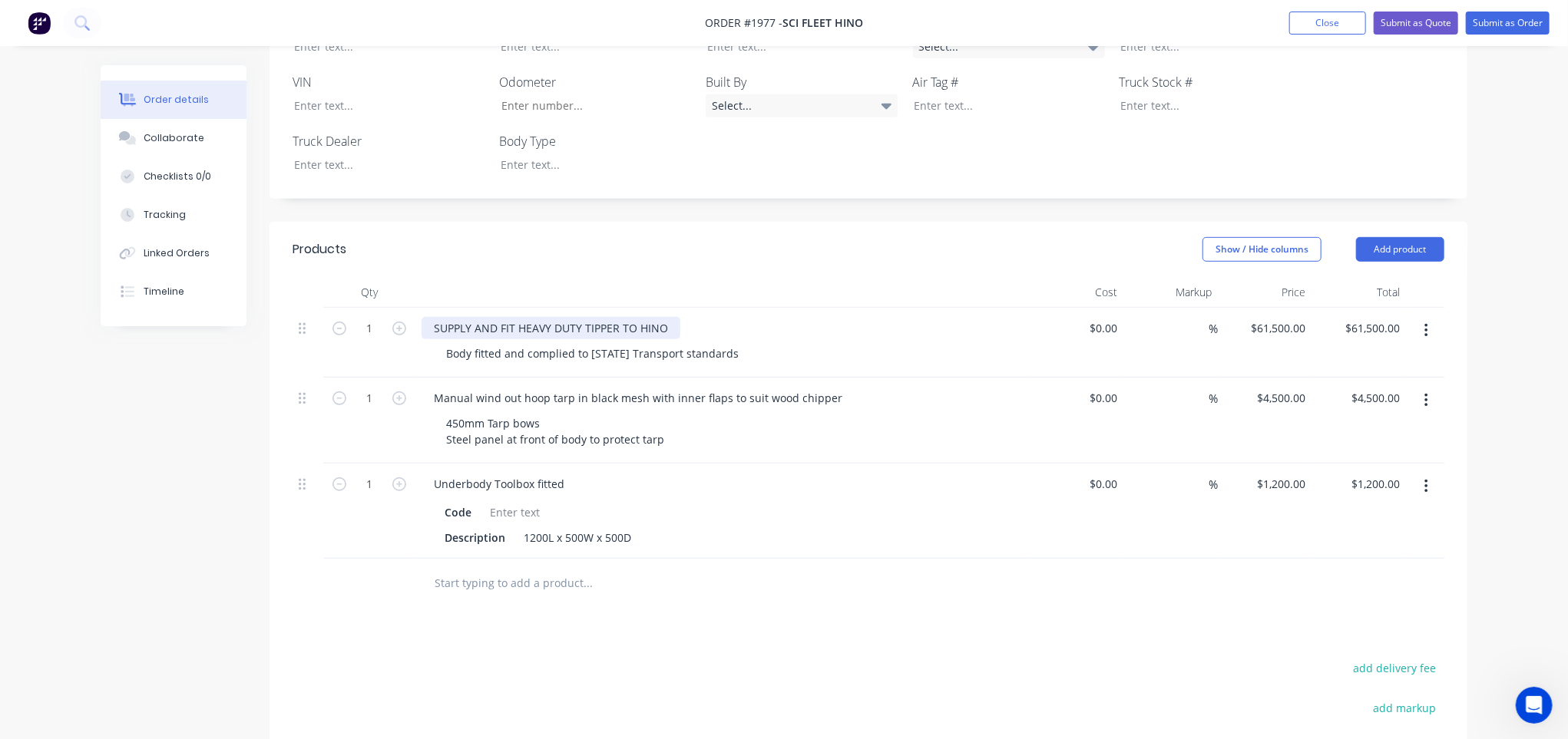 click on "SUPPLY AND FIT HEAVY DUTY TIPPER TO HINO" at bounding box center (551, 328) 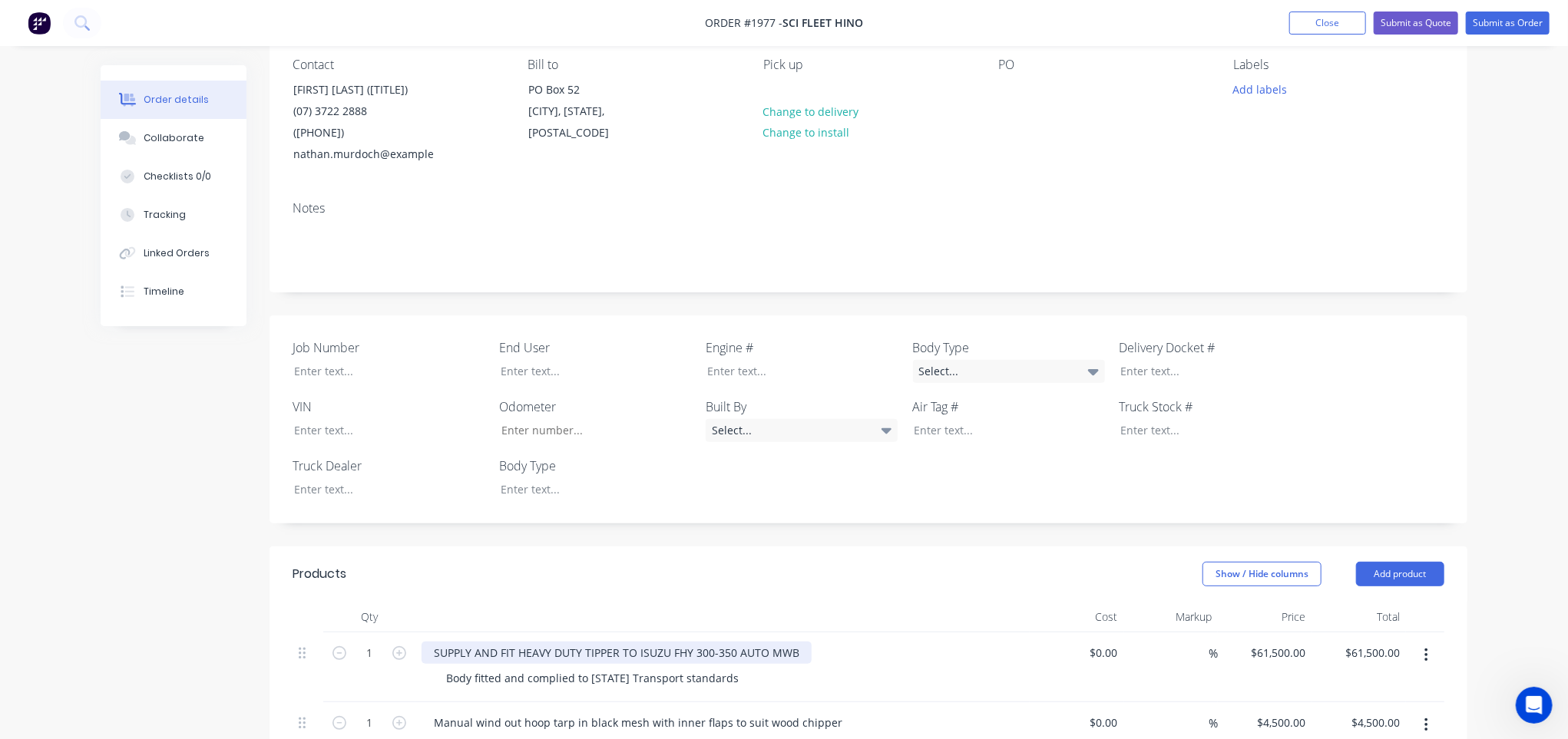 scroll, scrollTop: 0, scrollLeft: 0, axis: both 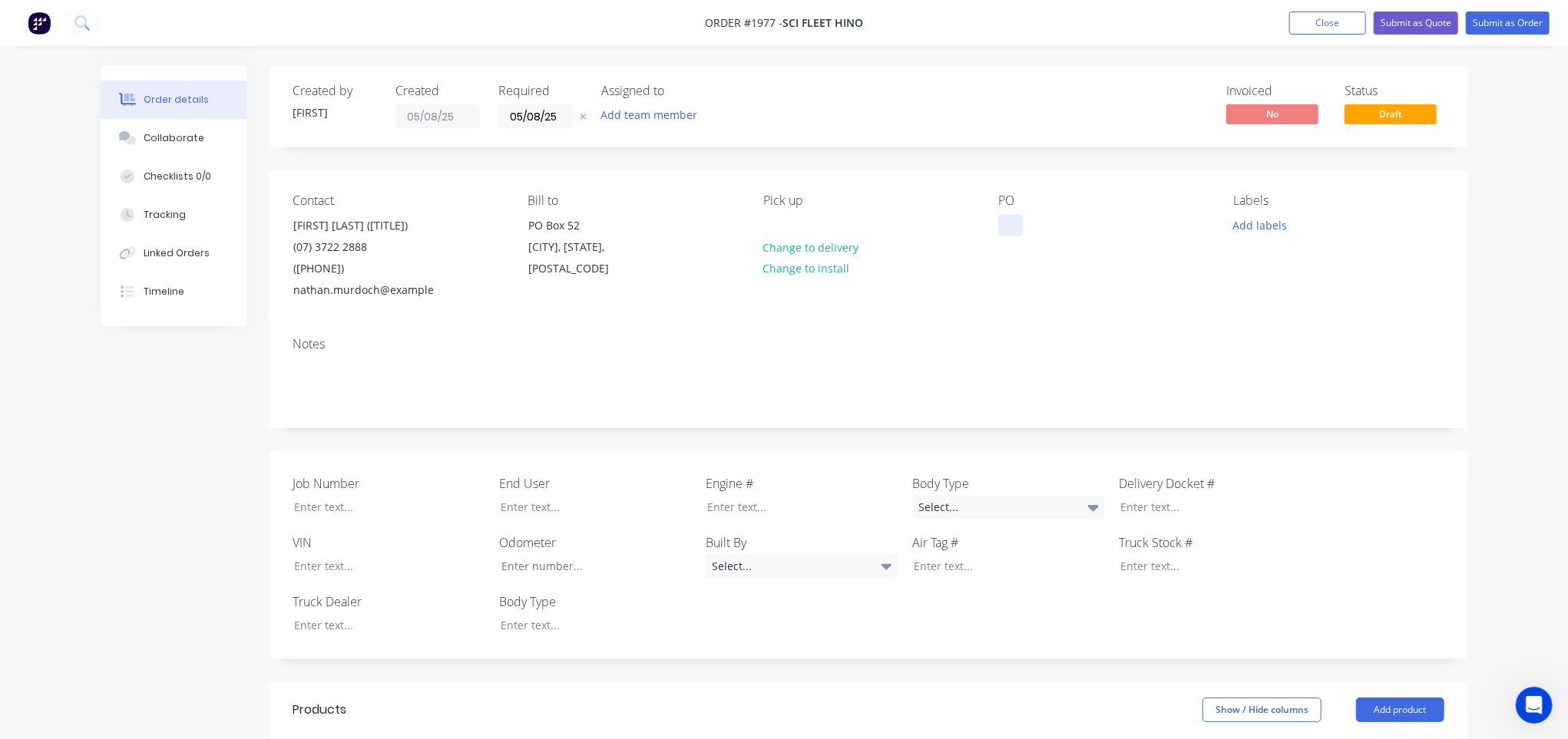 click at bounding box center (1011, 225) 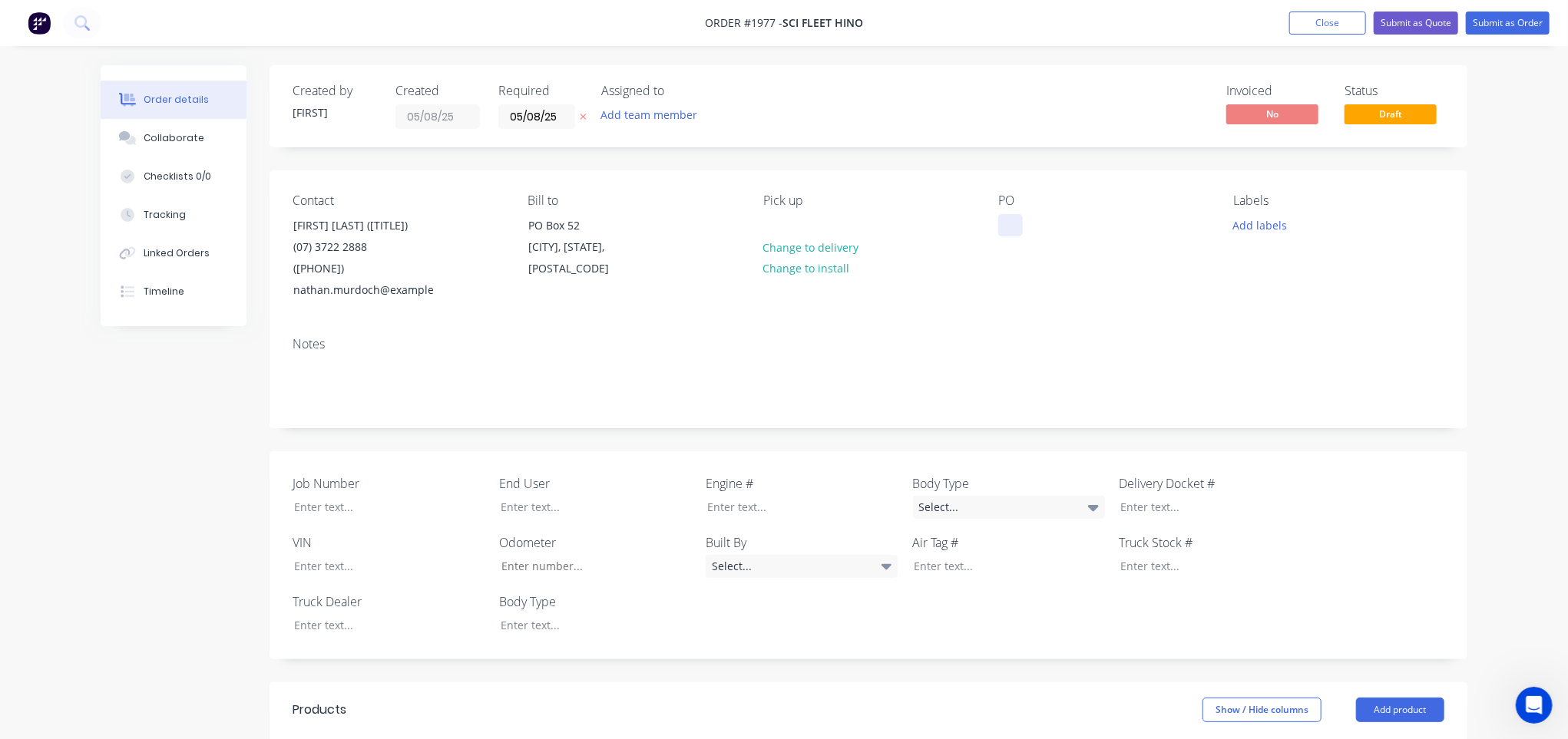 type 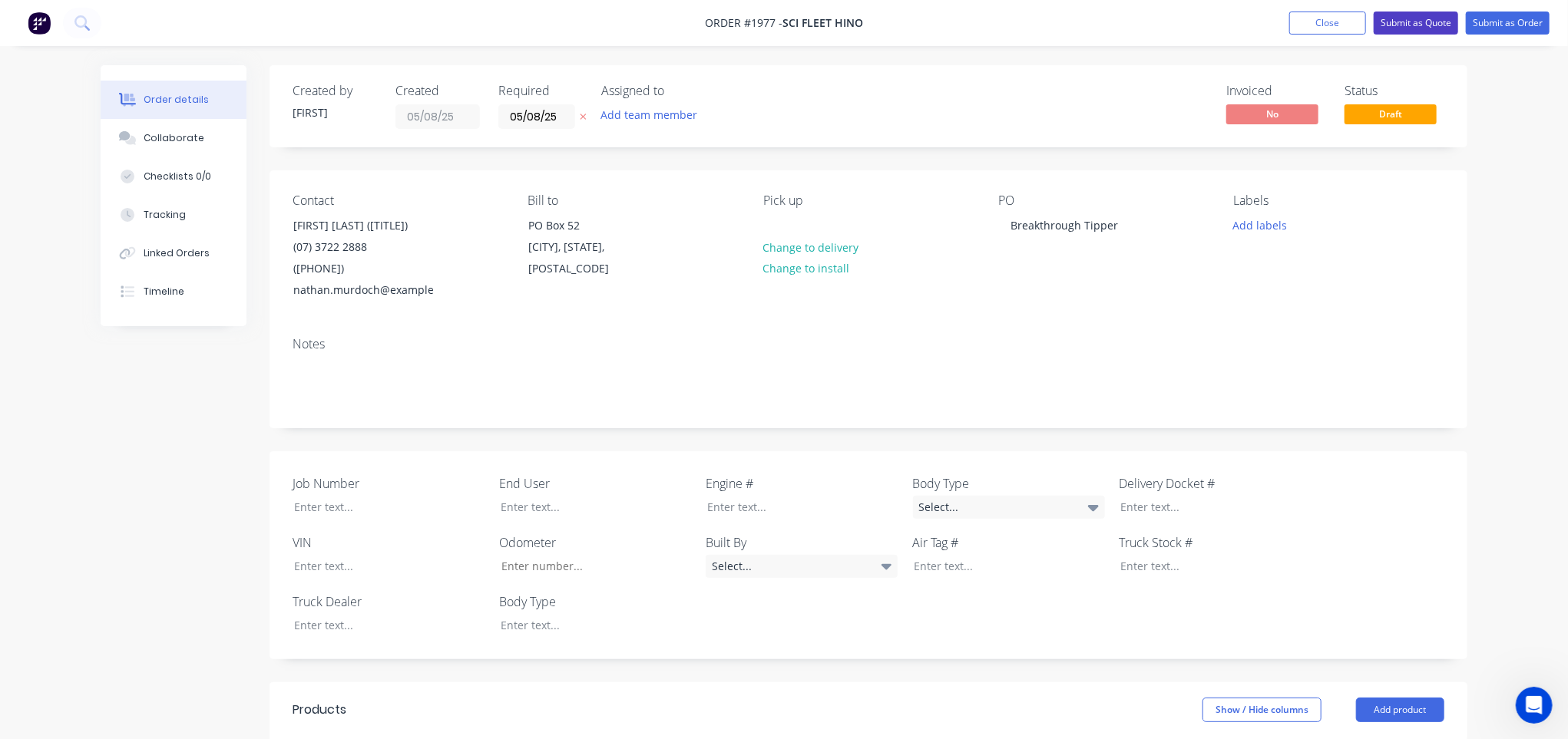 click on "Submit as Quote" at bounding box center [1416, 23] 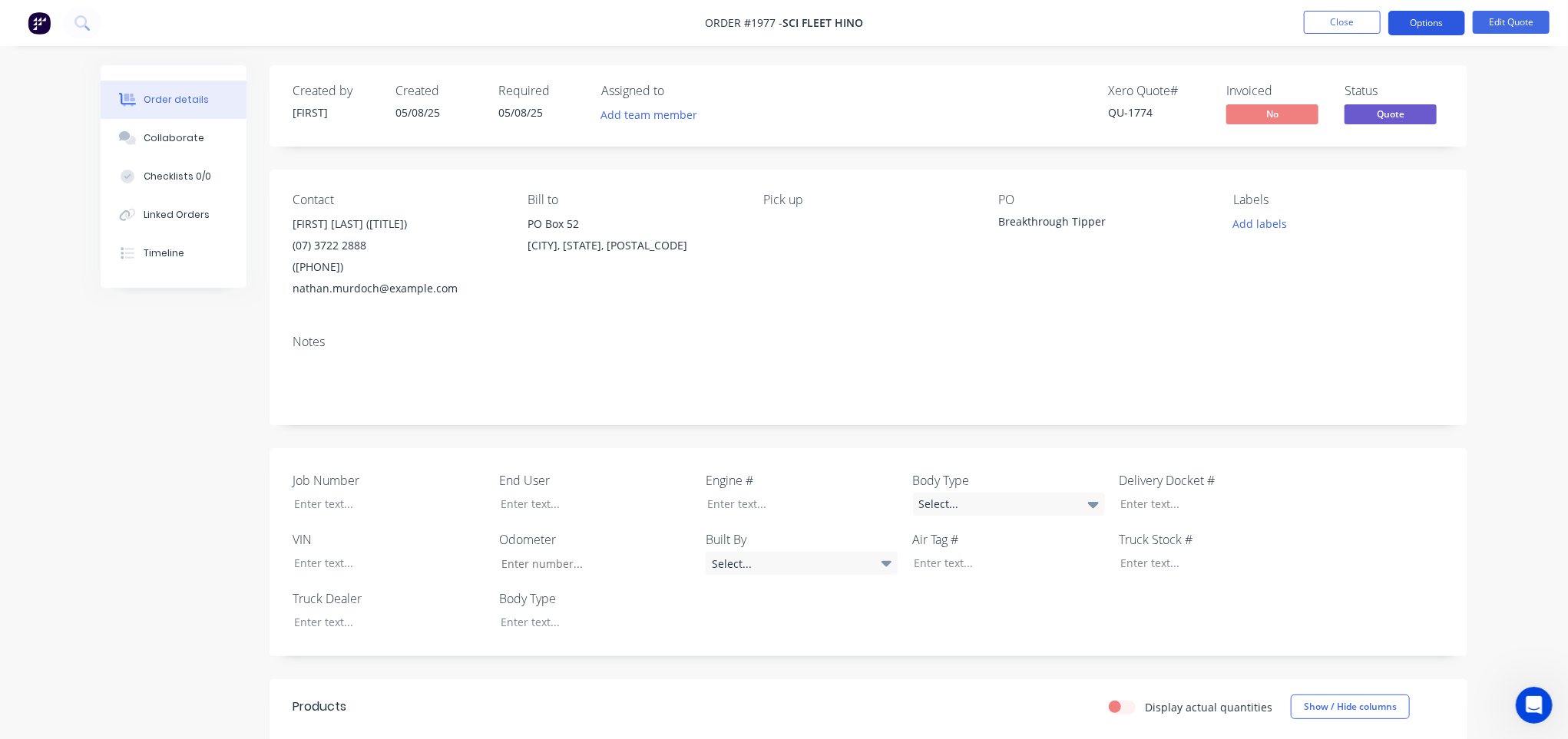 click on "Options" at bounding box center [1427, 23] 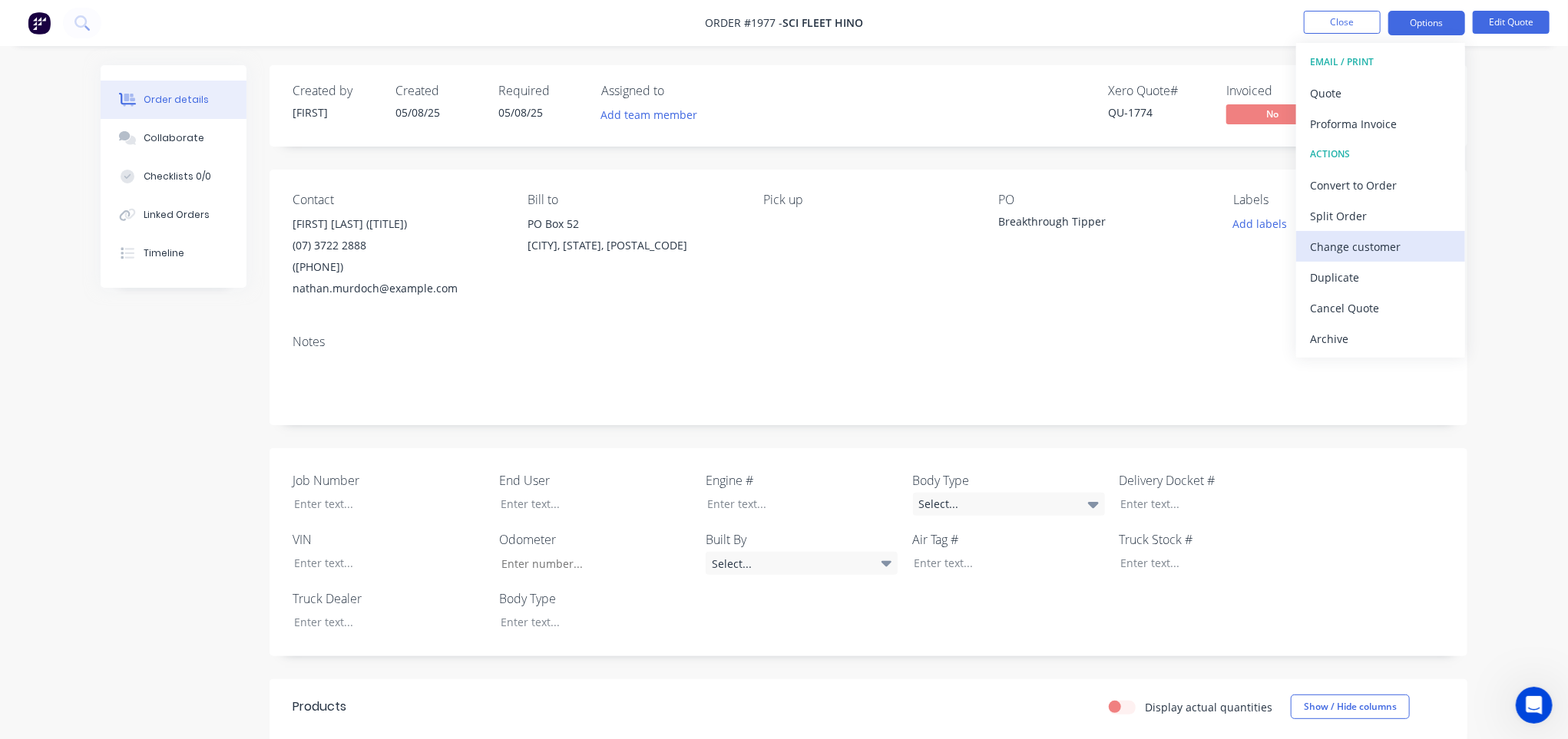 click on "Change customer" at bounding box center [1381, 246] 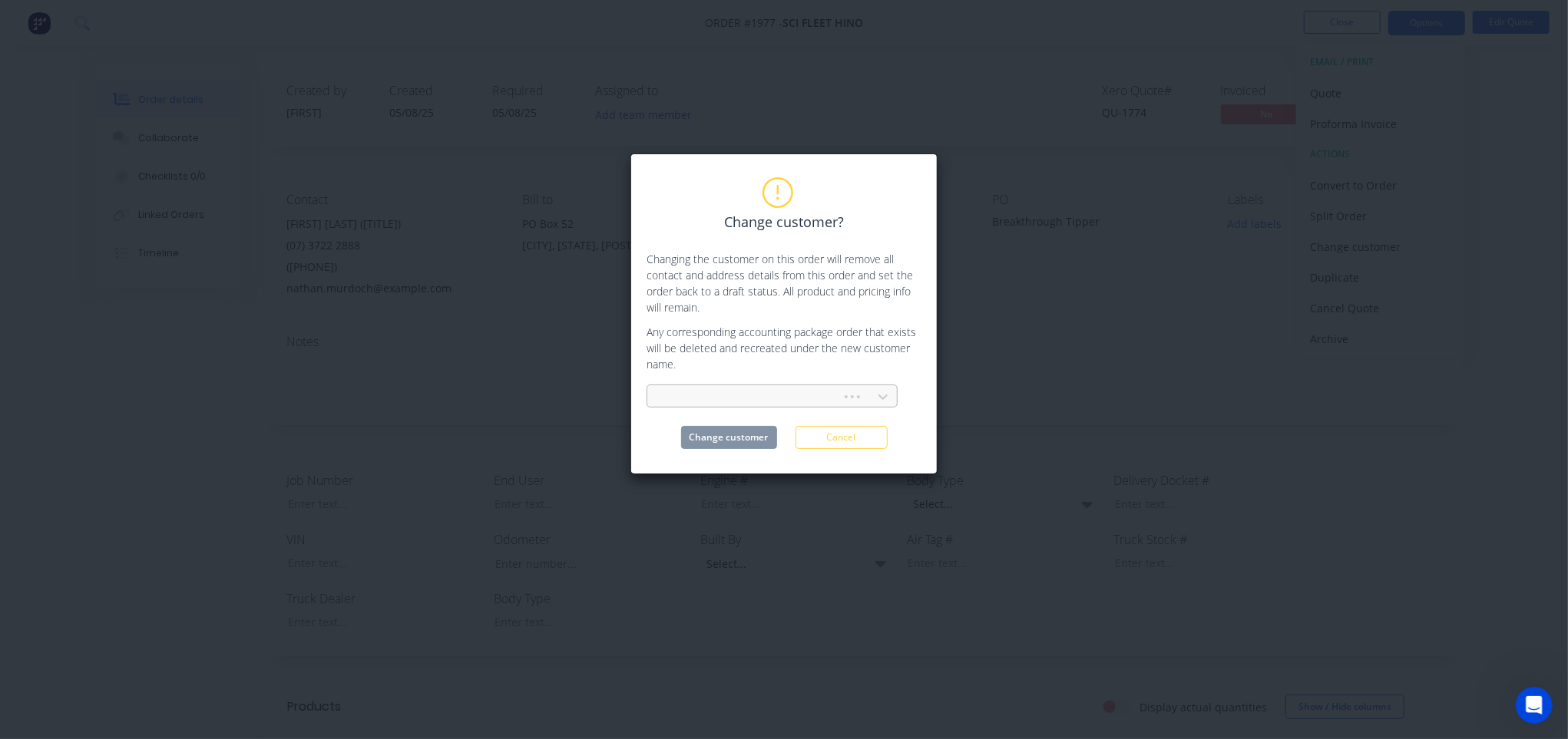 click at bounding box center [746, 397] 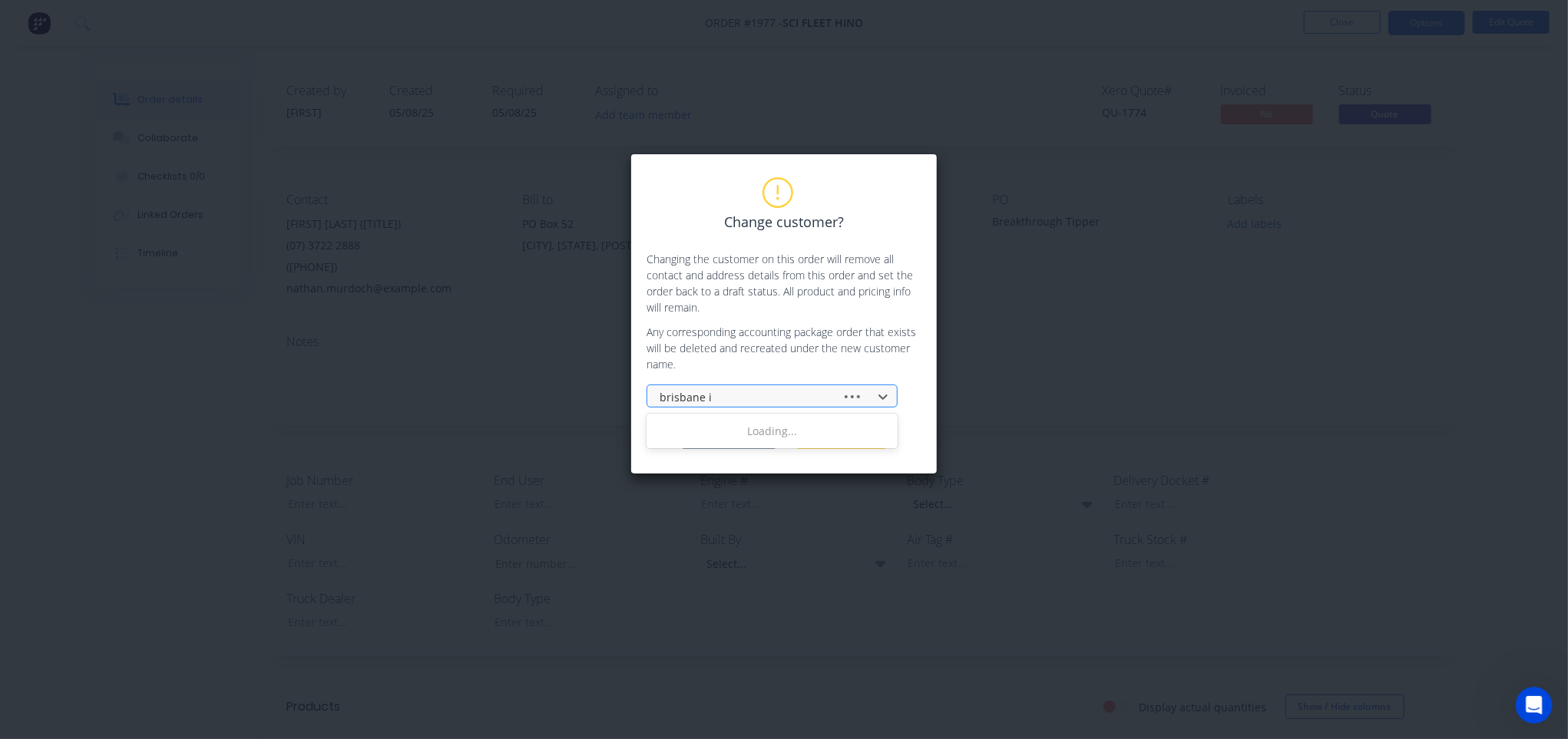 type on "[CITY] is" 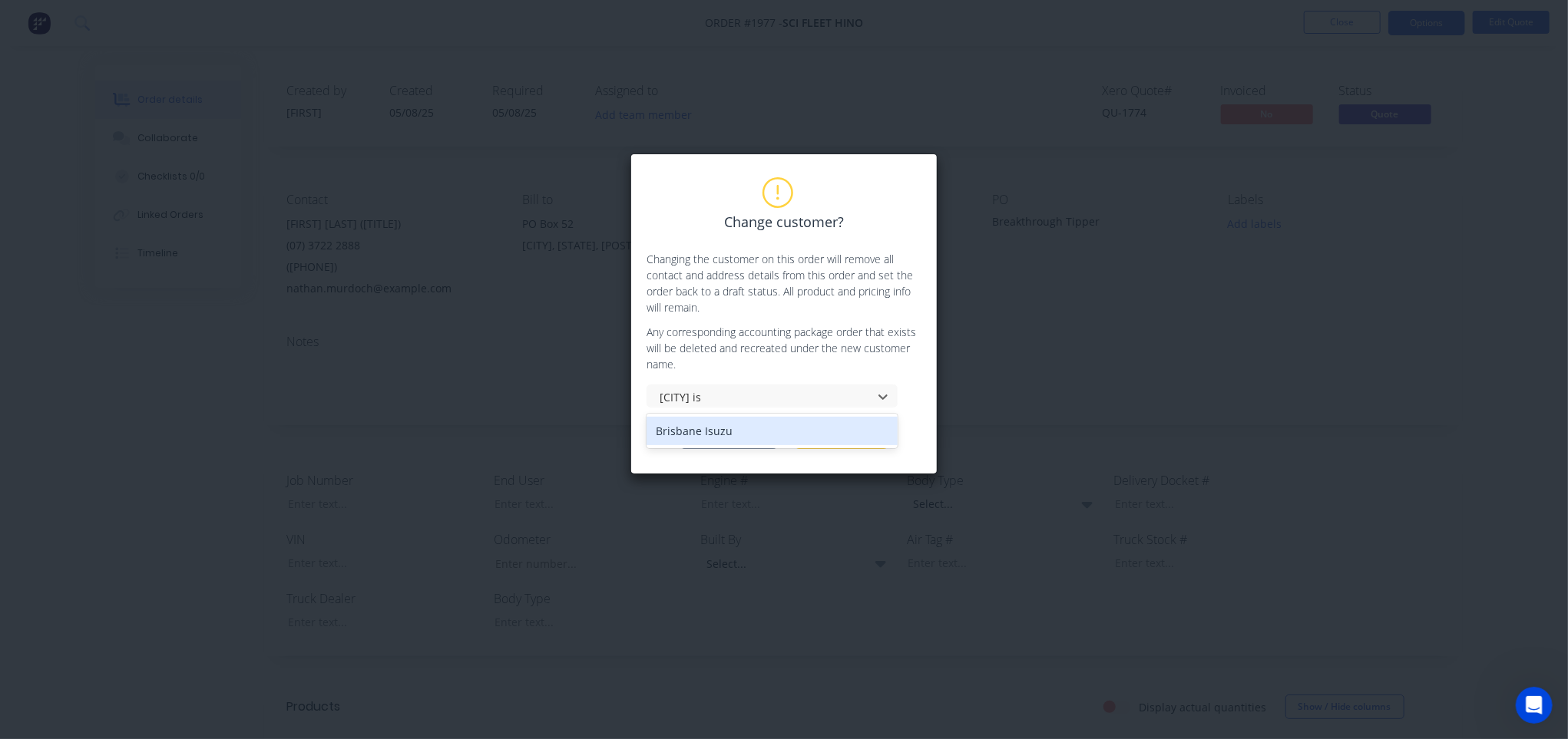 click on "Brisbane Isuzu" at bounding box center [772, 431] 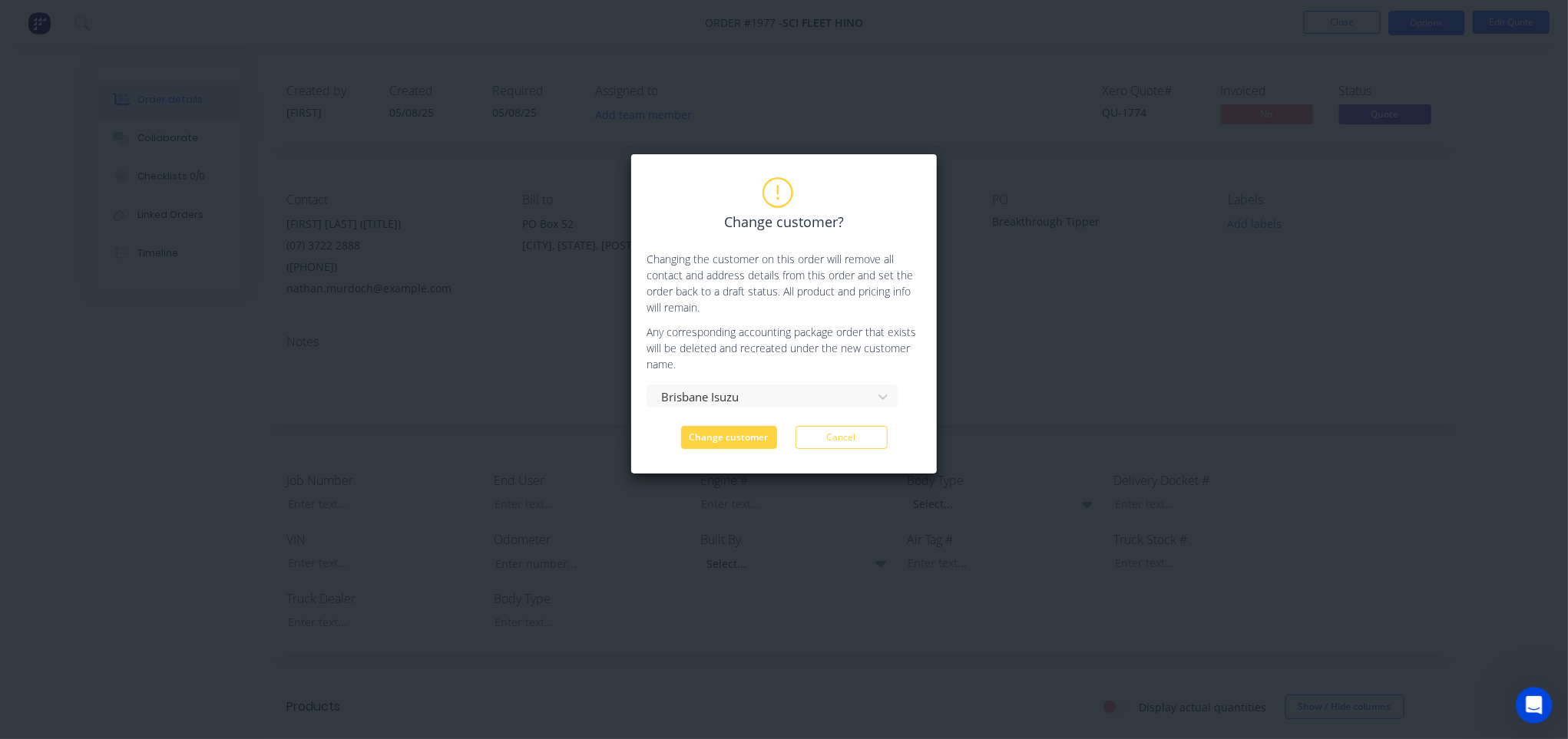 click on "Change customer" at bounding box center (729, 437) 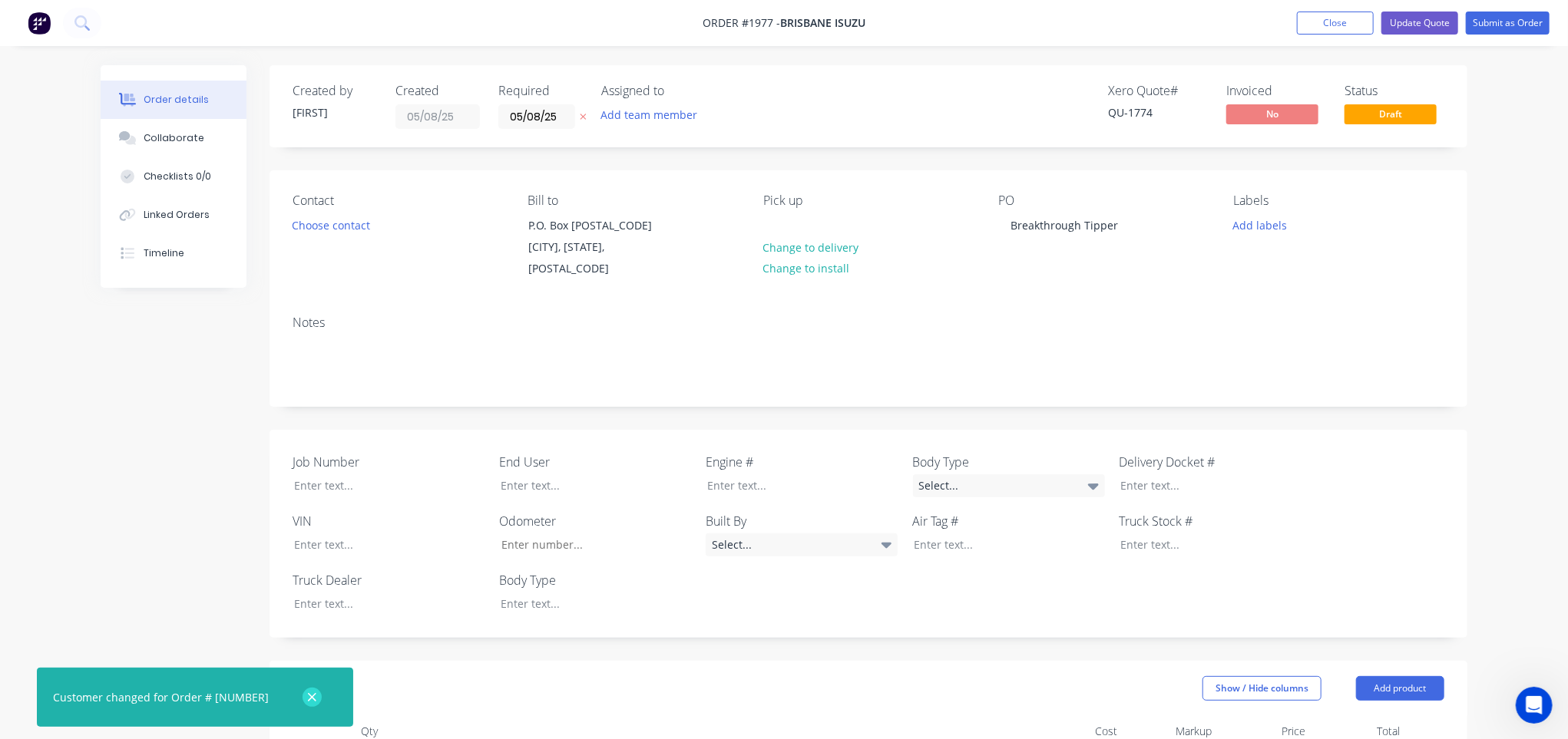 click 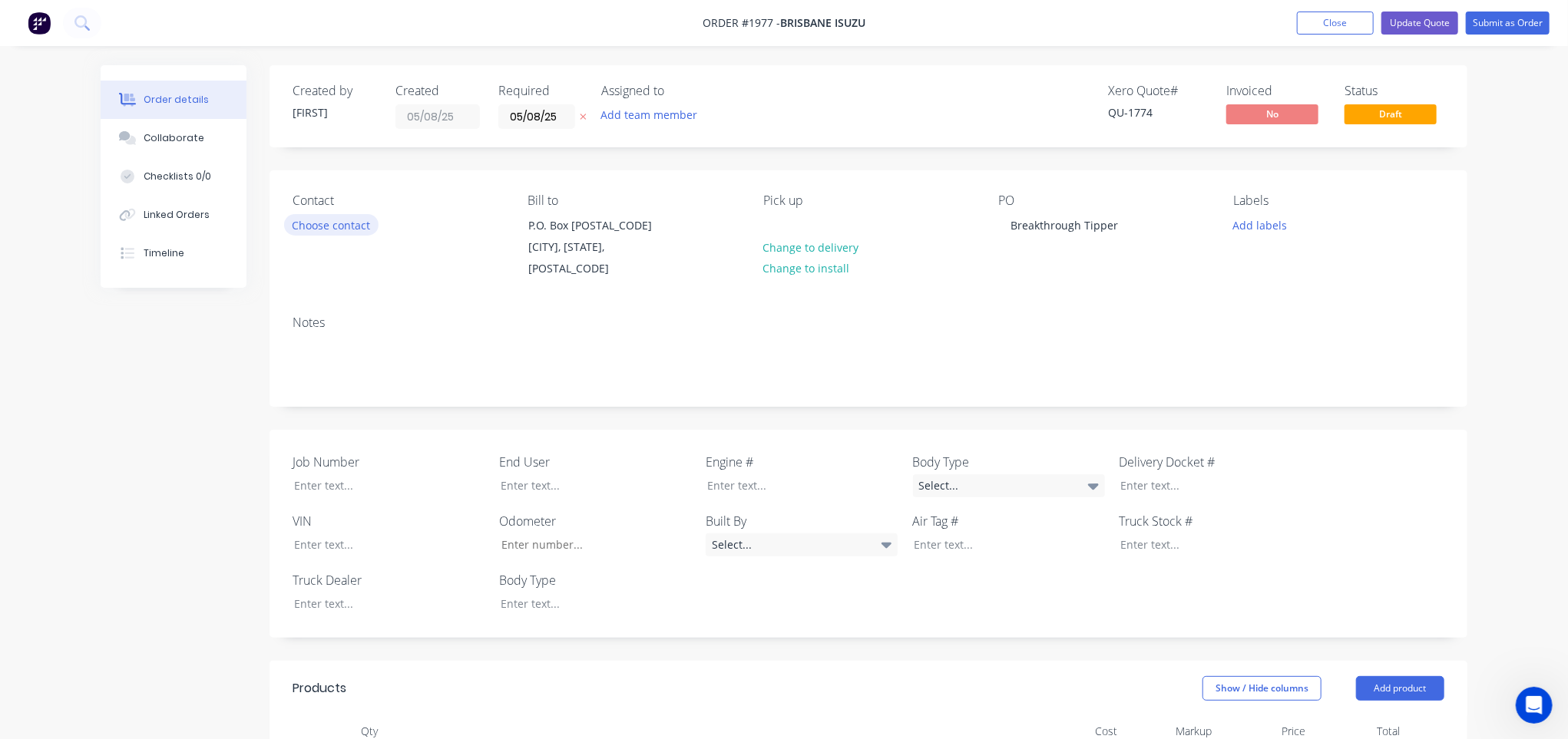 click on "Choose contact" at bounding box center [331, 224] 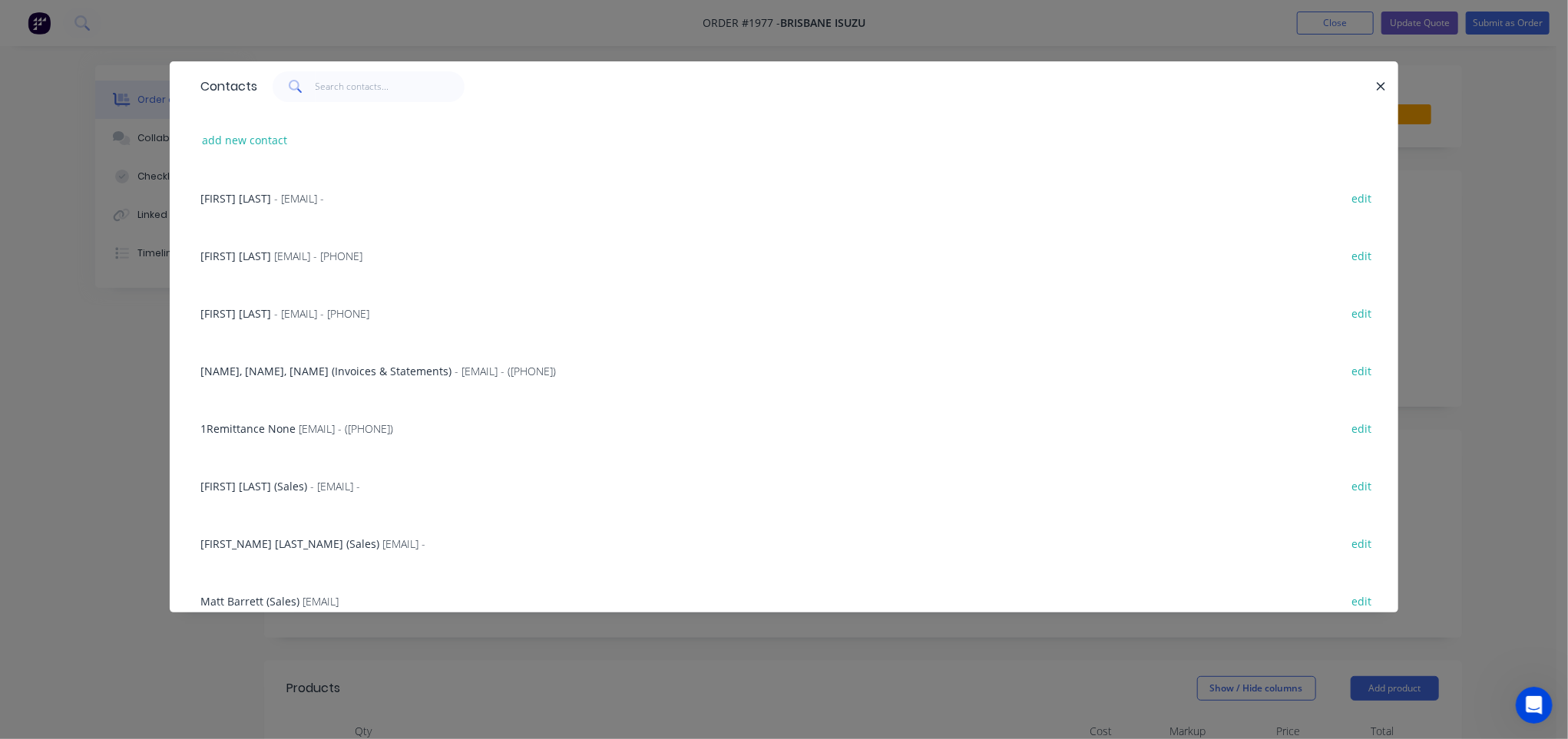 click on "- [EMAIL] -" at bounding box center (335, 486) 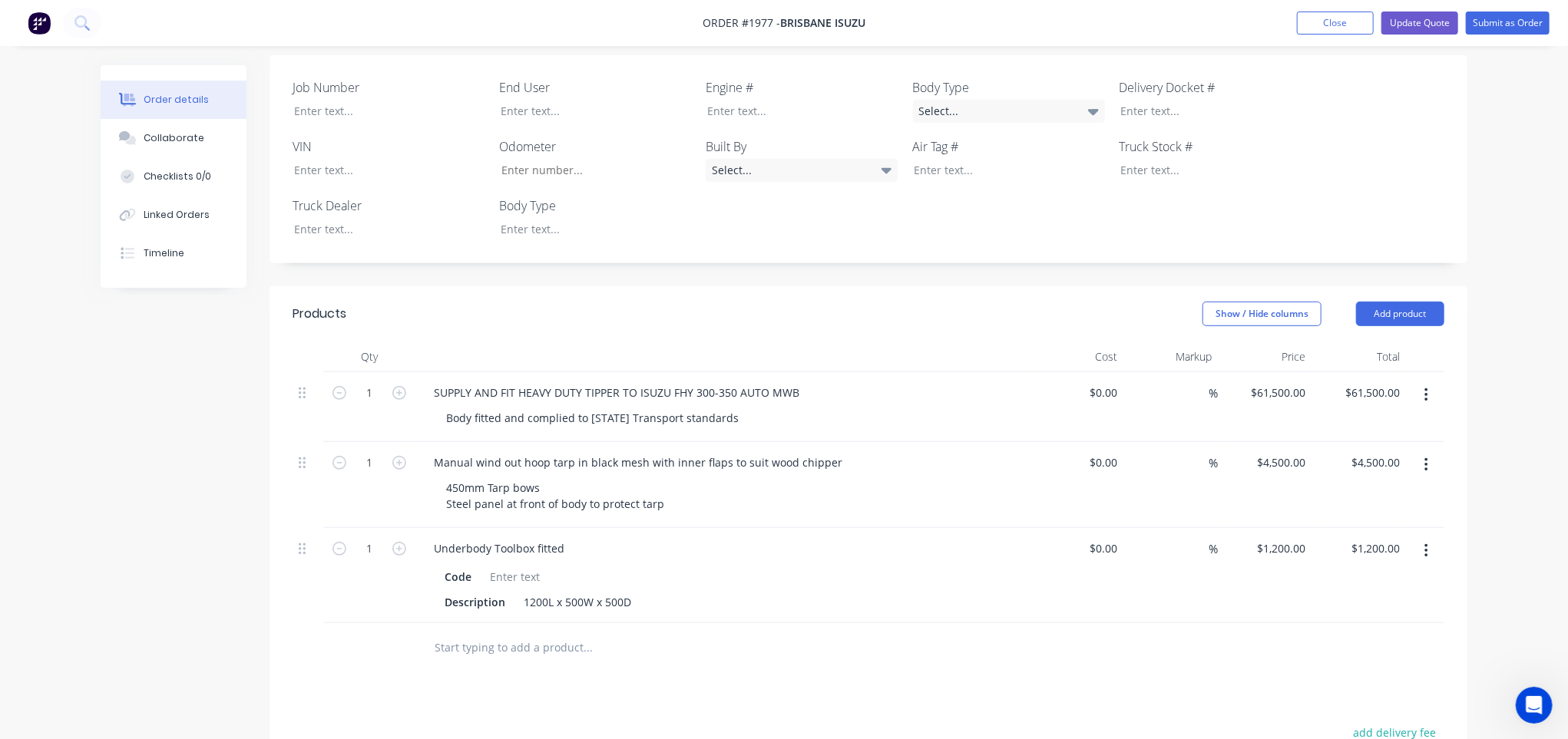 scroll, scrollTop: 384, scrollLeft: 0, axis: vertical 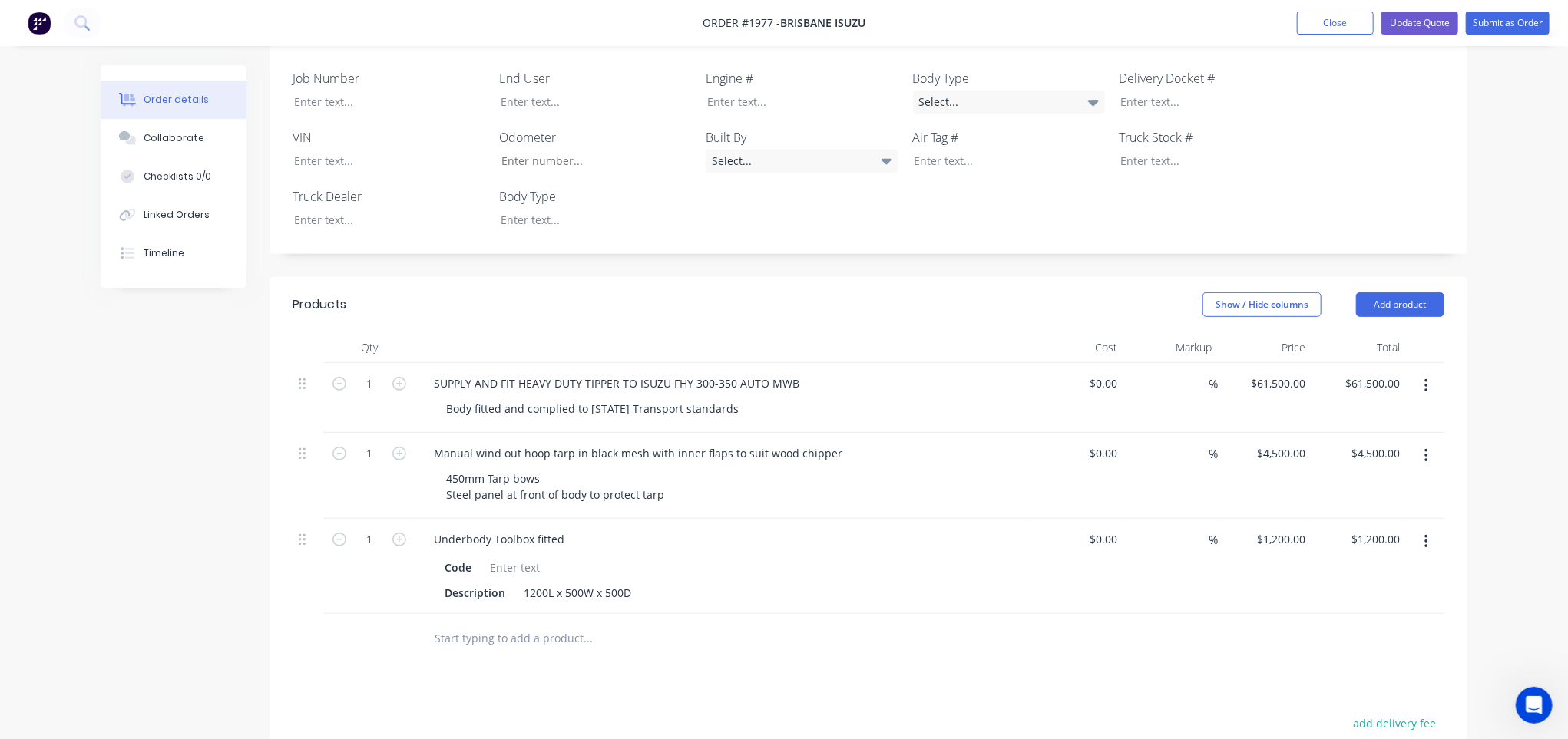 click on "Body fitted and complied to [STATE] Transport standards" at bounding box center [729, 408] 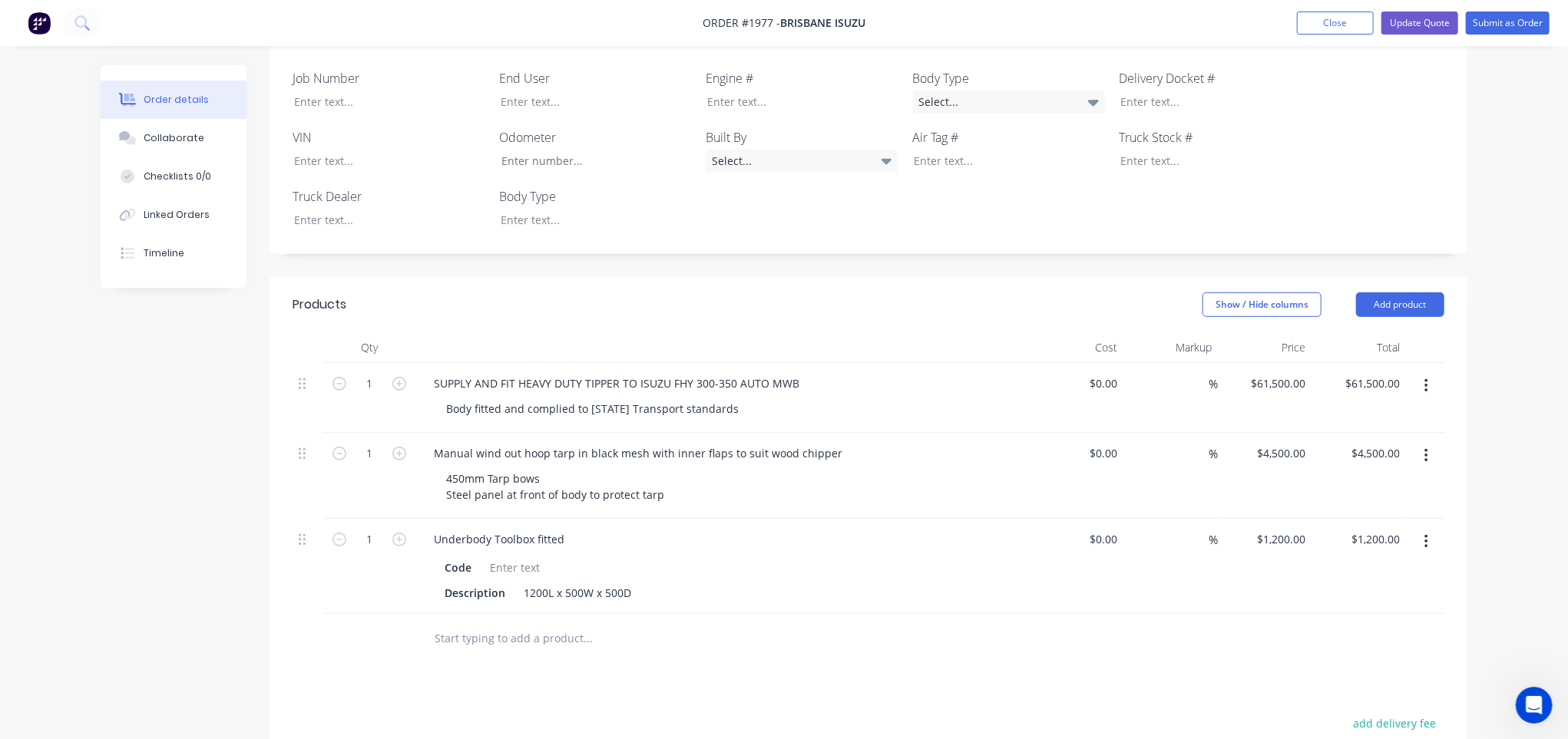 scroll, scrollTop: 384, scrollLeft: 0, axis: vertical 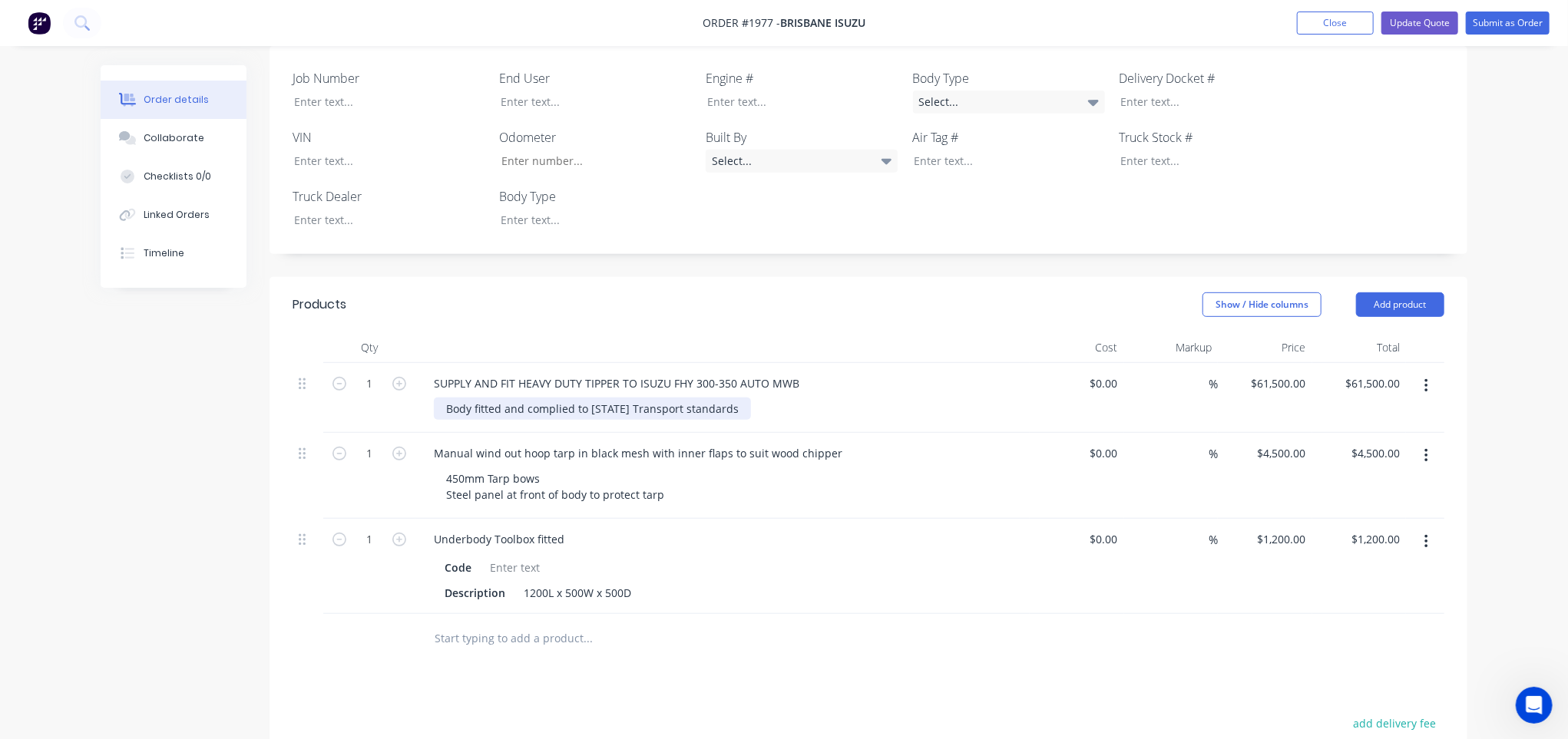 drag, startPoint x: 676, startPoint y: 475, endPoint x: 552, endPoint y: 477, distance: 124.01613 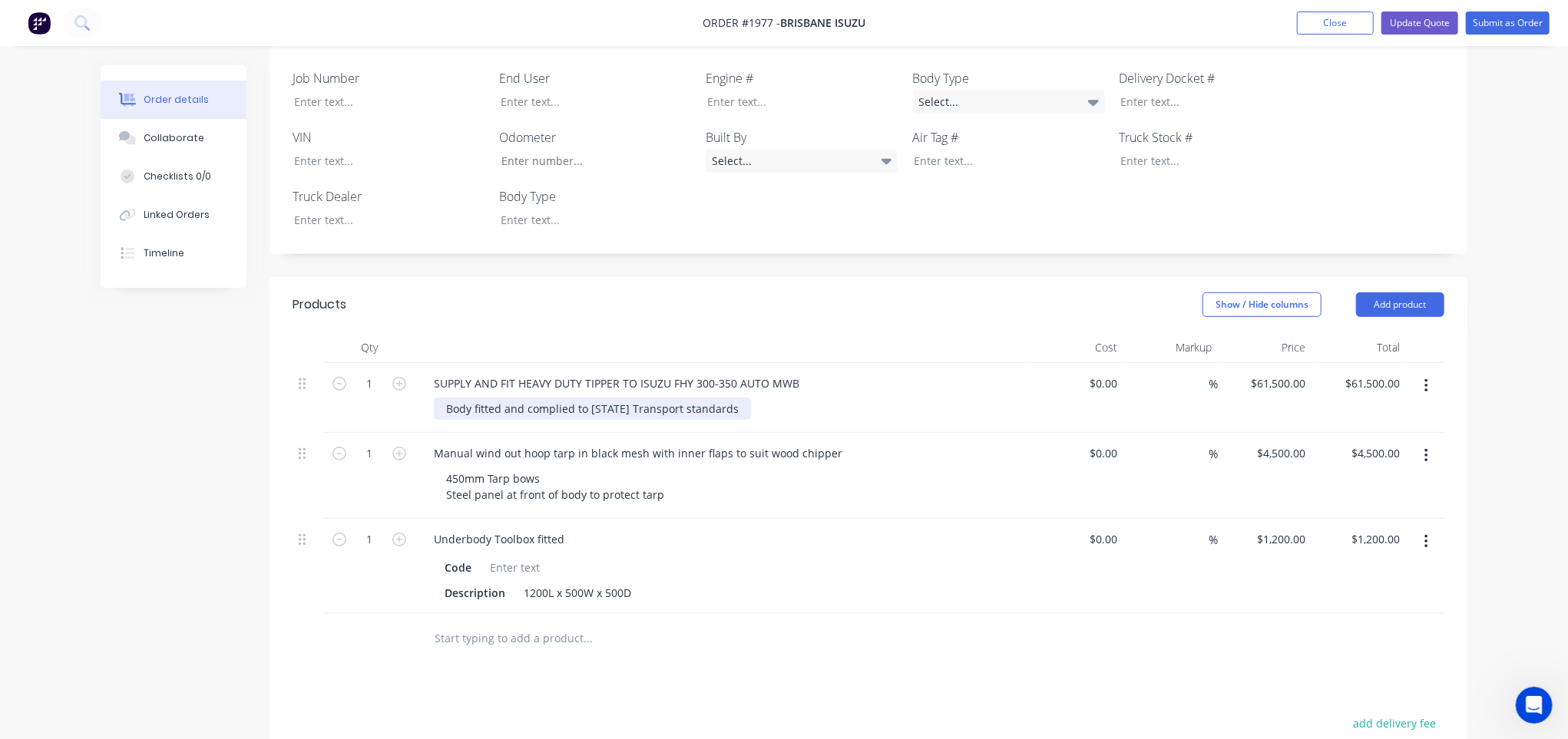 click on "Body fitted and complied to [STATE] Transport standards" at bounding box center (592, 408) 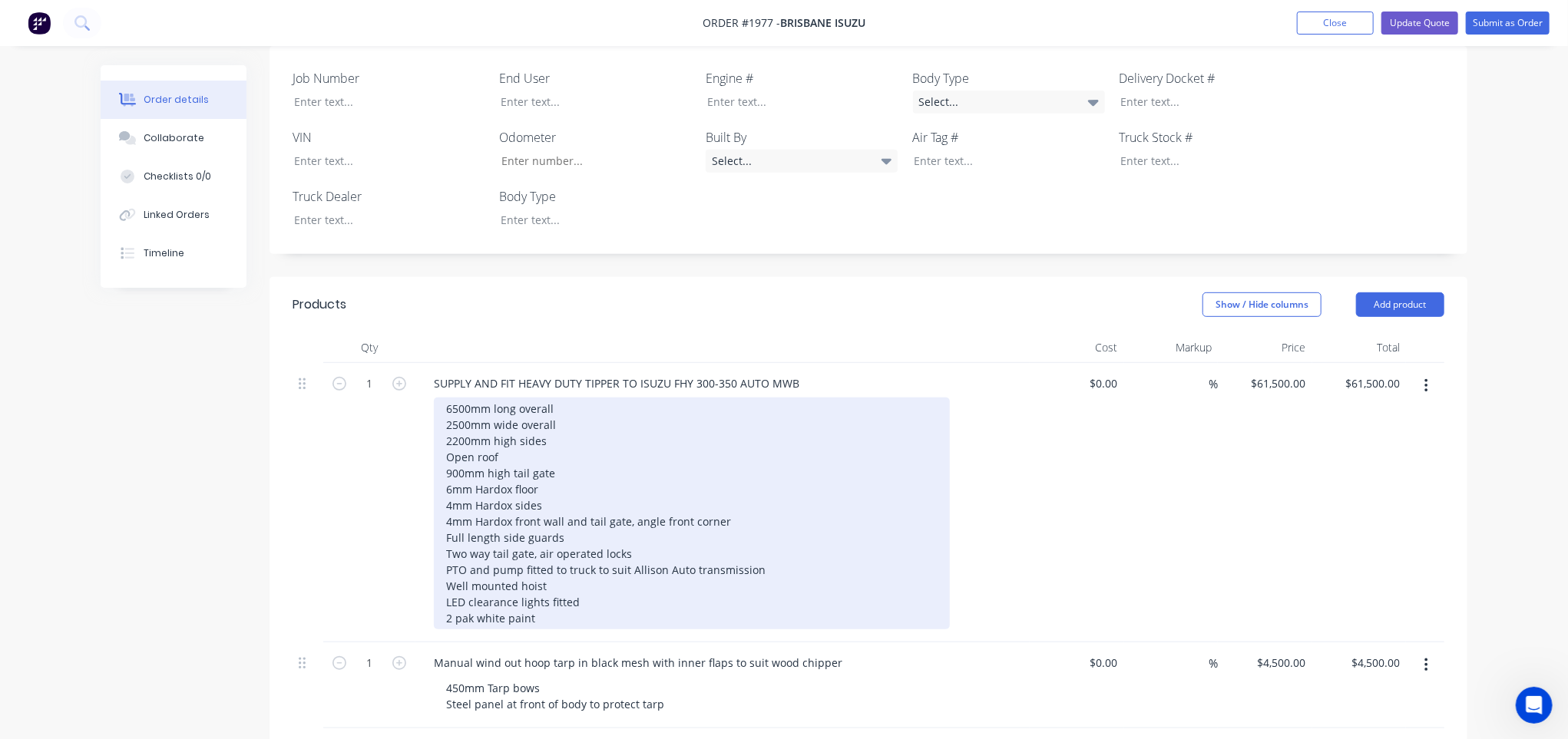 click on "6500mm long overall
2500mm wide overall
2200mm high sides
Open roof
900mm high tail gate
6mm Hardox floor
4mm Hardox sides
4mm Hardox front wall and tail gate, angle front corner
Full length side guards
Two way tail gate, air operated locks
PTO and pump fitted to truck to suit Allison Auto transmission
Well mounted hoist
LED clearance lights fitted
2 pak white paint" at bounding box center [692, 513] 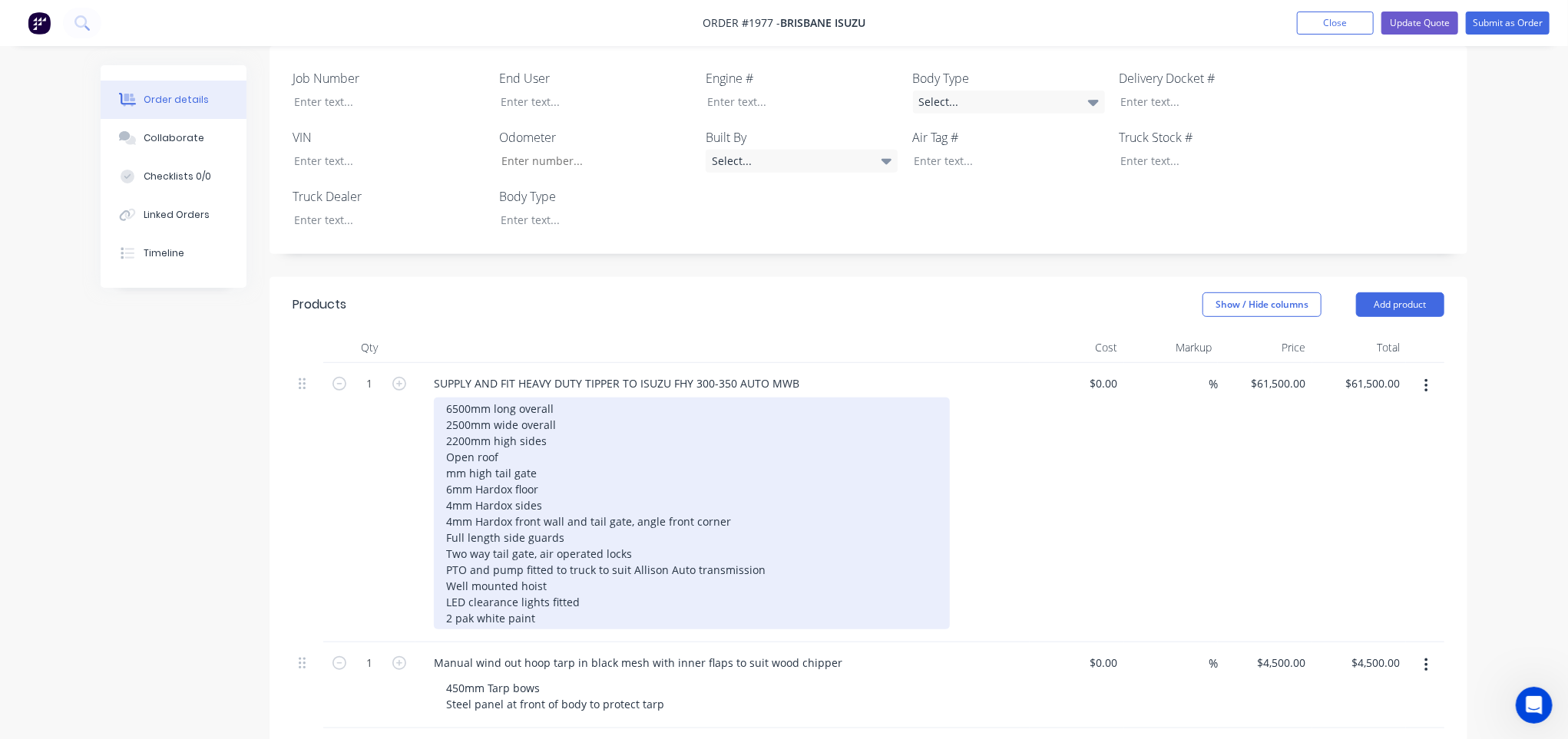 click on "6500mm long overall
2500mm wide overall
2200mm high sides
Open roof
mm high tail gate
6mm Hardox floor
4mm Hardox sides
4mm Hardox front wall and tail gate, angle front corner
Full length side guards
Two way tail gate, air operated locks
PTO and pump fitted to truck to suit Allison Auto transmission
Well mounted hoist
LED clearance lights fitted
2 pak white paint" at bounding box center [692, 513] 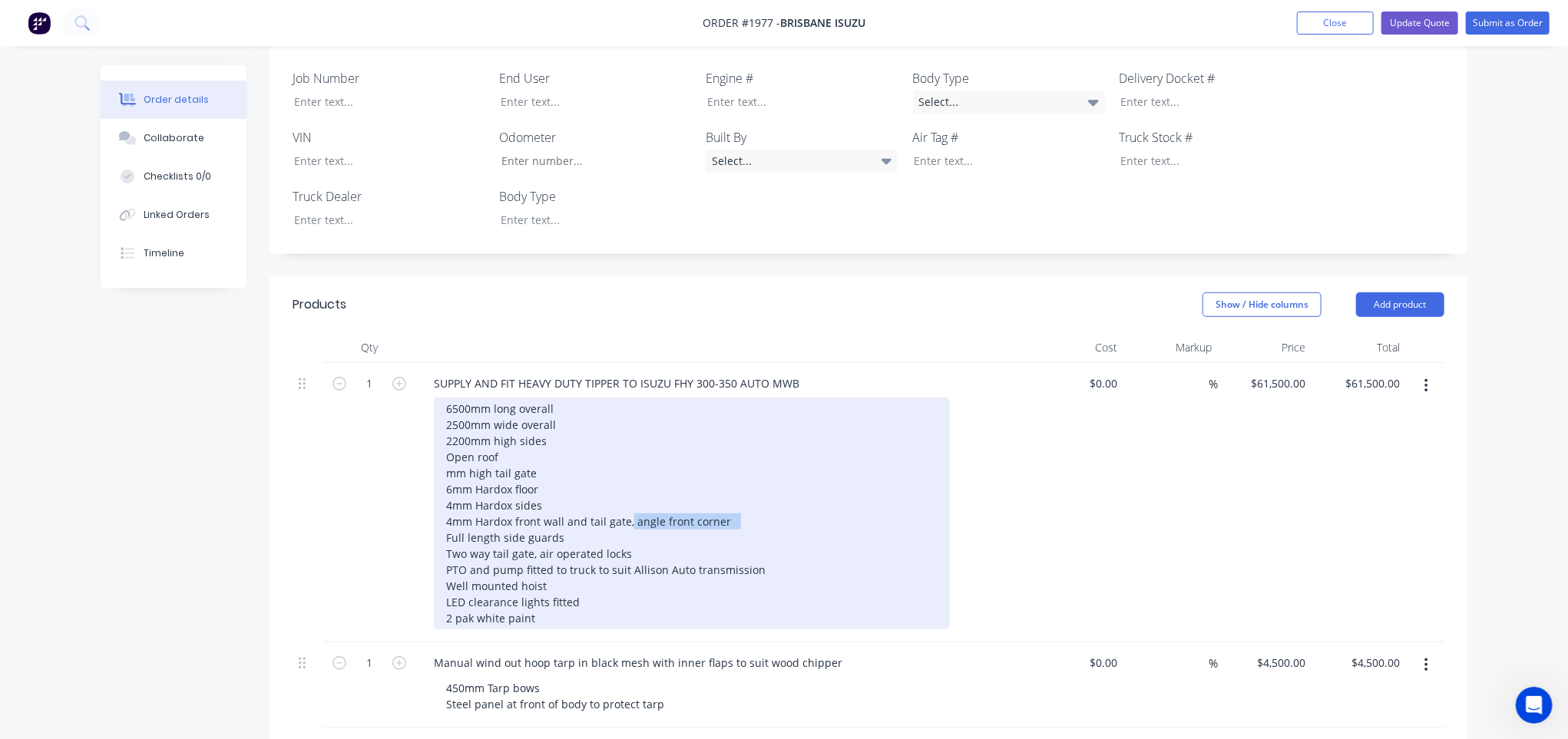 drag, startPoint x: 731, startPoint y: 521, endPoint x: 628, endPoint y: 517, distance: 103.07764 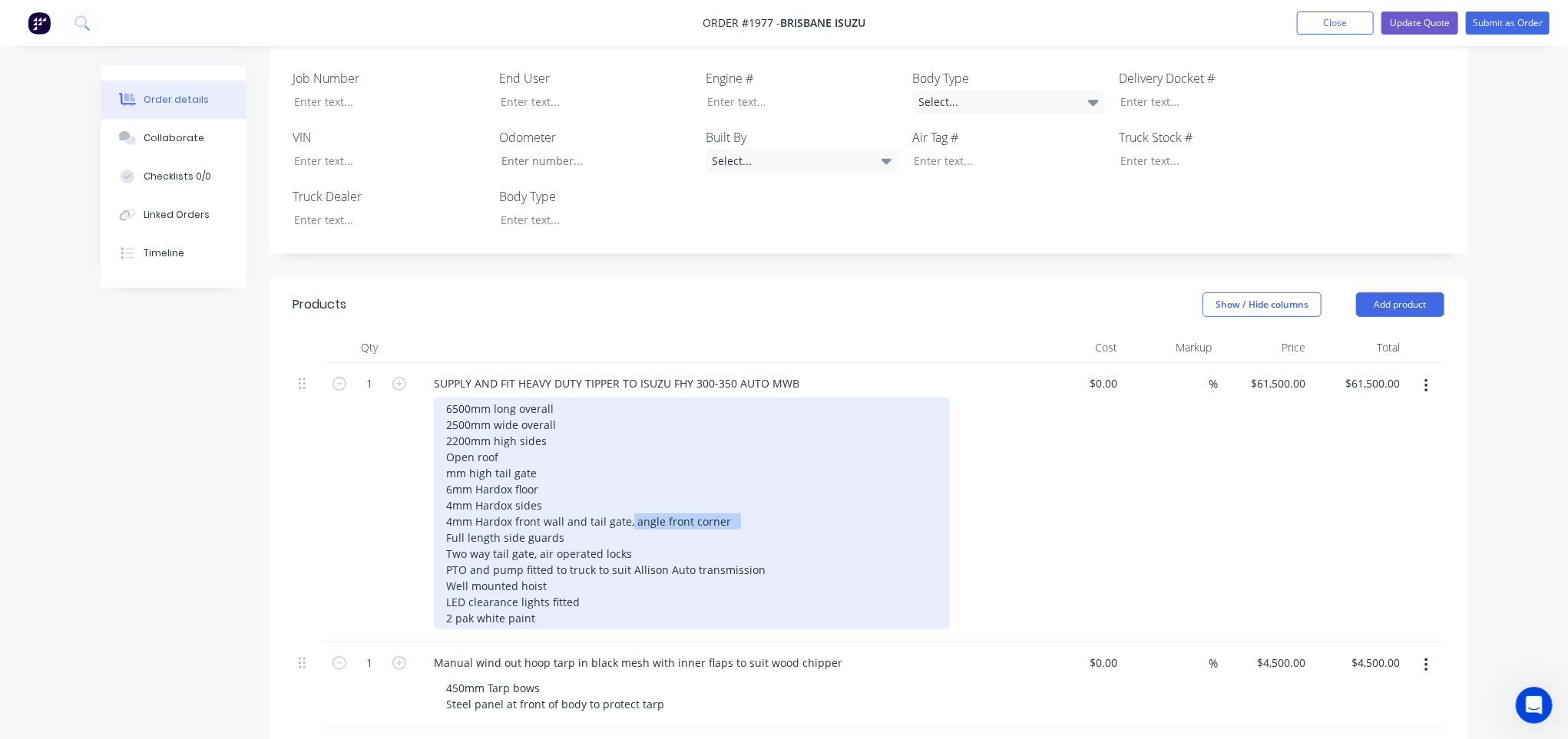 click on "6500mm long overall
2500mm wide overall
2200mm high sides
Open roof
mm high tail gate
6mm Hardox floor
4mm Hardox sides
4mm Hardox front wall and tail gate, angle front corner
Full length side guards
Two way tail gate, air operated locks
PTO and pump fitted to truck to suit Allison Auto transmission
Well mounted hoist
LED clearance lights fitted
2 pak white paint" at bounding box center [692, 513] 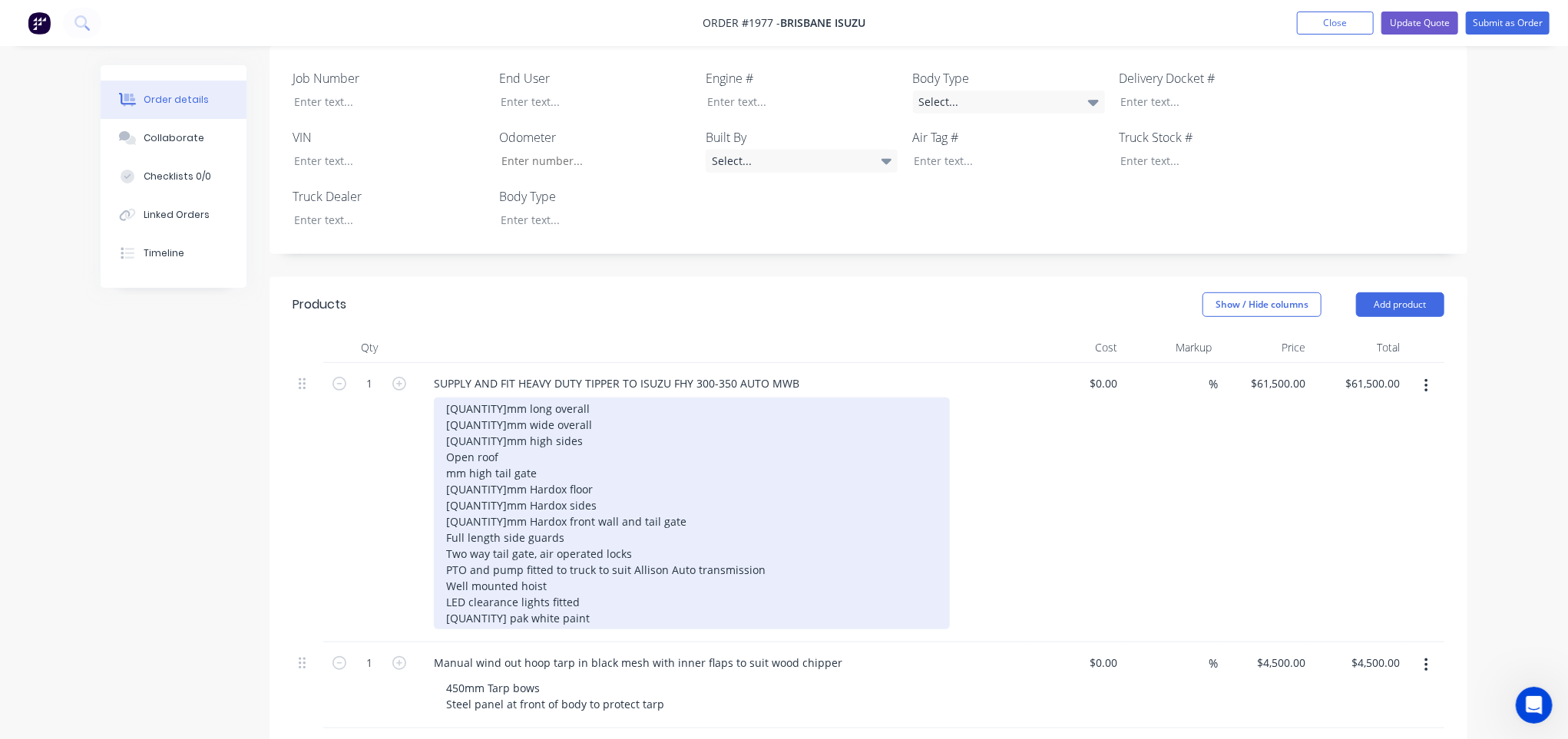click on "[QUANTITY]mm long overall
[QUANTITY]mm wide overall
[QUANTITY]mm high sides
Open roof
mm high tail gate
[QUANTITY]mm Hardox floor
[QUANTITY]mm Hardox sides
[QUANTITY]mm Hardox front wall and tail gate
Full length side guards
Two way tail gate, air operated locks
PTO and pump fitted to truck to suit Allison Auto transmission
Well mounted hoist
LED clearance lights fitted
[QUANTITY] pak white paint" at bounding box center [692, 513] 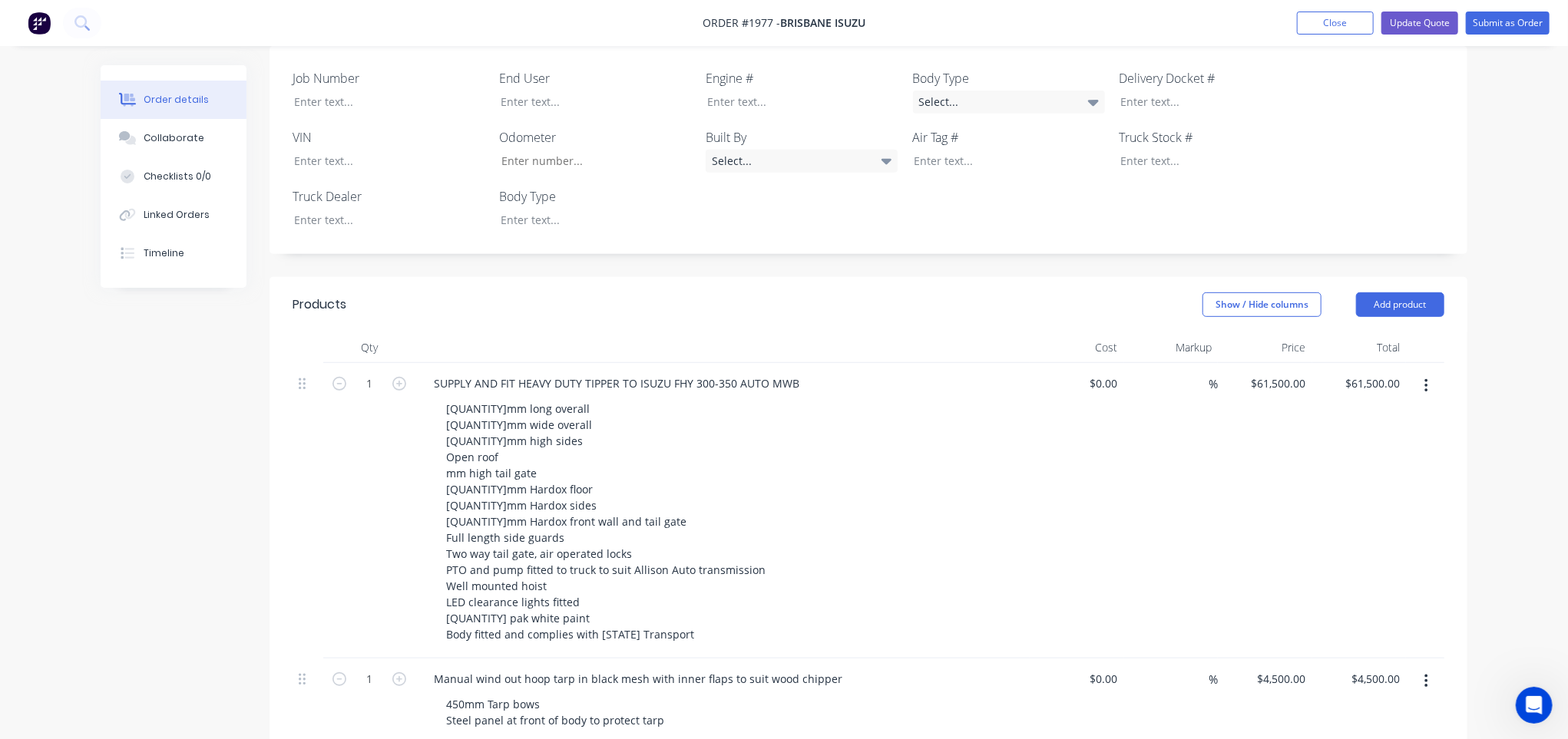 click on "%" at bounding box center [1171, 510] 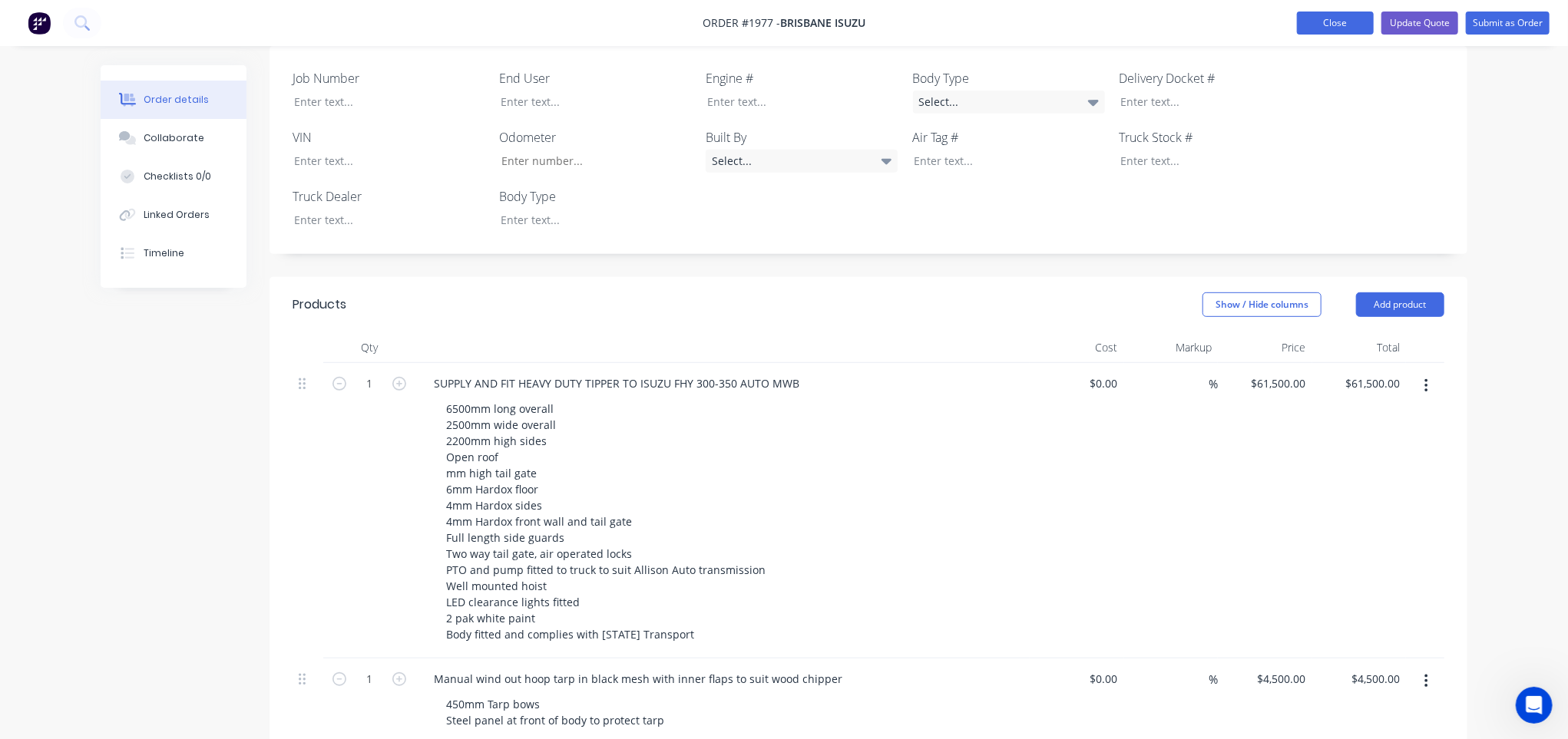 drag, startPoint x: 1351, startPoint y: 26, endPoint x: 1338, endPoint y: 24, distance: 13.152946 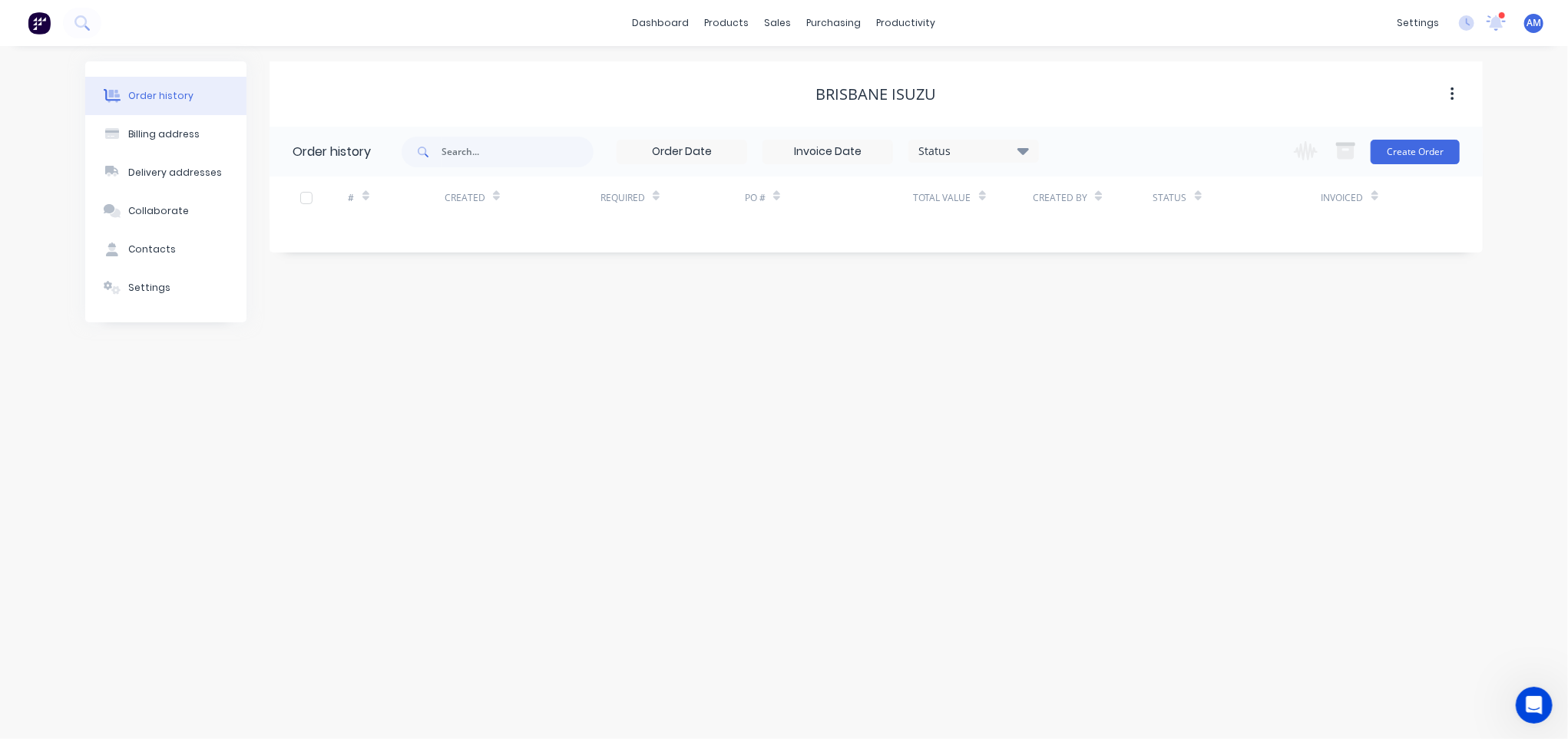 scroll, scrollTop: 0, scrollLeft: 0, axis: both 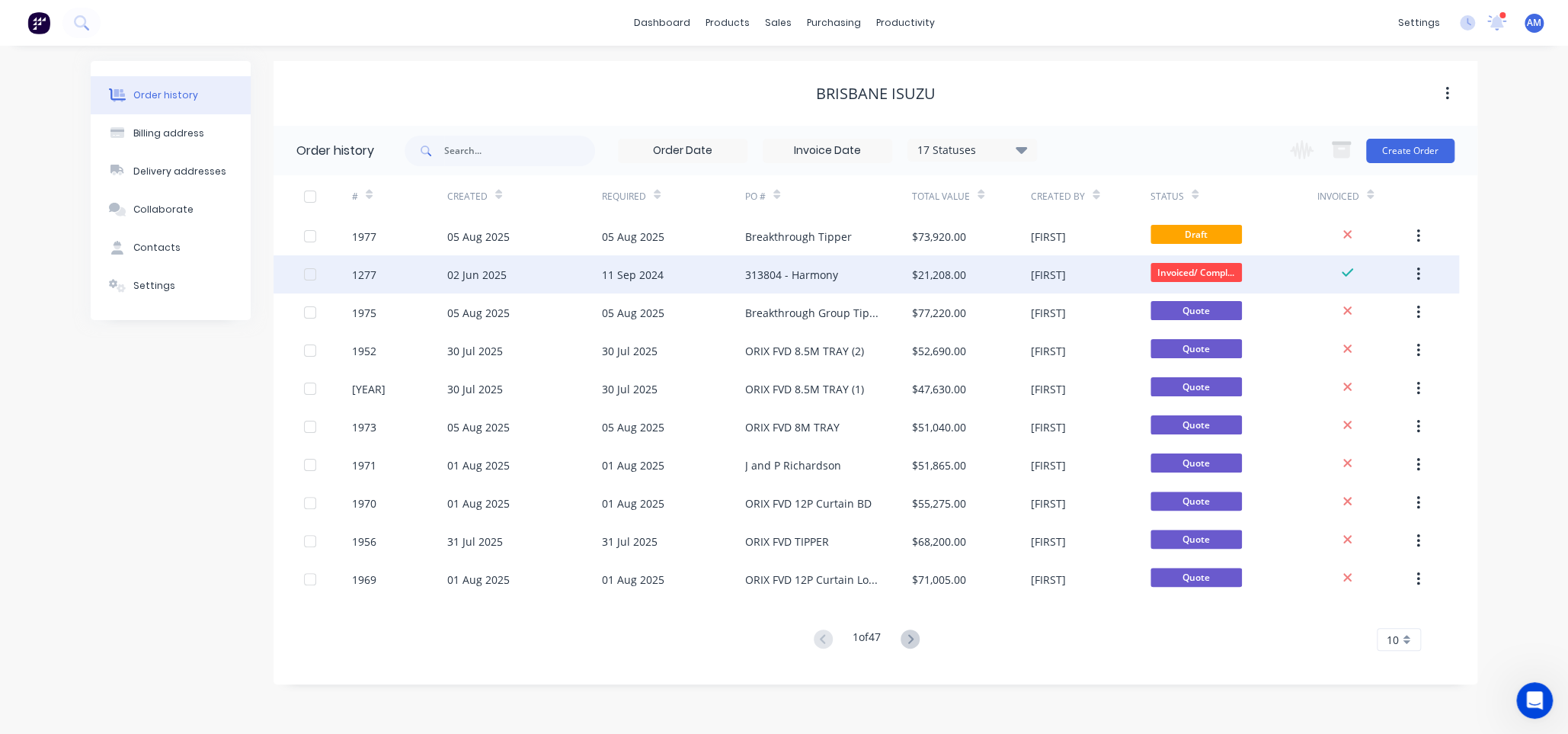 click on "02 Jun 2025" at bounding box center [524, 274] 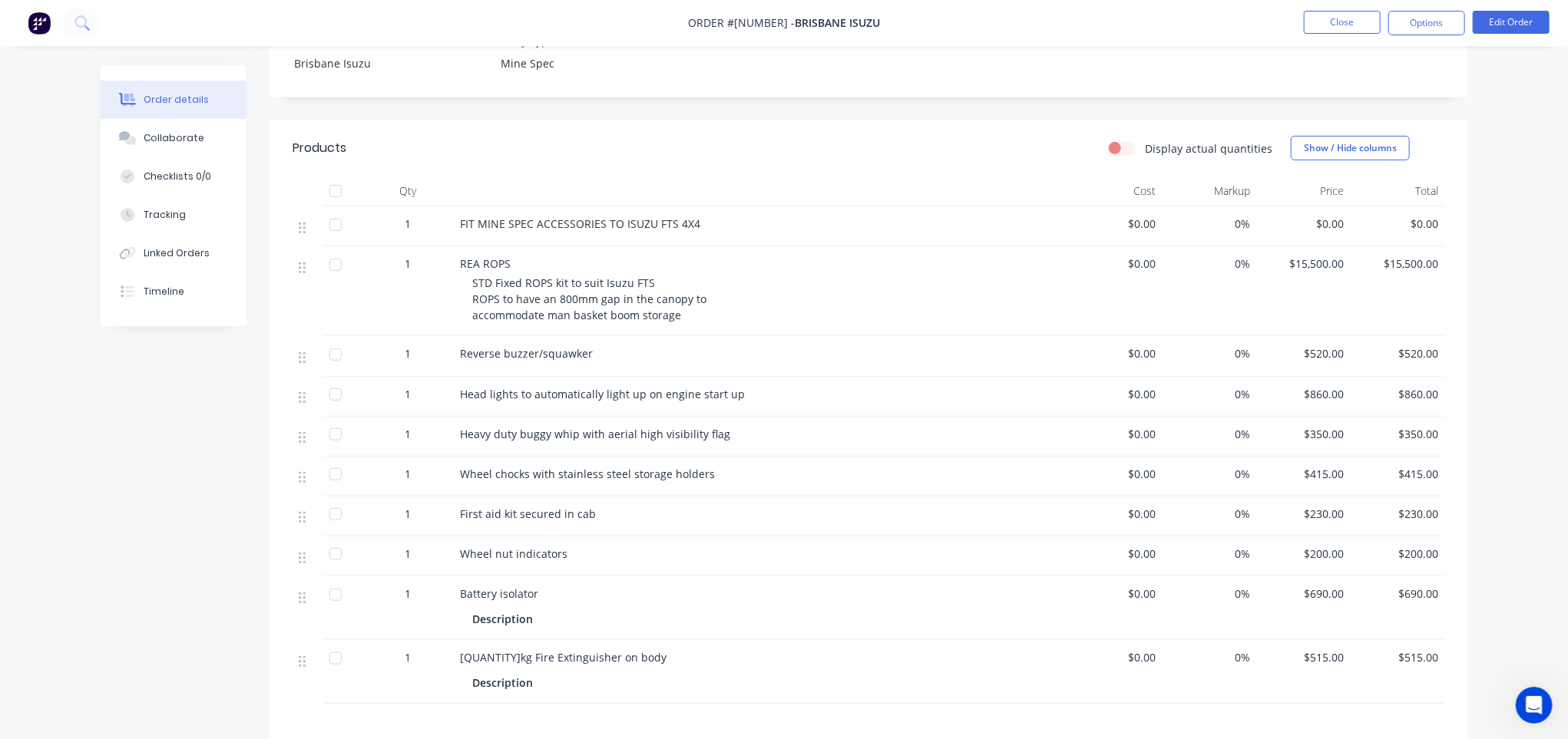 scroll, scrollTop: 153, scrollLeft: 0, axis: vertical 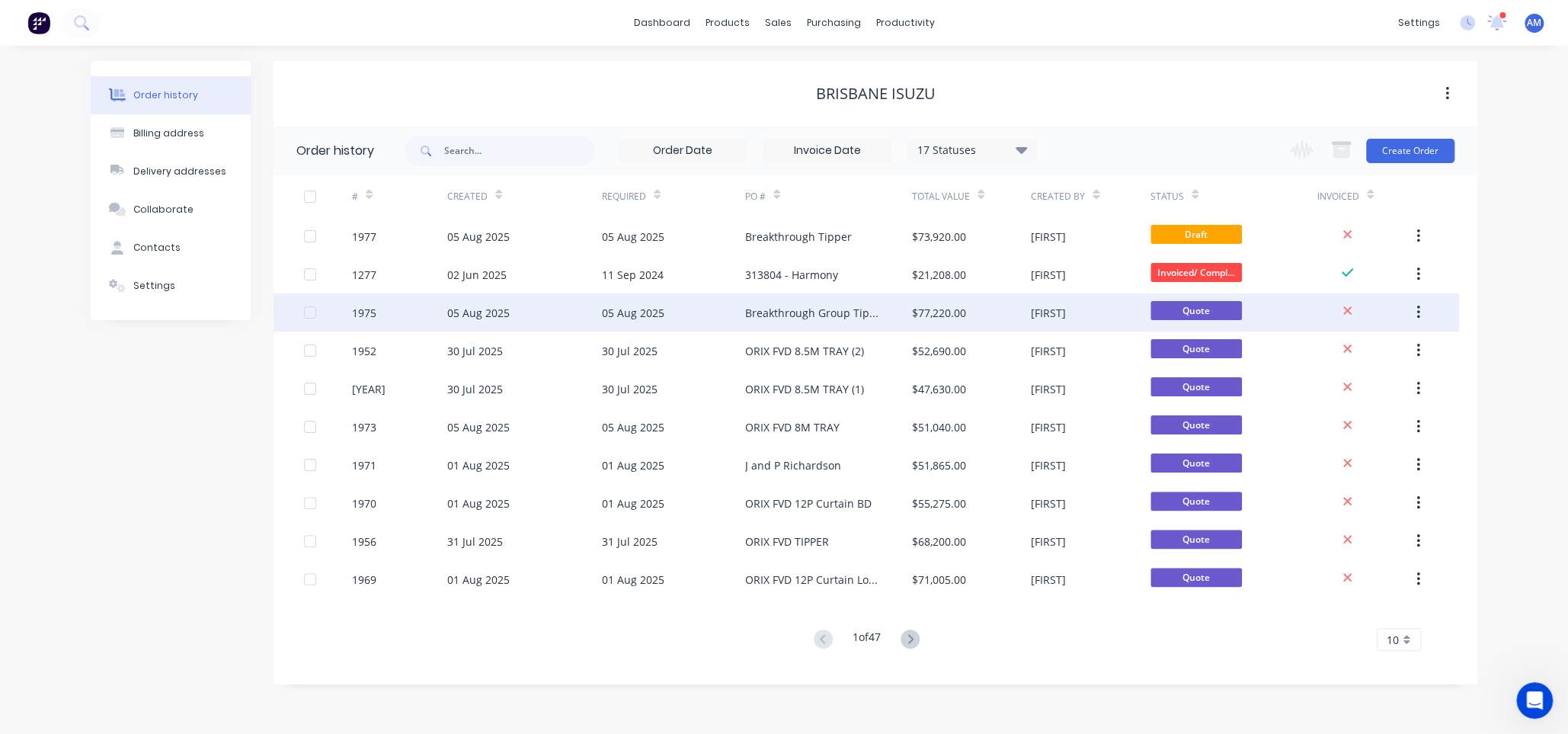 click on "05 Aug 2025" at bounding box center (674, 313) 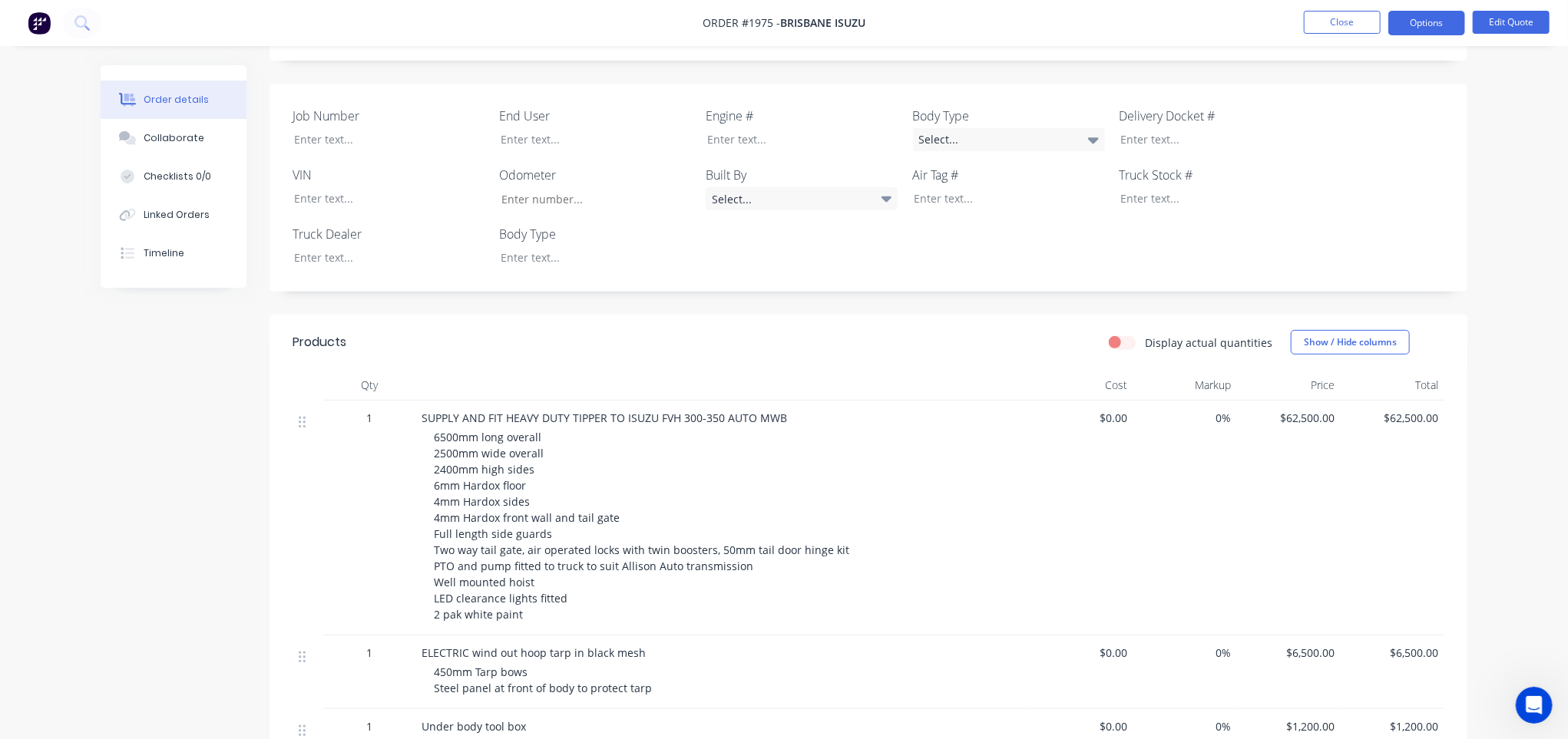 scroll, scrollTop: 307, scrollLeft: 0, axis: vertical 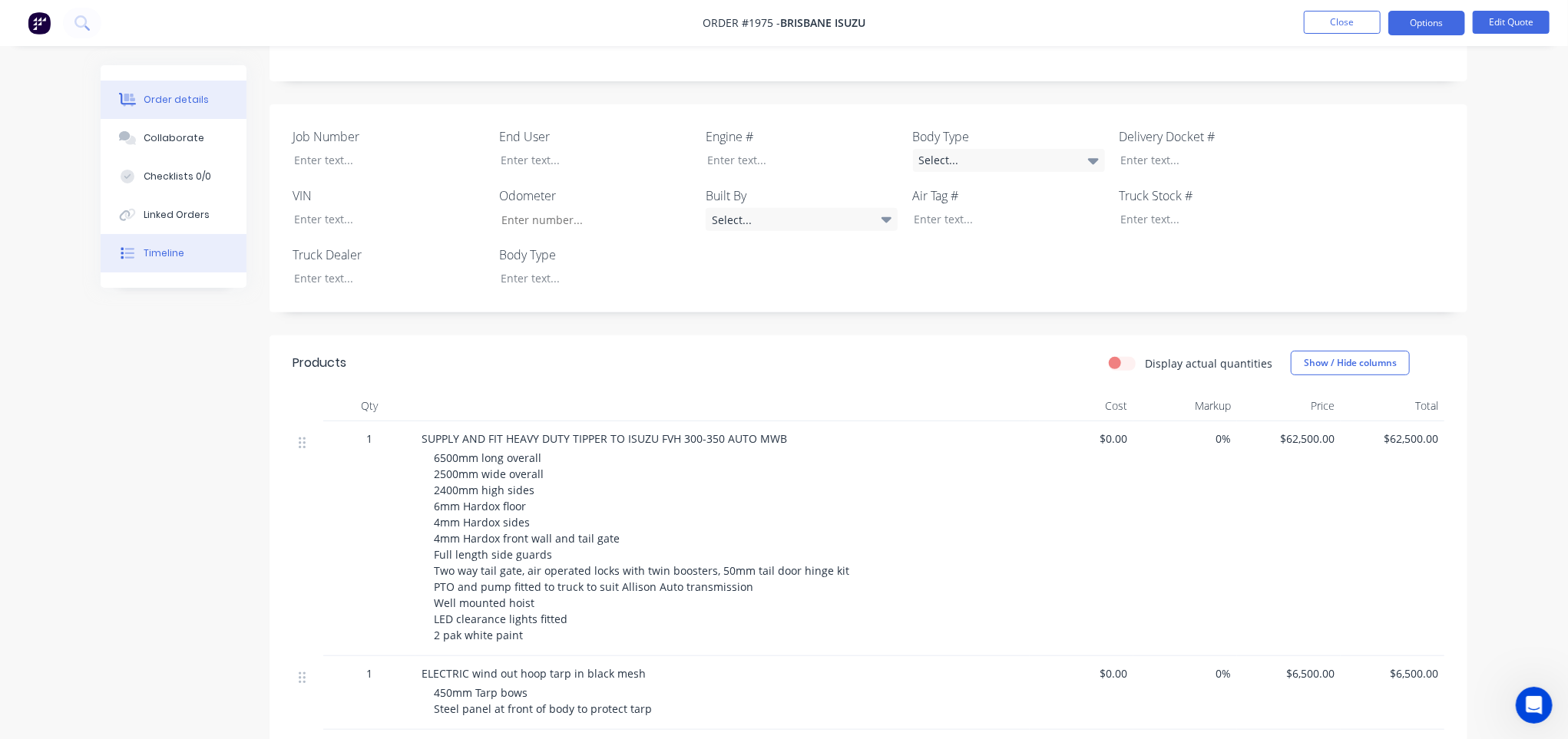 click on "Timeline" at bounding box center [164, 253] 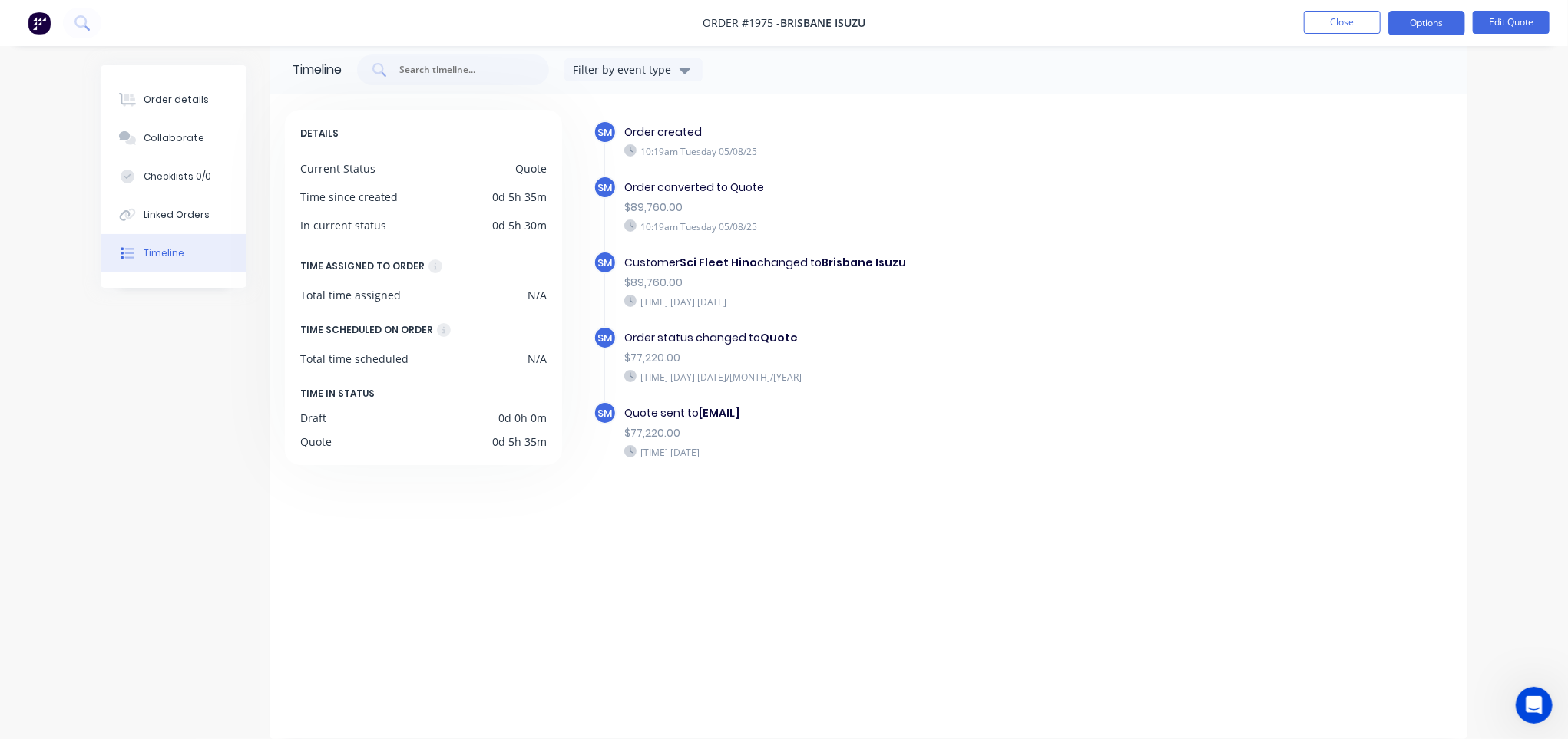 scroll, scrollTop: 20, scrollLeft: 0, axis: vertical 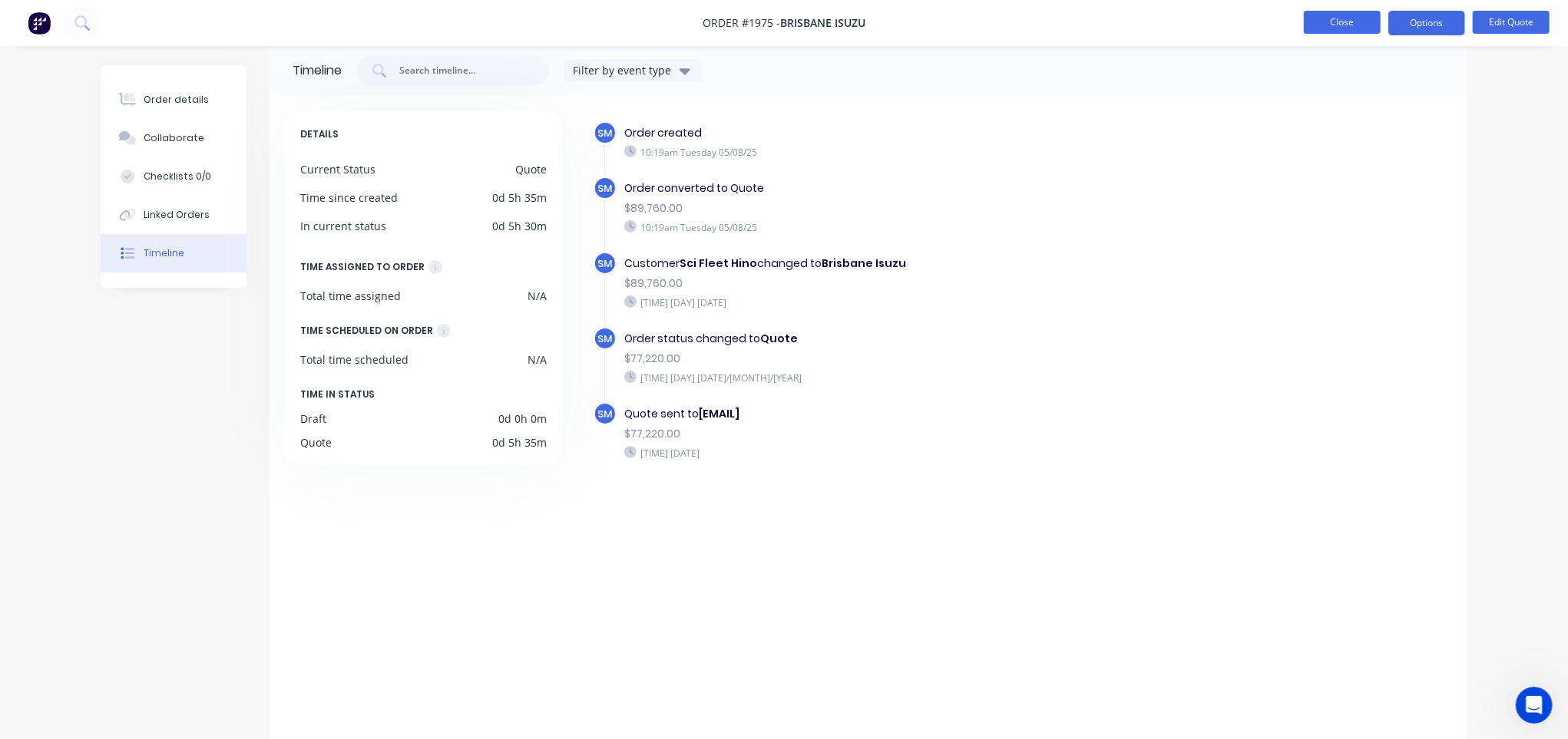 click on "Close" at bounding box center (1342, 22) 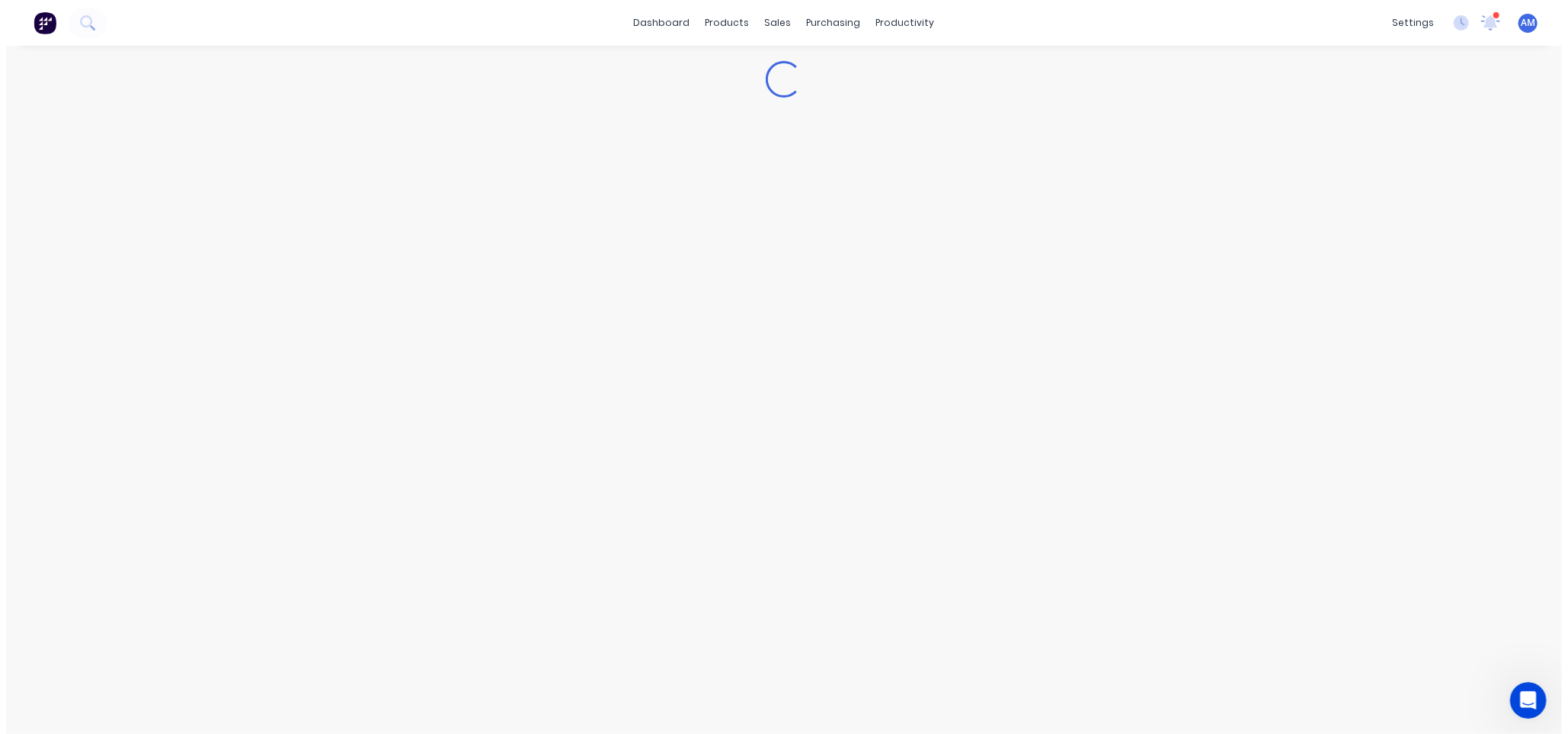 scroll, scrollTop: 0, scrollLeft: 0, axis: both 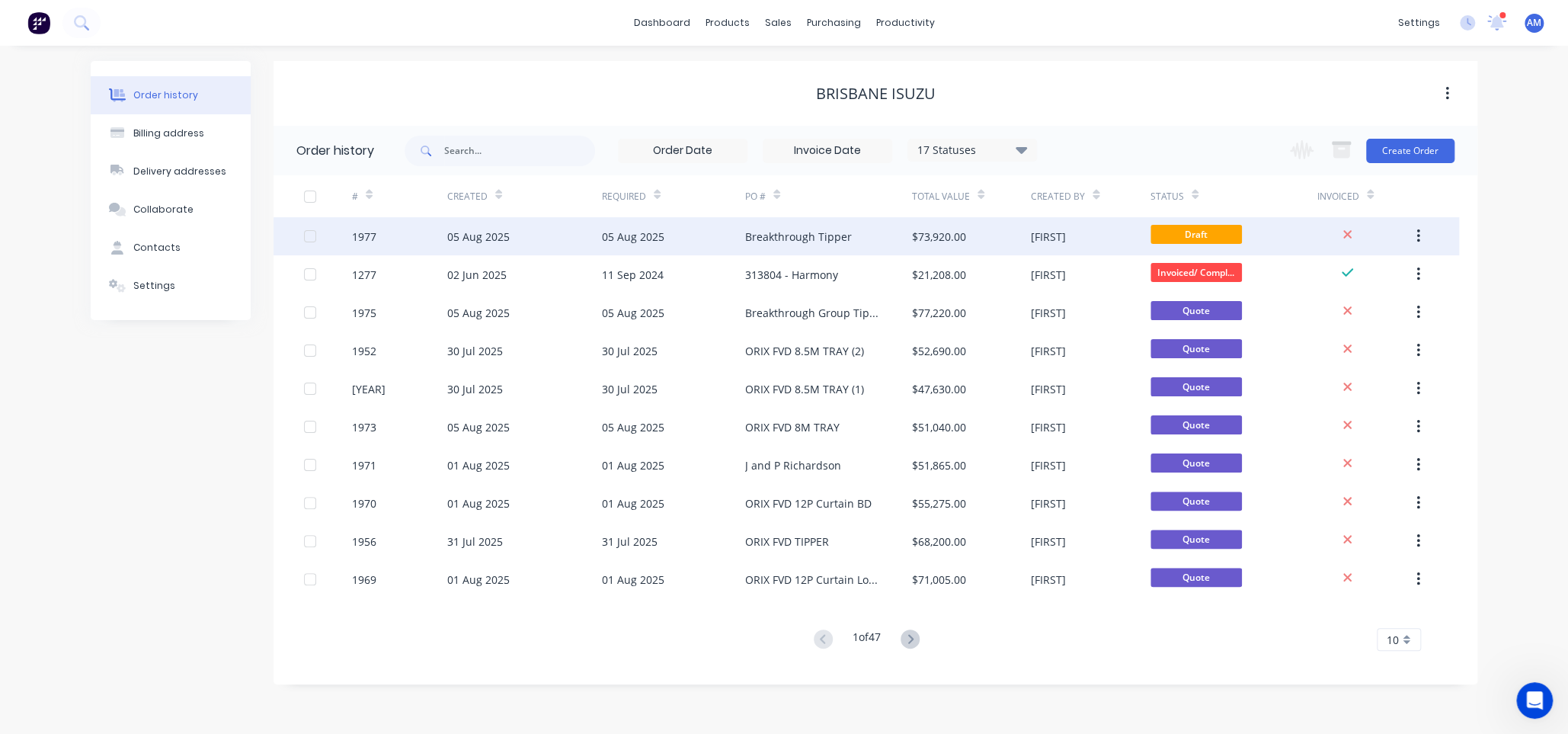click 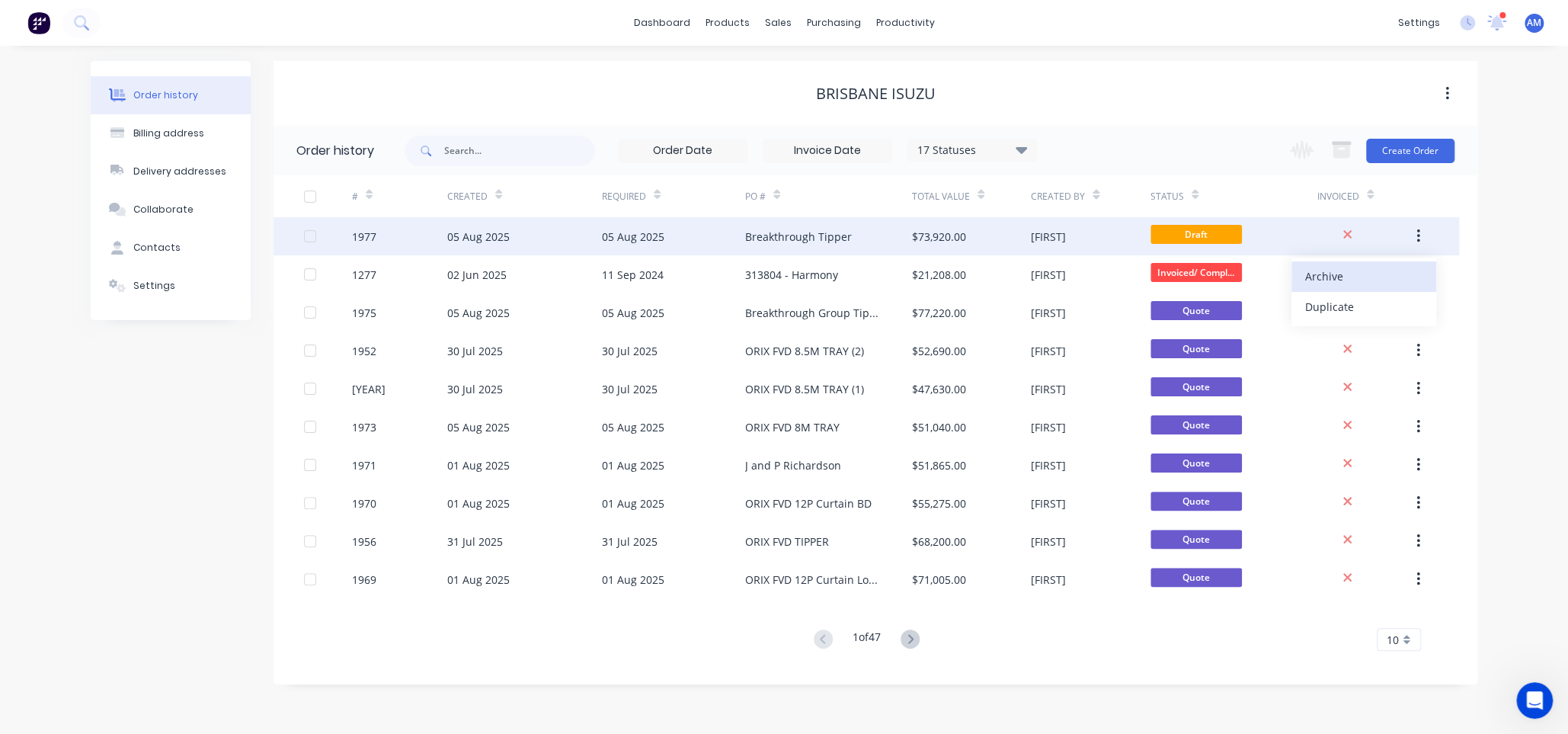 click on "Archive" at bounding box center [1364, 276] 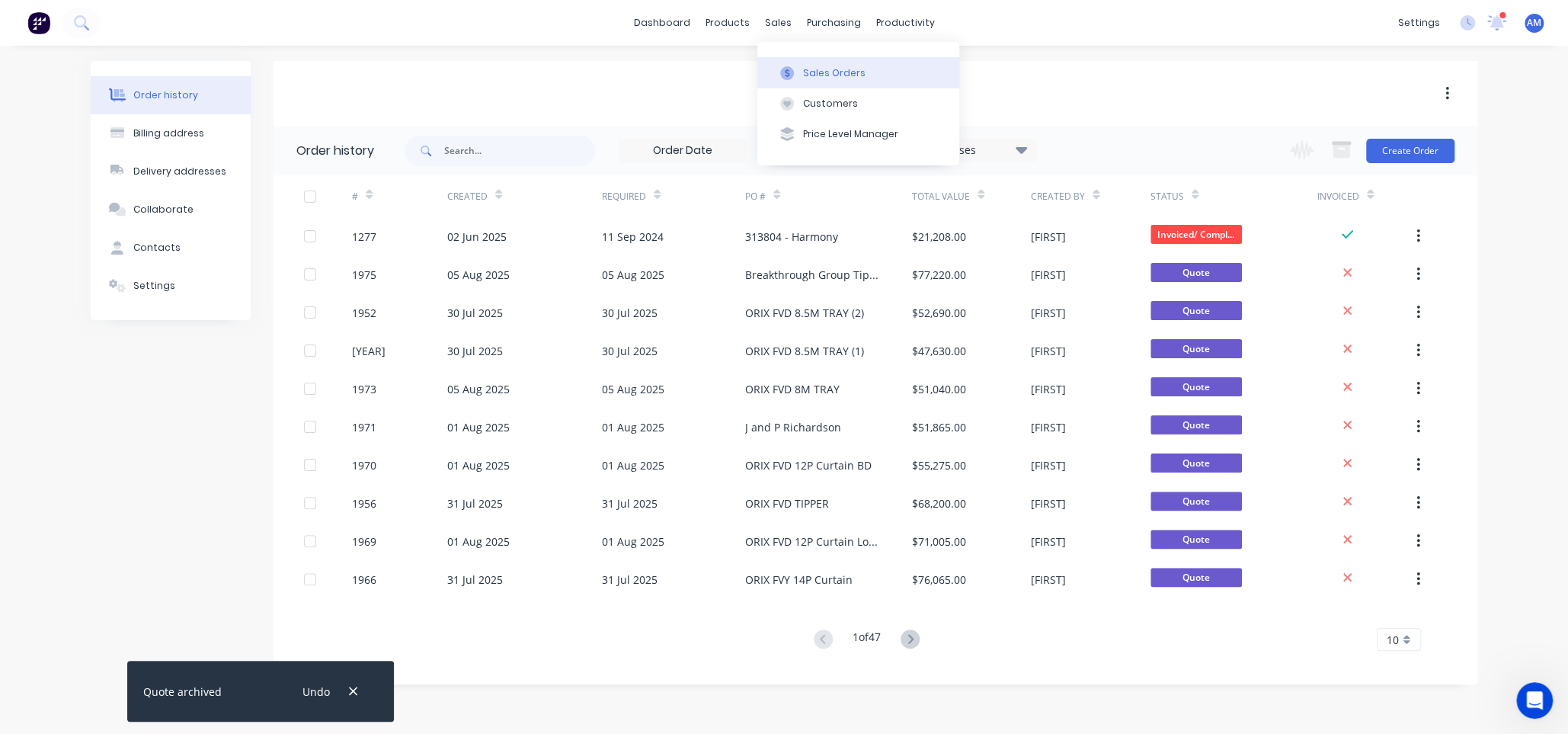 click on "Sales Orders" at bounding box center [858, 72] 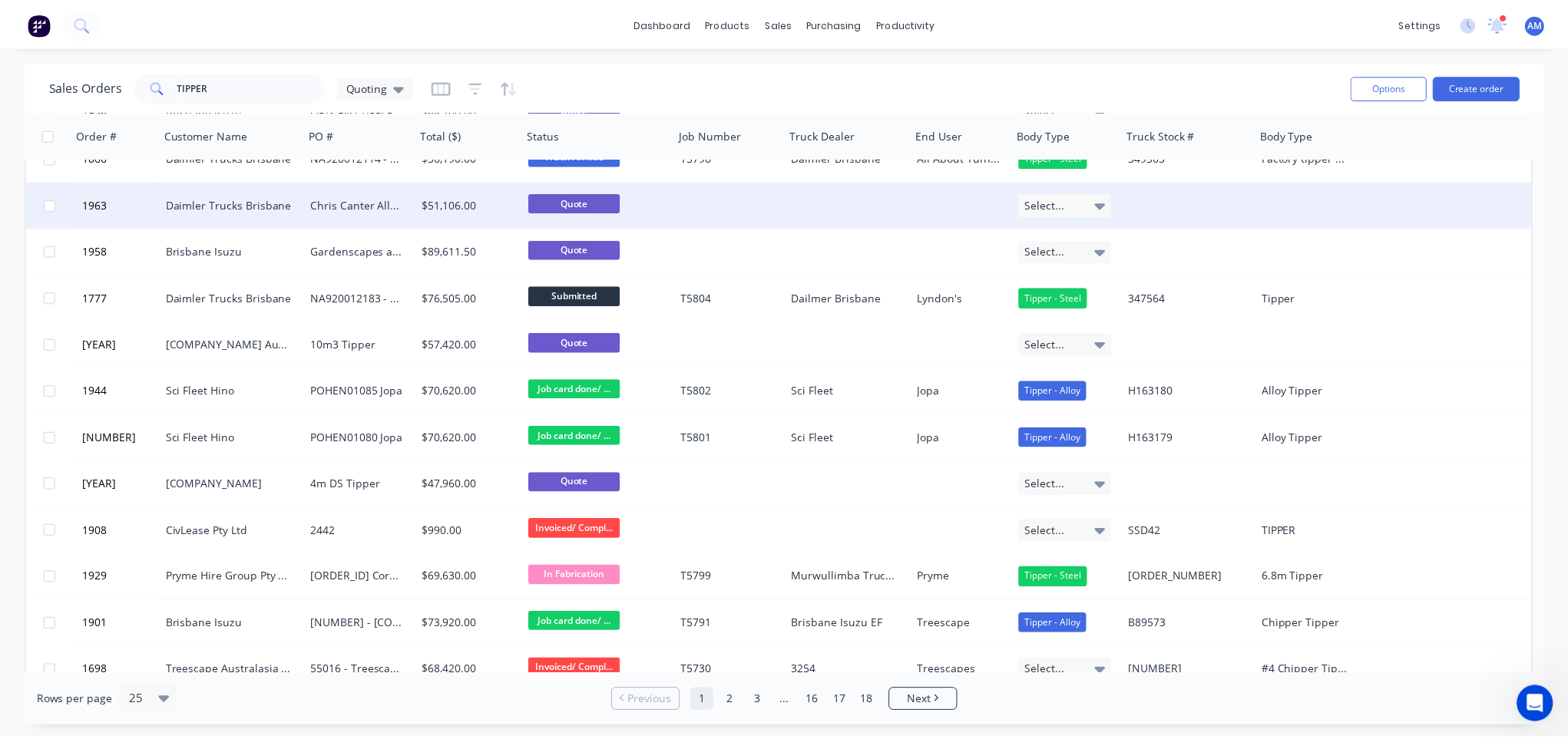 scroll, scrollTop: 0, scrollLeft: 0, axis: both 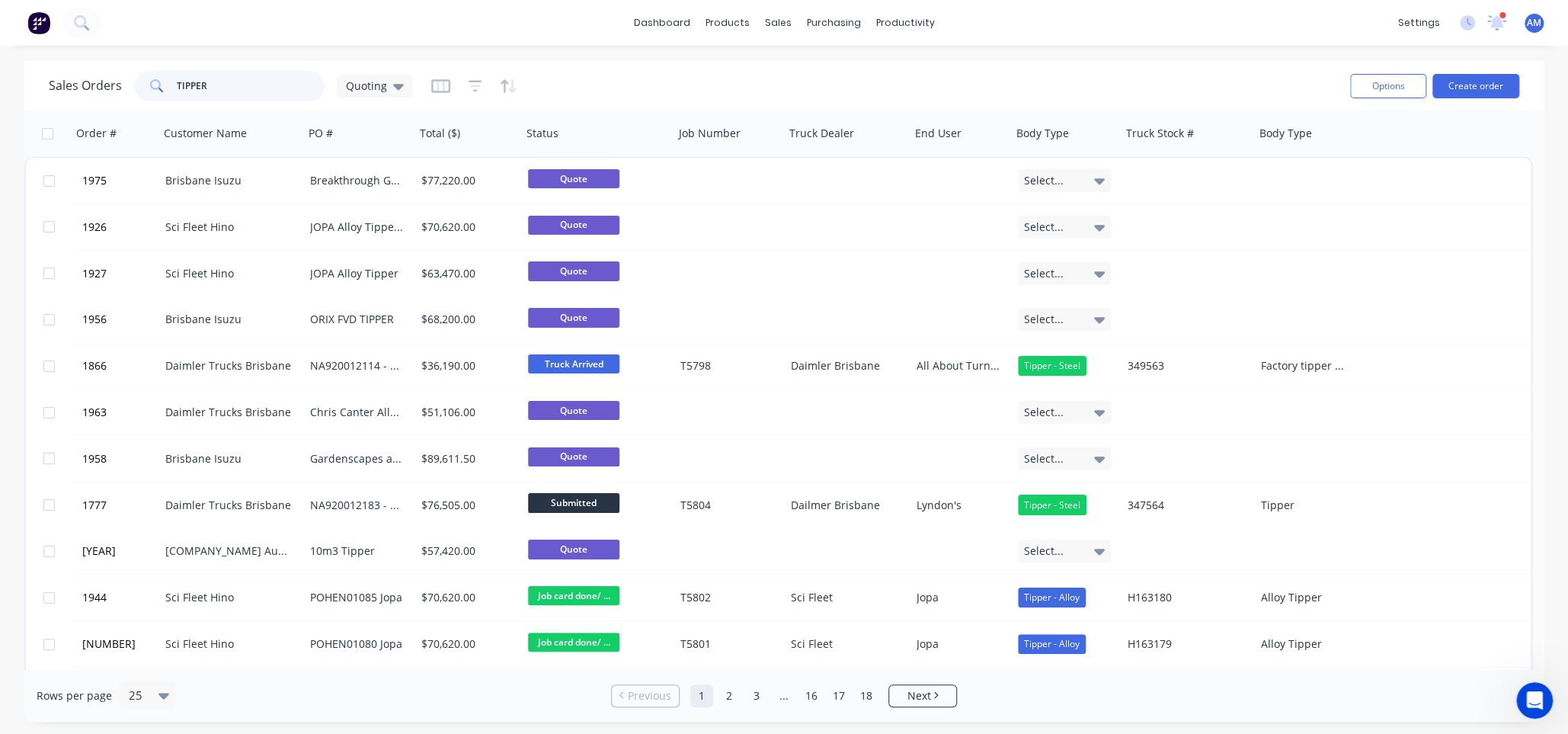 drag, startPoint x: 226, startPoint y: 91, endPoint x: 146, endPoint y: 98, distance: 80.30567 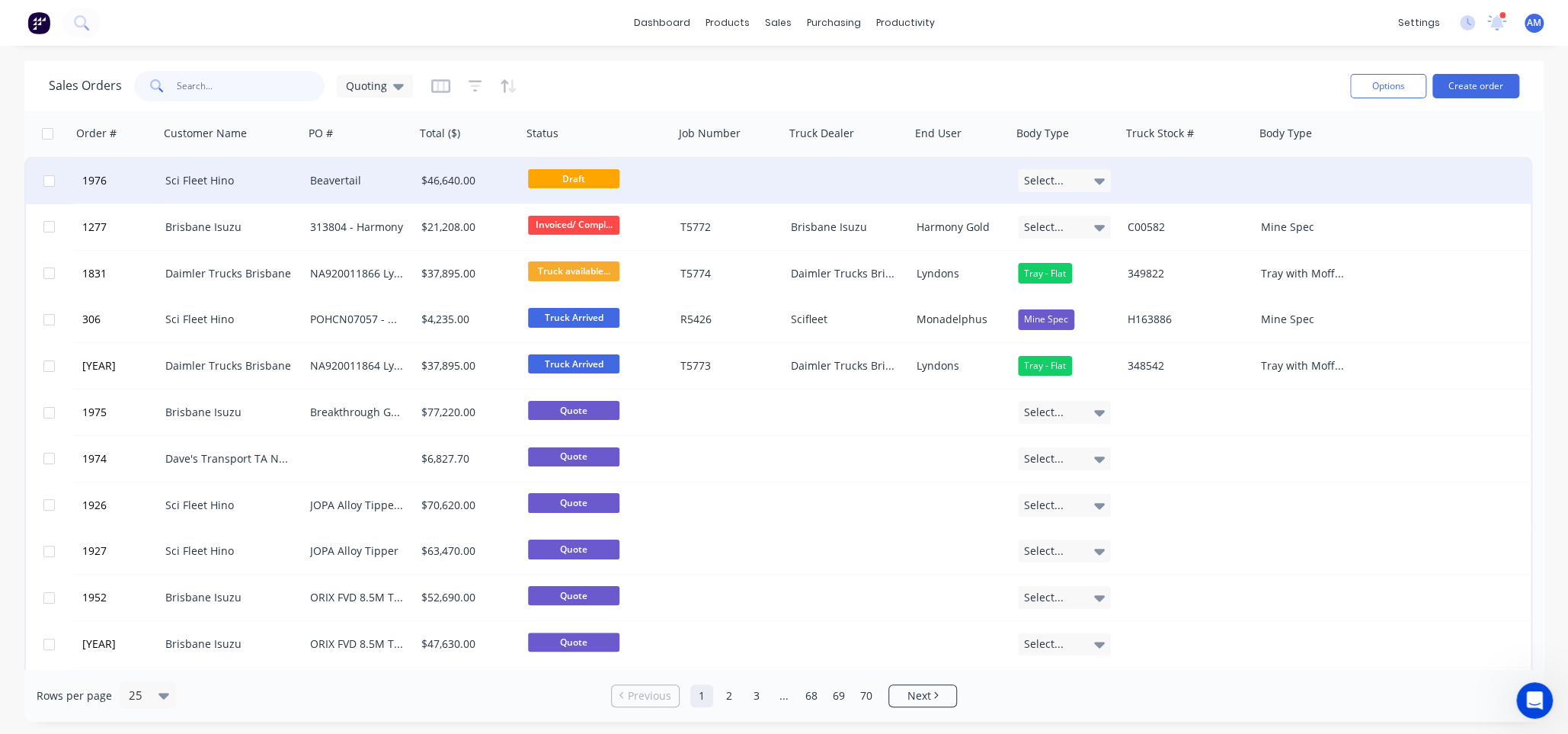 type 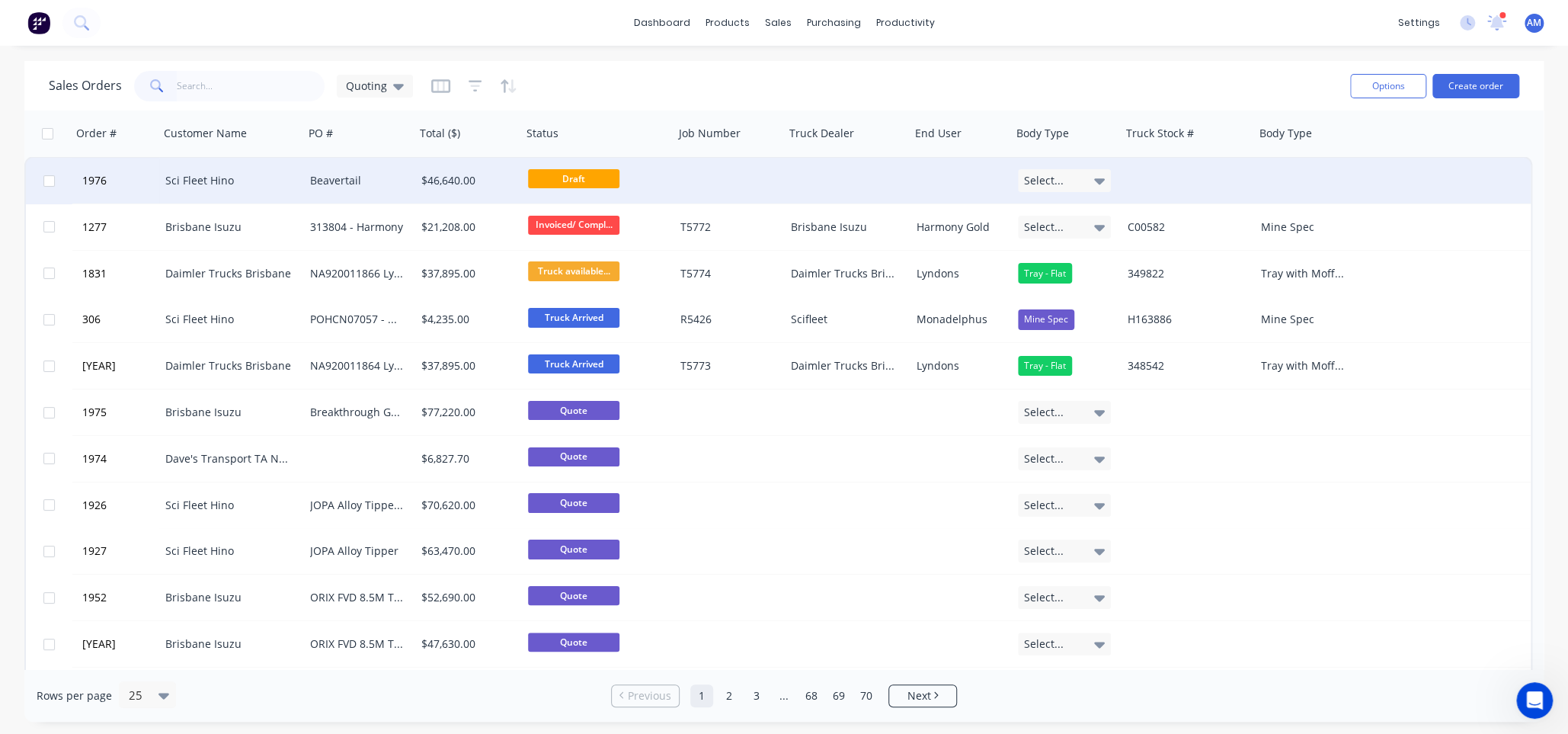 click on "Beavertail" at bounding box center [357, 181] 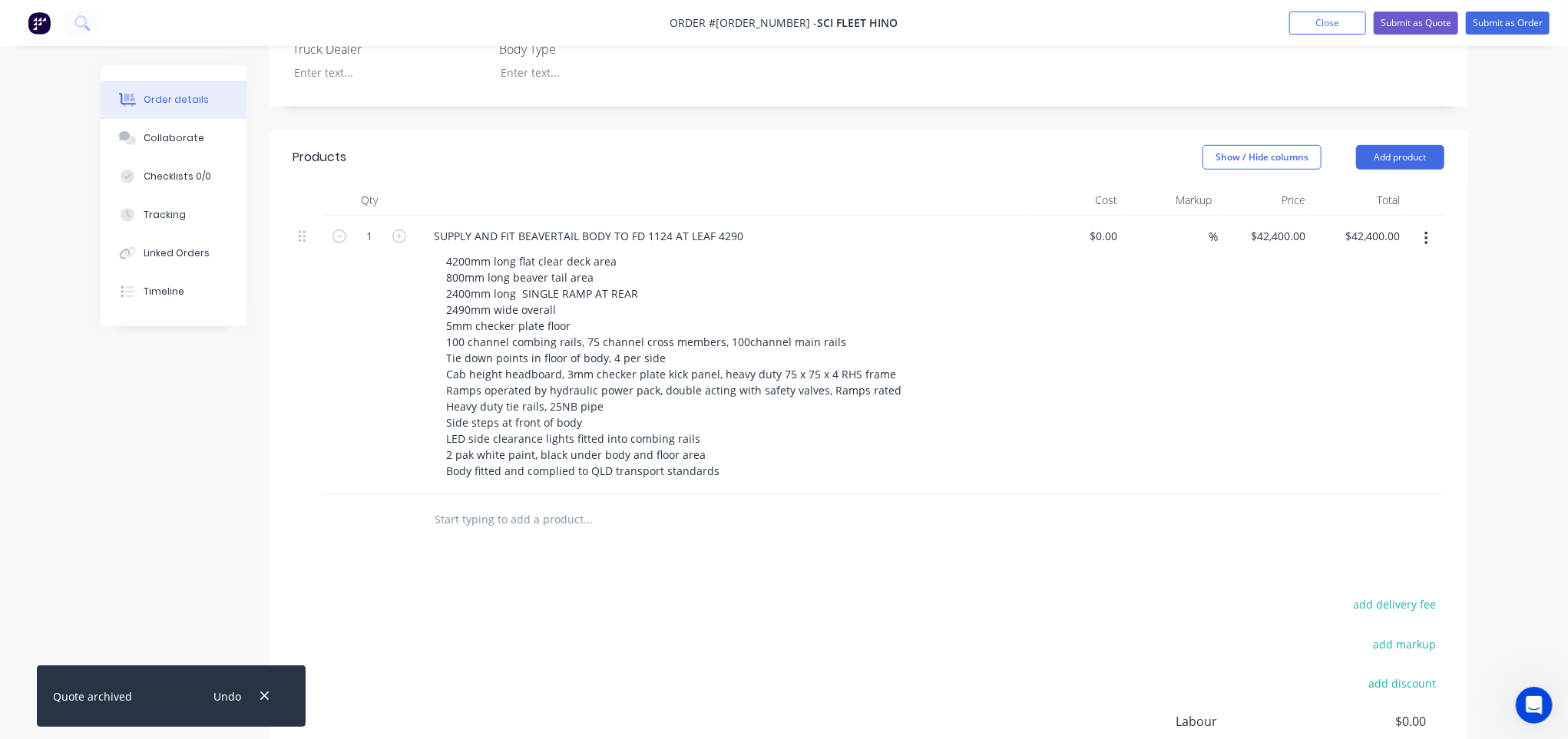 scroll, scrollTop: 537, scrollLeft: 0, axis: vertical 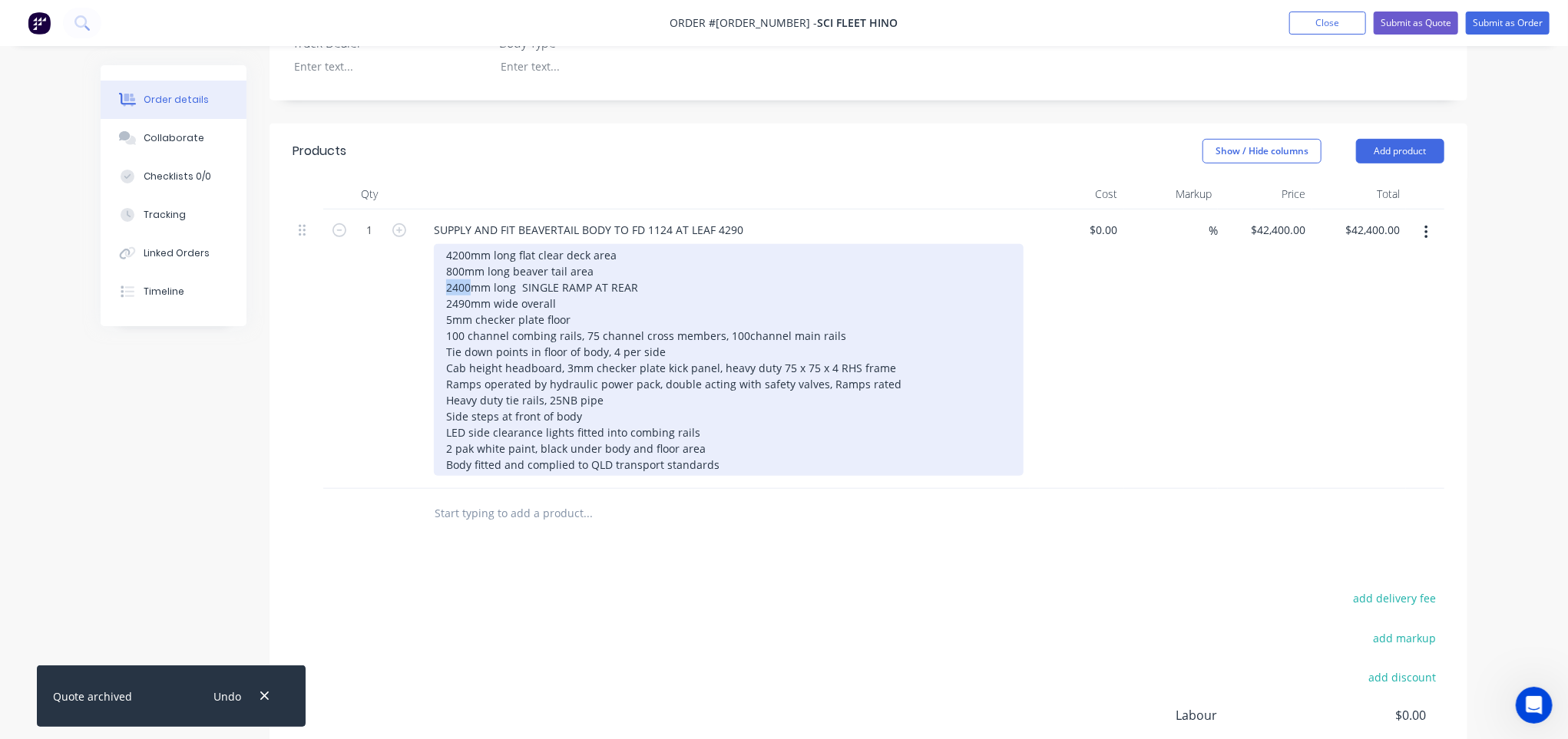 drag, startPoint x: 468, startPoint y: 287, endPoint x: 447, endPoint y: 289, distance: 21.095023 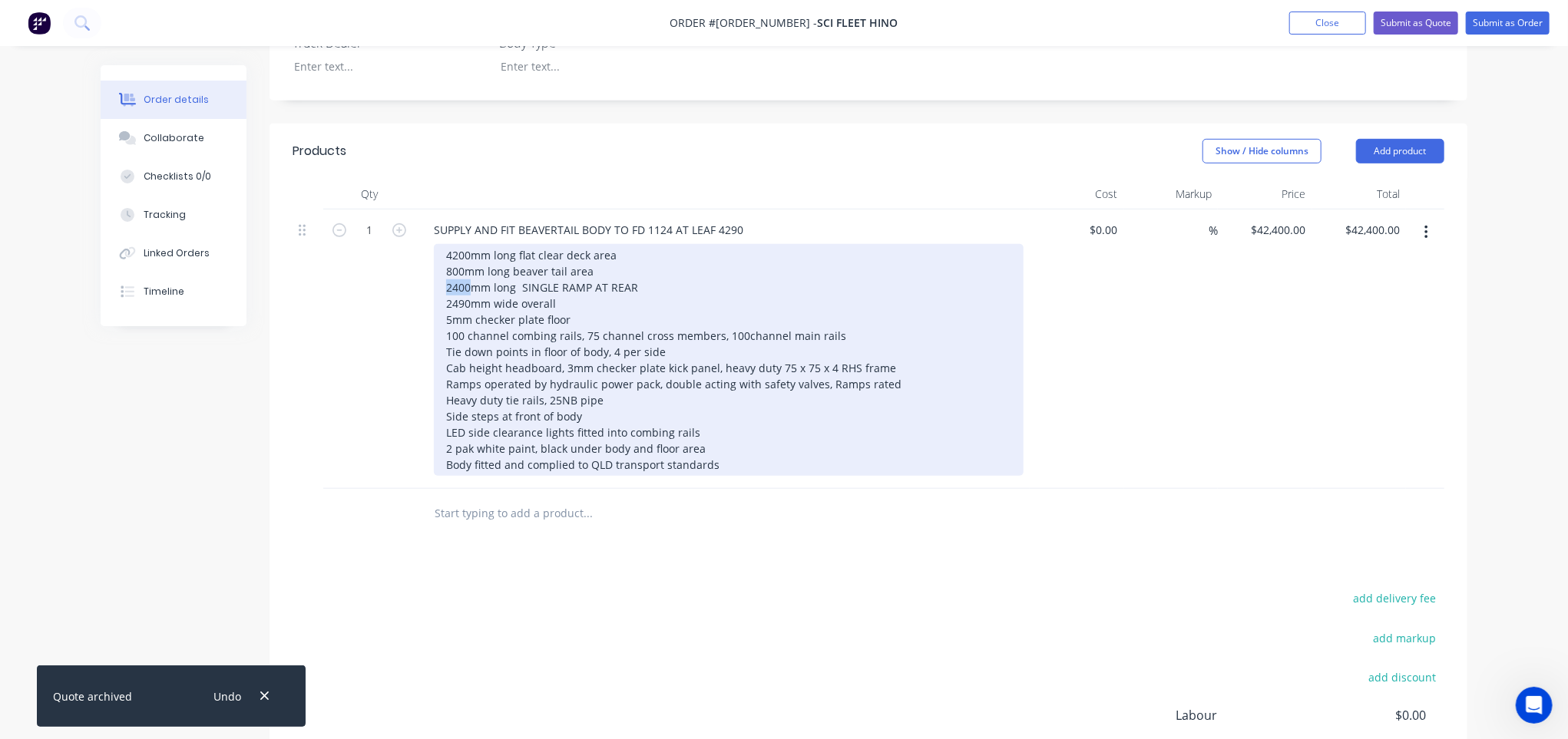 click on "4200mm long flat clear deck area
800mm long beaver tail area
2400mm long  SINGLE RAMP AT REAR
2490mm wide overall
5mm checker plate floor
100 channel combing rails, 75 channel cross members, 100channel main rails
Tie down points in floor of body, 4 per side
Cab height headboard, 3mm checker plate kick panel, heavy duty 75 x 75 x 4 RHS frame
Ramps operated by hydraulic power pack, double acting with safety valves, Ramps rated
Heavy duty tie rails, 25NB pipe
Side steps at front of body
LED side clearance lights fitted into combing rails
2 pak white paint, black under body and floor area
Body fitted and complied to QLD transport standards" at bounding box center [729, 360] 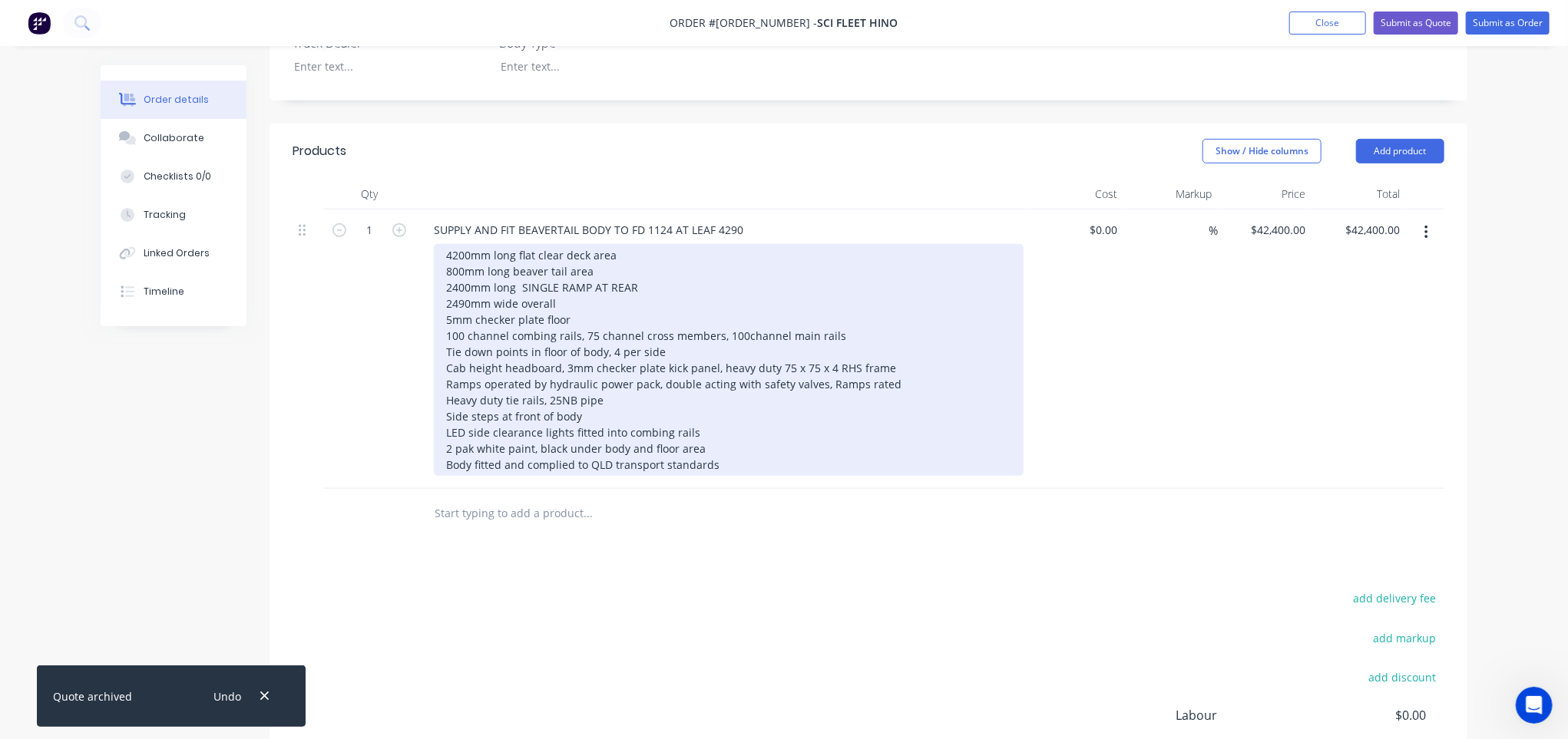 click on "4200mm long flat clear deck area
800mm long beaver tail area
2400mm long  SINGLE RAMP AT REAR
2490mm wide overall
5mm checker plate floor
100 channel combing rails, 75 channel cross members, 100channel main rails
Tie down points in floor of body, 4 per side
Cab height headboard, 3mm checker plate kick panel, heavy duty 75 x 75 x 4 RHS frame
Ramps operated by hydraulic power pack, double acting with safety valves, Ramps rated
Heavy duty tie rails, 25NB pipe
Side steps at front of body
LED side clearance lights fitted into combing rails
2 pak white paint, black under body and floor area
Body fitted and complied to QLD transport standards" at bounding box center (729, 360) 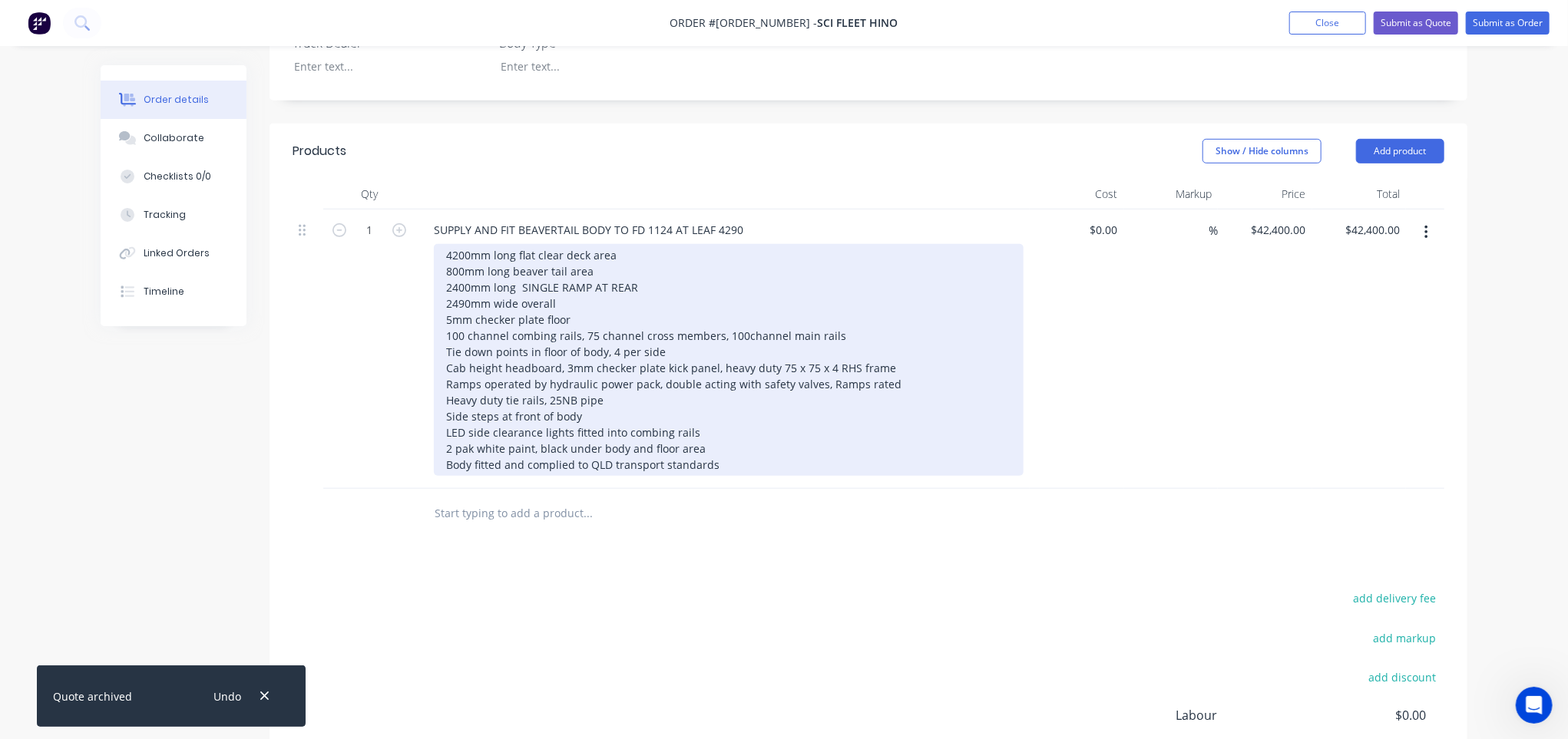 type 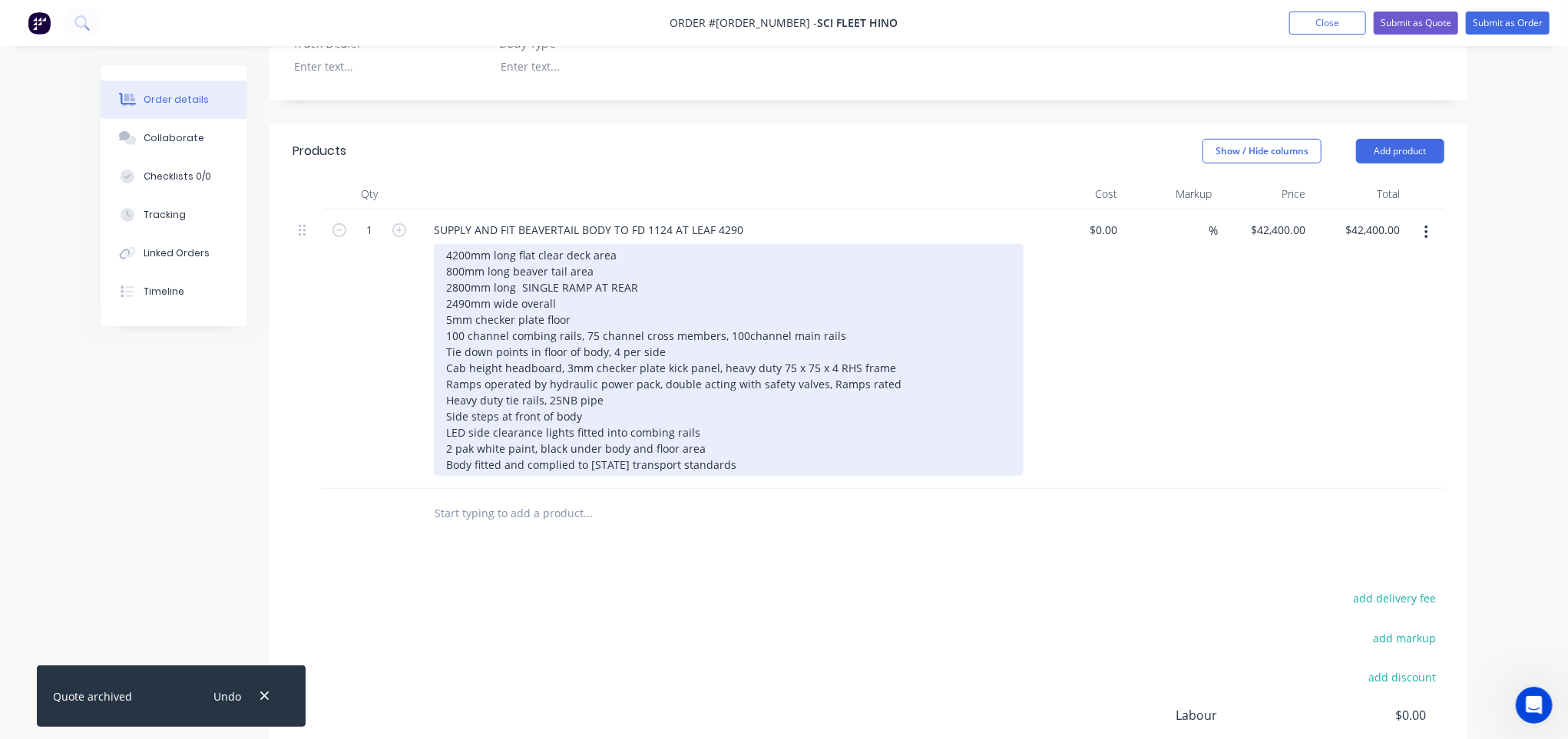 click on "4200mm long flat clear deck area
800mm long beaver tail area
2800mm long  SINGLE RAMP AT REAR
2490mm wide overall
5mm checker plate floor
100 channel combing rails, 75 channel cross members, 100channel main rails
Tie down points in floor of body, 4 per side
Cab height headboard, 3mm checker plate kick panel, heavy duty 75 x 75 x 4 RHS frame
Ramps operated by hydraulic power pack, double acting with safety valves, Ramps rated
Heavy duty tie rails, 25NB pipe
Side steps at front of body
LED side clearance lights fitted into combing rails
2 pak white paint, black under body and floor area
Body fitted and complied to [STATE] transport standards" at bounding box center [729, 360] 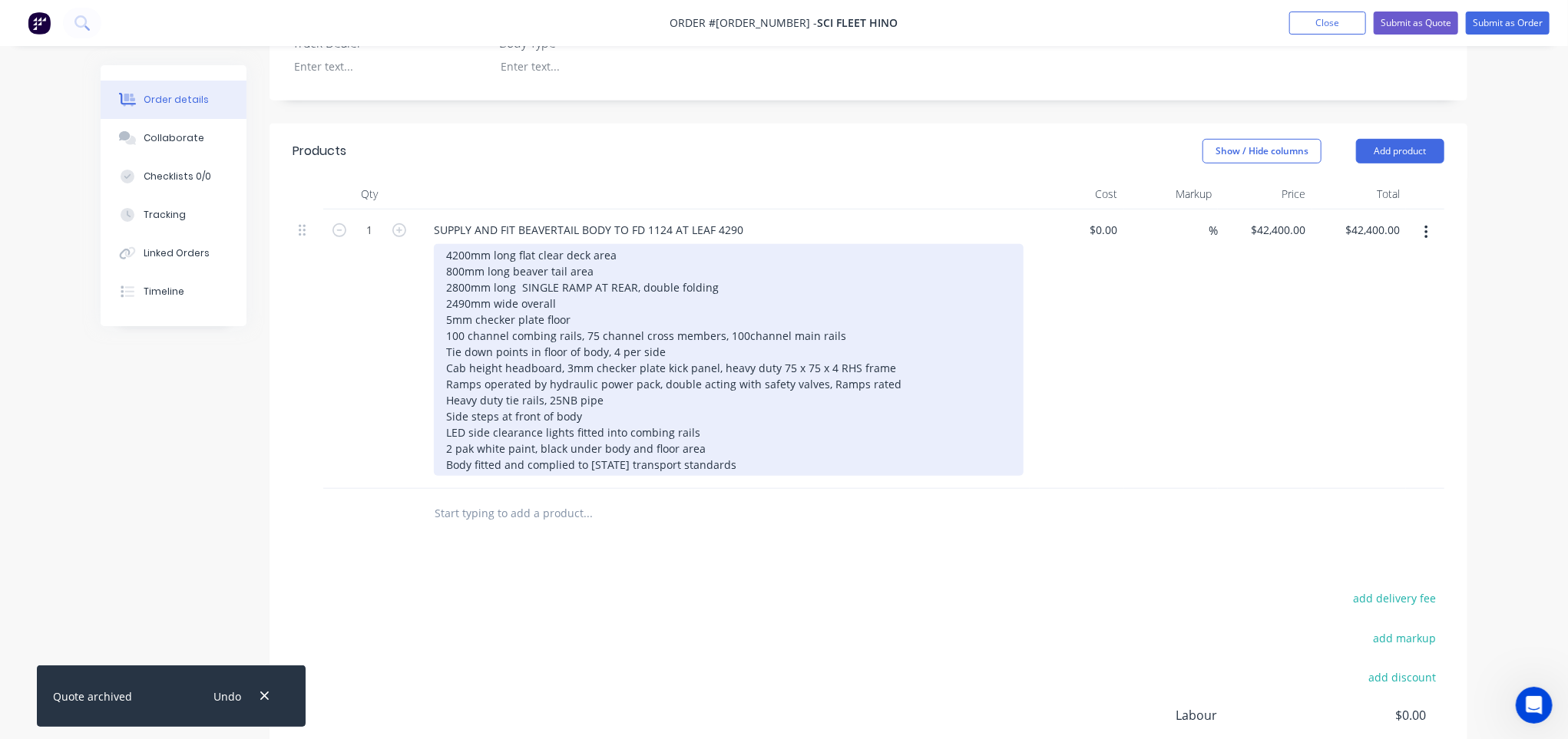 click on "4200mm long flat clear deck area
800mm long beaver tail area
2800mm long  SINGLE RAMP AT REAR, double folding
2490mm wide overall
5mm checker plate floor
100 channel combing rails, 75 channel cross members, 100channel main rails
Tie down points in floor of body, 4 per side
Cab height headboard, 3mm checker plate kick panel, heavy duty 75 x 75 x 4 RHS frame
Ramps operated by hydraulic power pack, double acting with safety valves, Ramps rated
Heavy duty tie rails, 25NB pipe
Side steps at front of body
LED side clearance lights fitted into combing rails
2 pak white paint, black under body and floor area
Body fitted and complied to [STATE] transport standards" at bounding box center [729, 360] 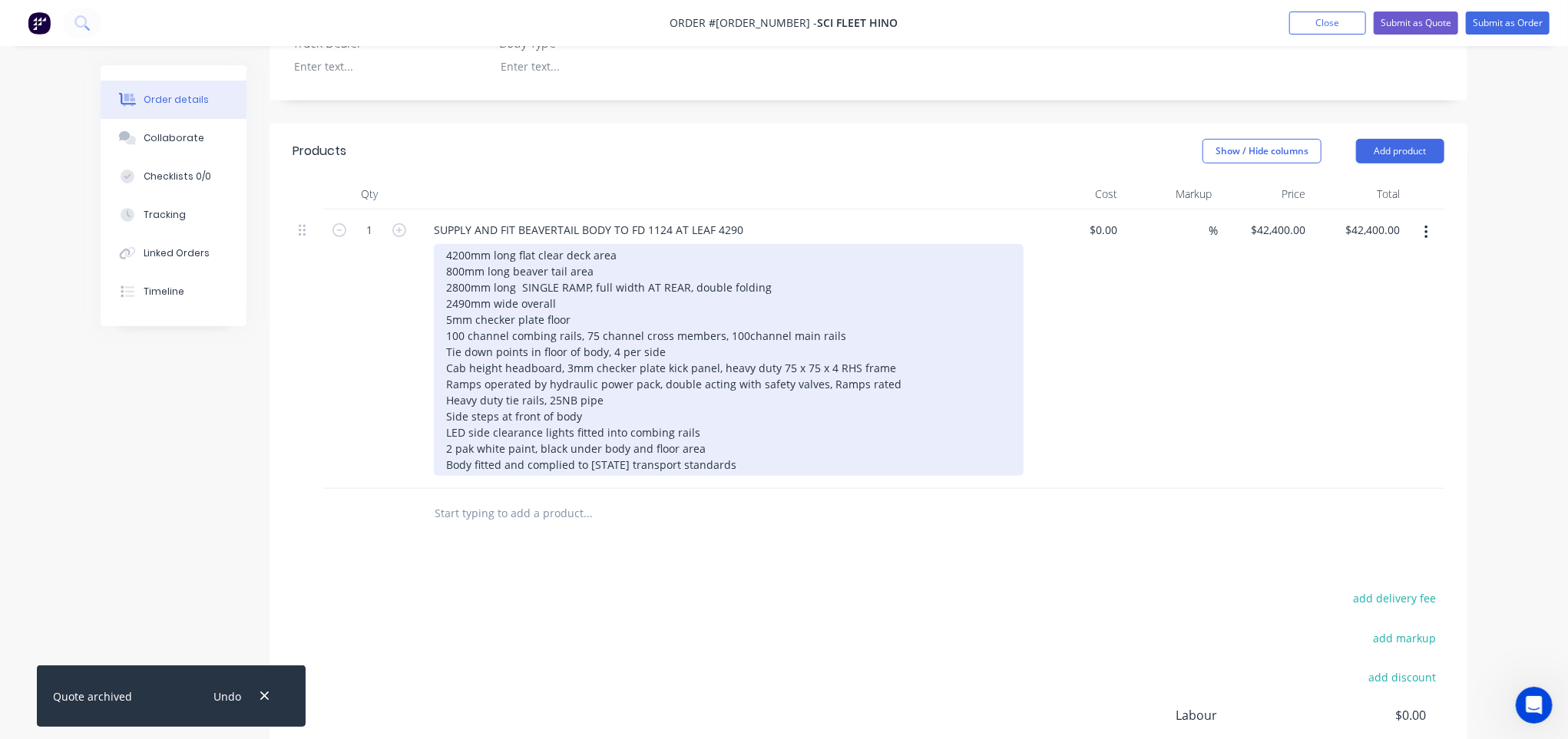 click on "4200mm long flat clear deck area
800mm long beaver tail area
2800mm long  SINGLE RAMP, full width AT REAR, double folding
2490mm wide overall
5mm checker plate floor
100 channel combing rails, 75 channel cross members, 100channel main rails
Tie down points in floor of body, 4 per side
Cab height headboard, 3mm checker plate kick panel, heavy duty 75 x 75 x 4 RHS frame
Ramps operated by hydraulic power pack, double acting with safety valves, Ramps rated
Heavy duty tie rails, 25NB pipe
Side steps at front of body
LED side clearance lights fitted into combing rails
2 pak white paint, black under body and floor area
Body fitted and complied to [STATE] transport standards" at bounding box center [729, 360] 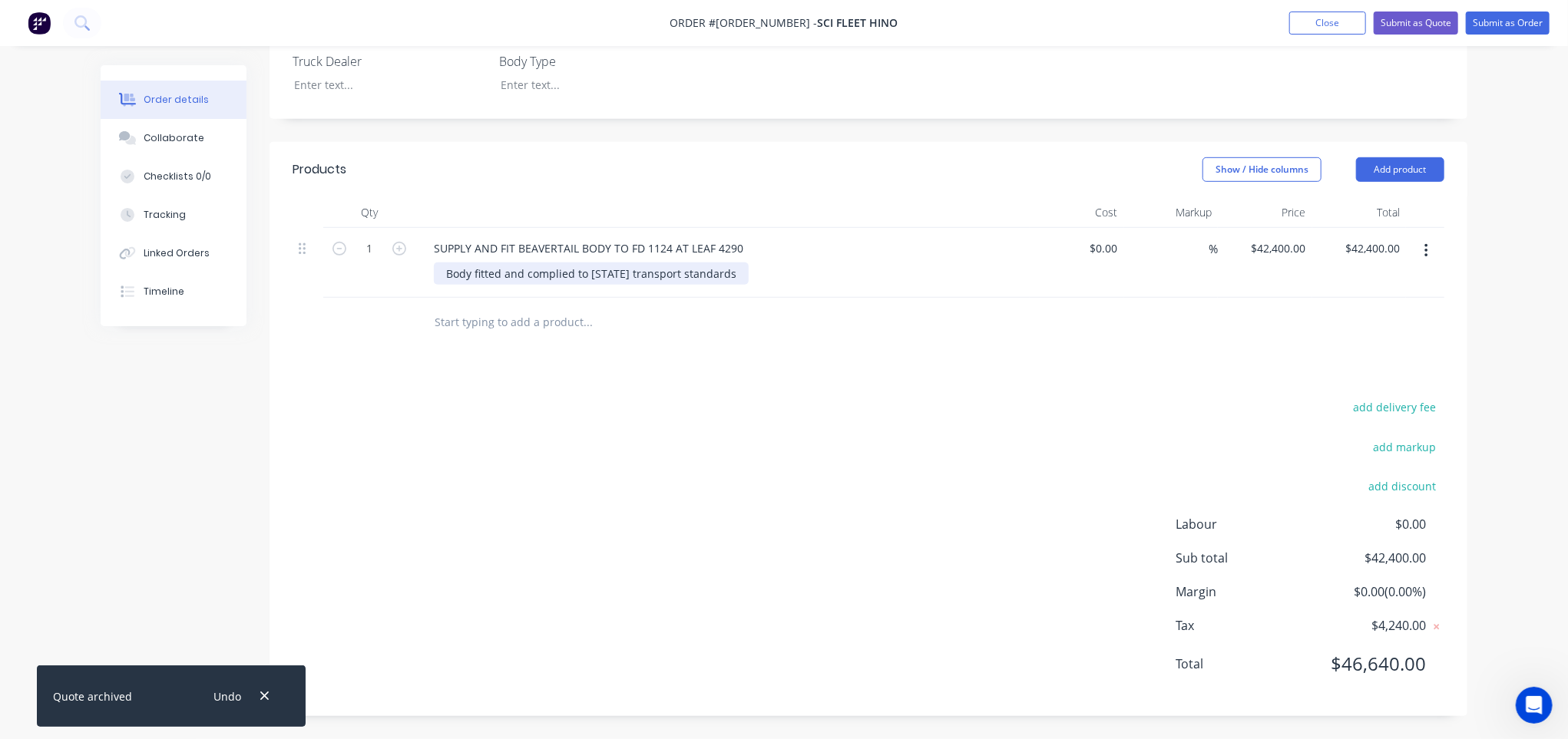 click on "Body fitted and complied to [STATE] transport standards" at bounding box center [591, 273] 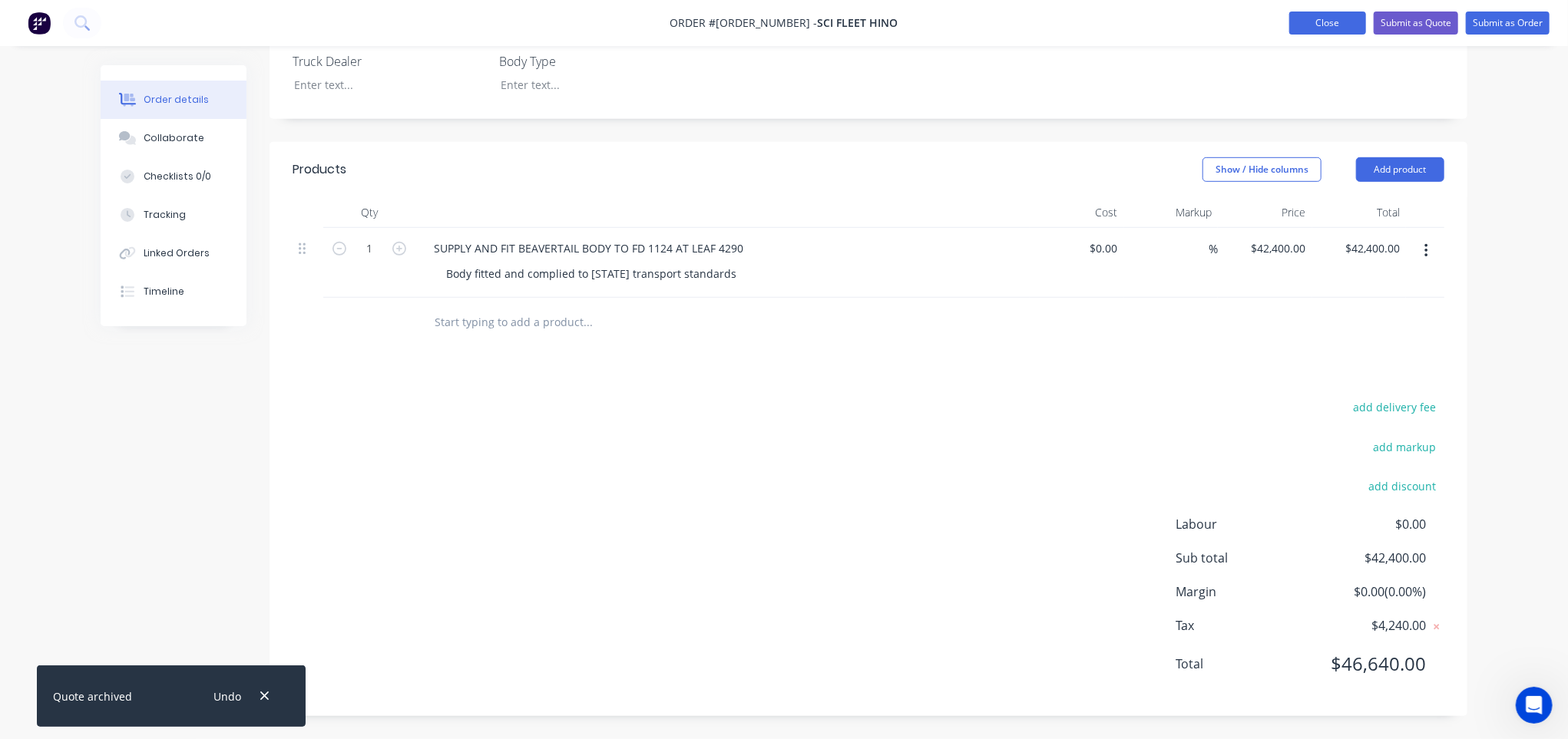 click on "Close" at bounding box center [1328, 23] 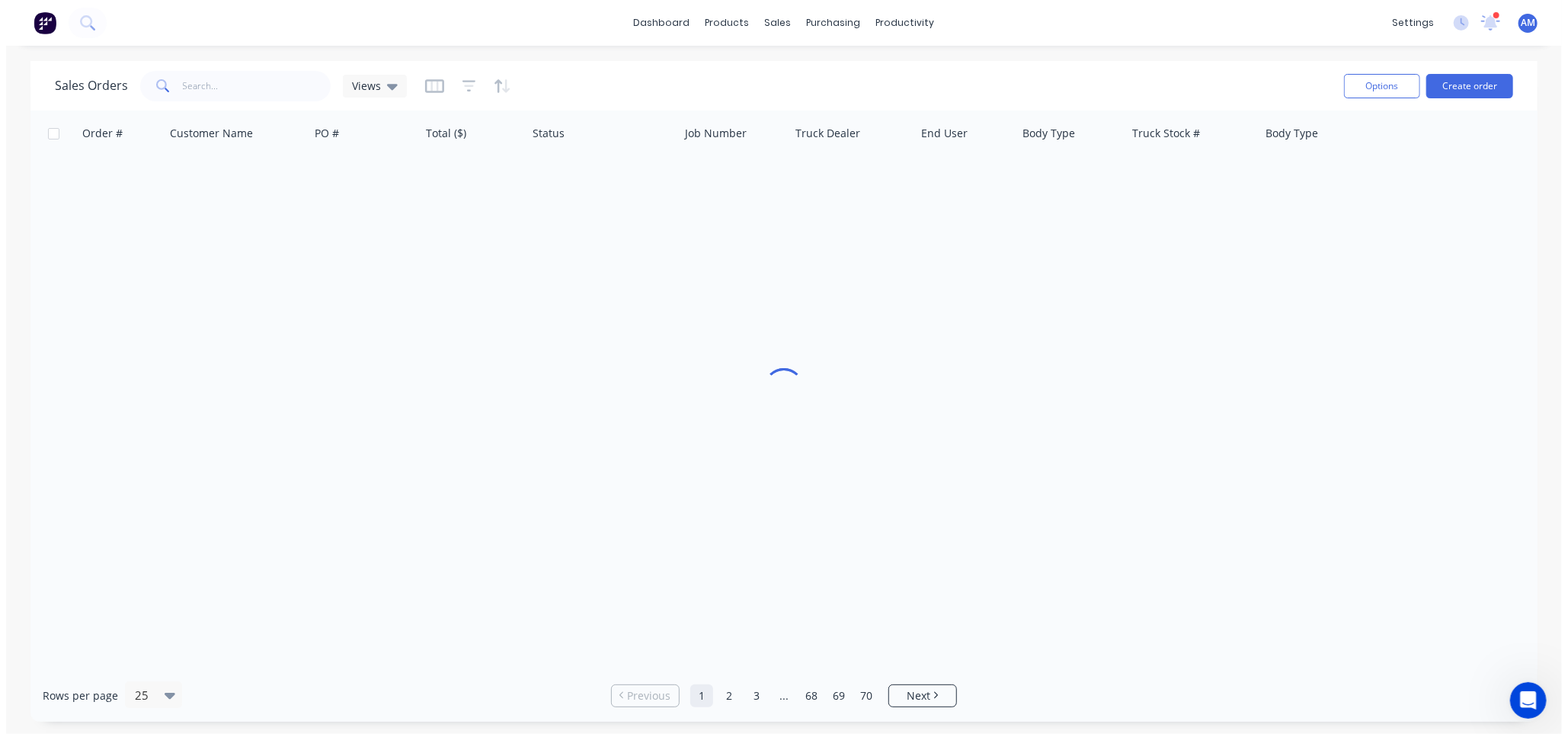 scroll, scrollTop: 0, scrollLeft: 0, axis: both 